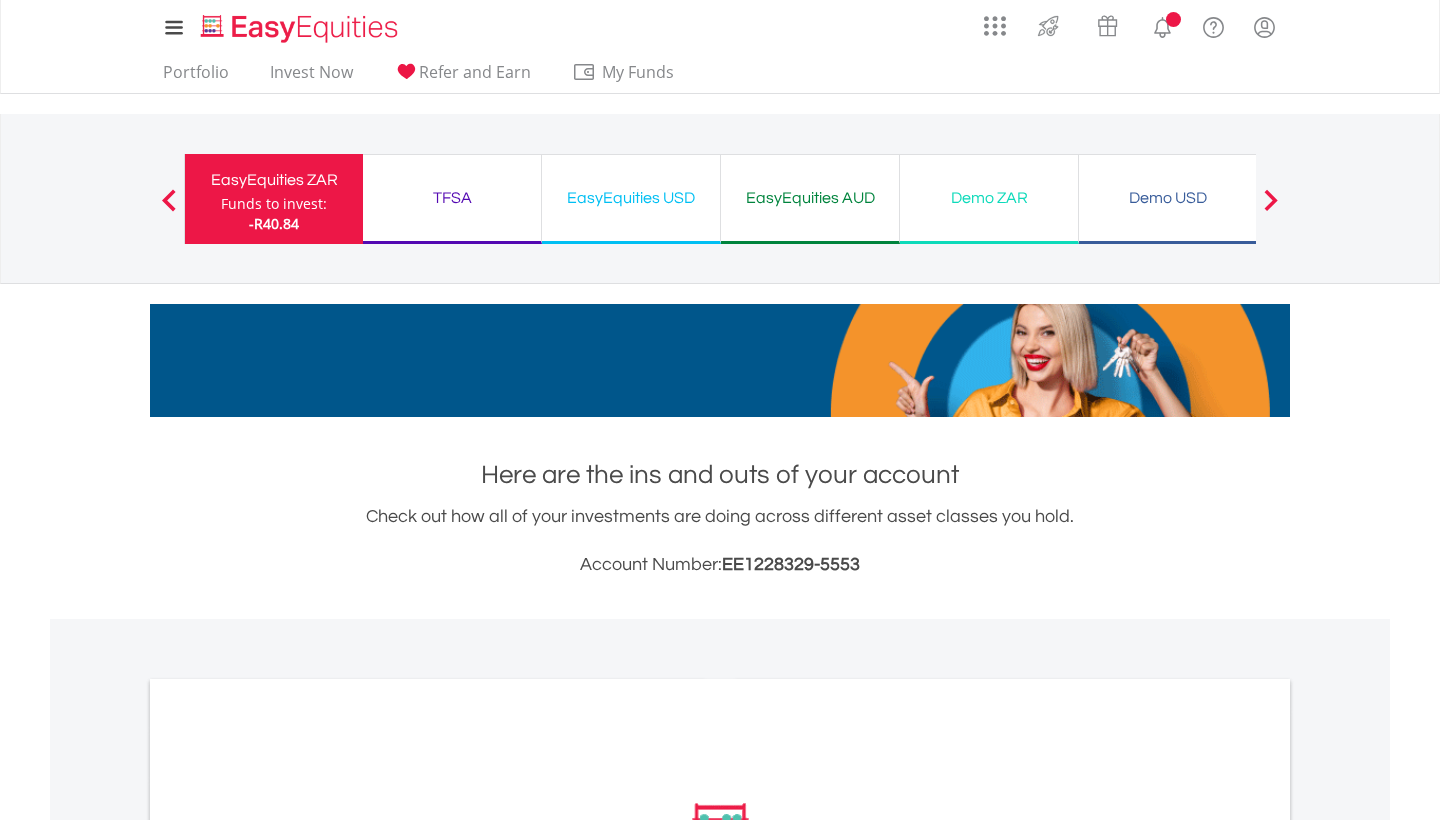 scroll, scrollTop: 0, scrollLeft: 0, axis: both 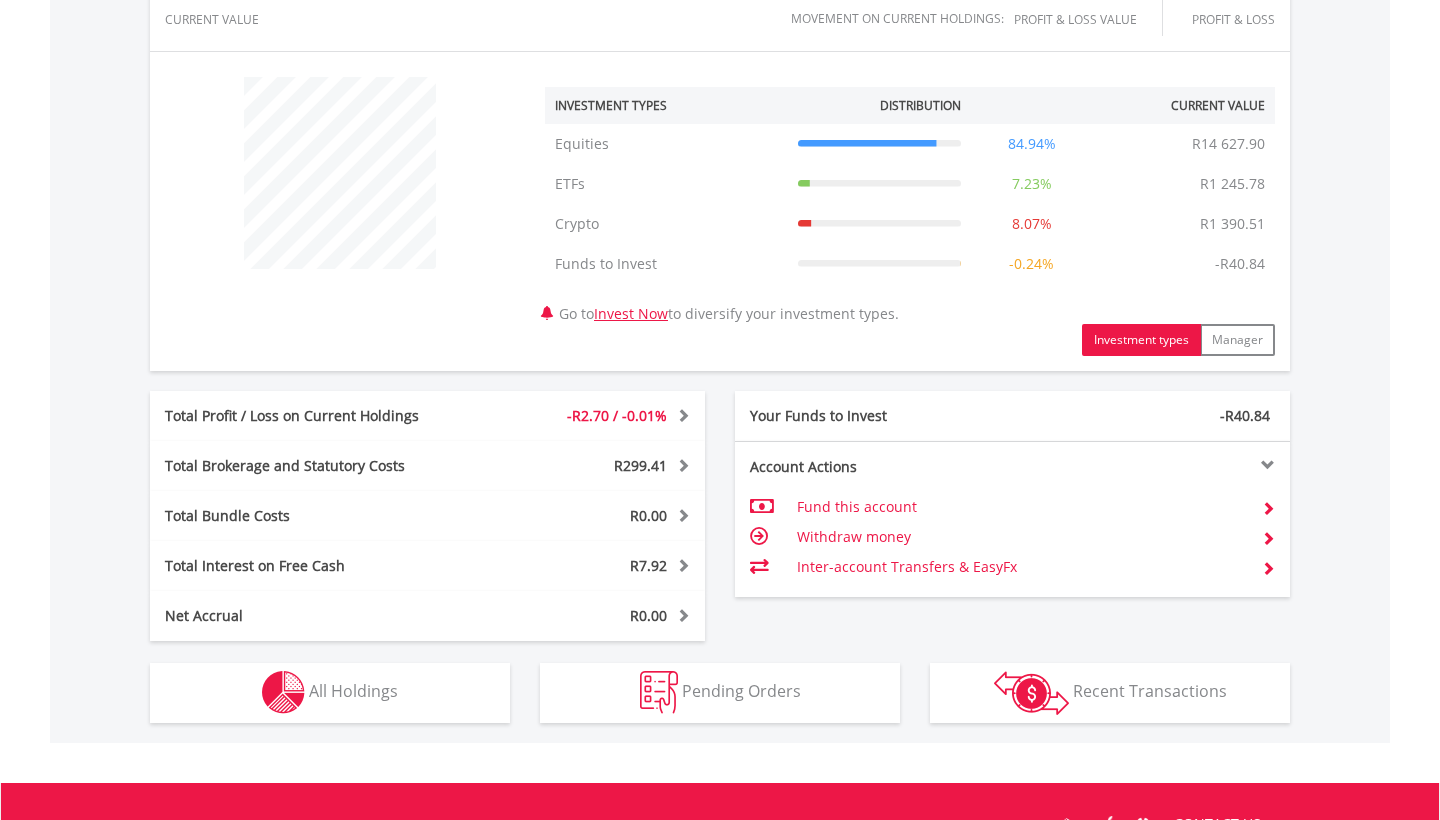 click on "All Holdings" at bounding box center [353, 691] 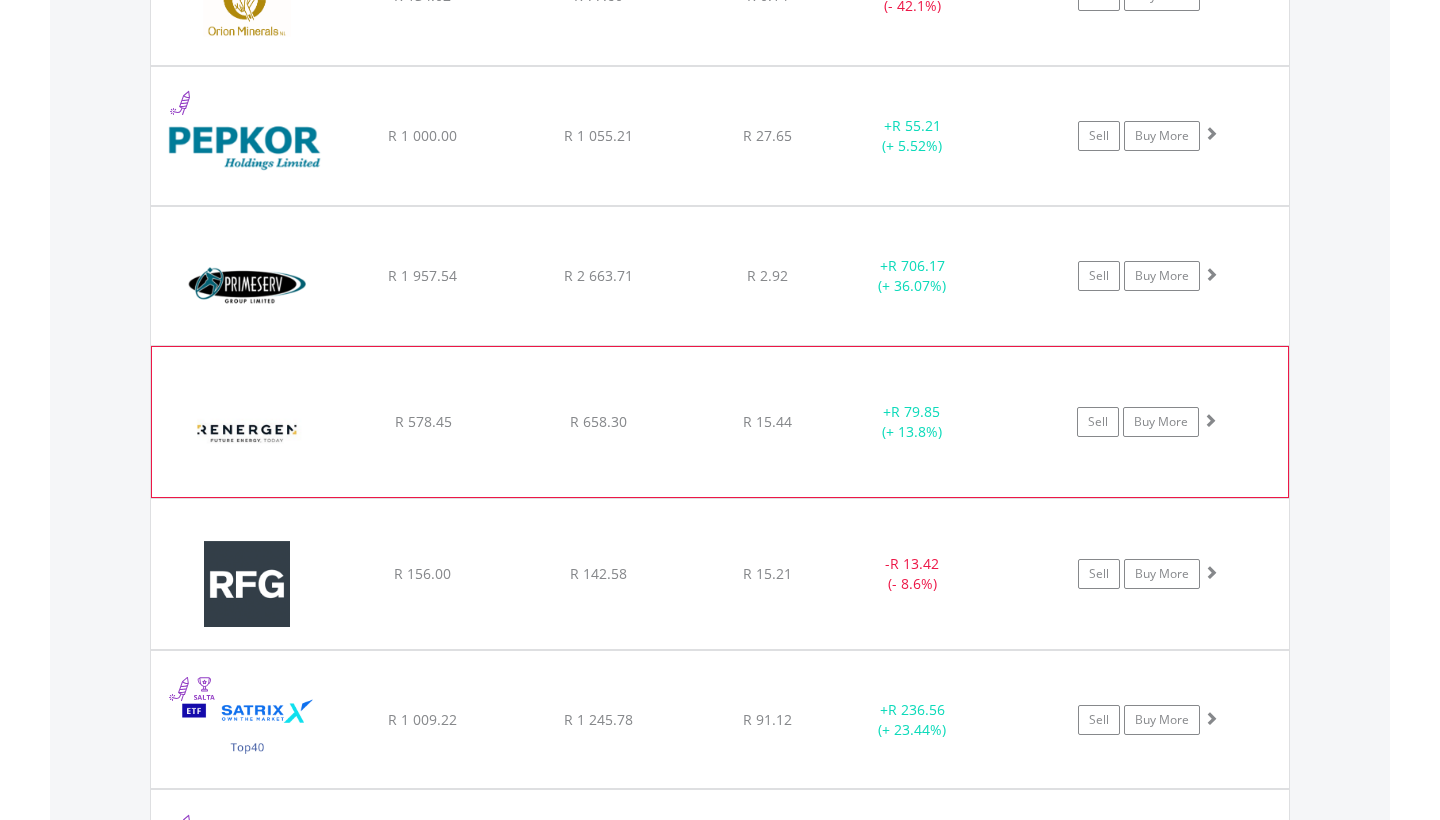scroll, scrollTop: 2507, scrollLeft: 0, axis: vertical 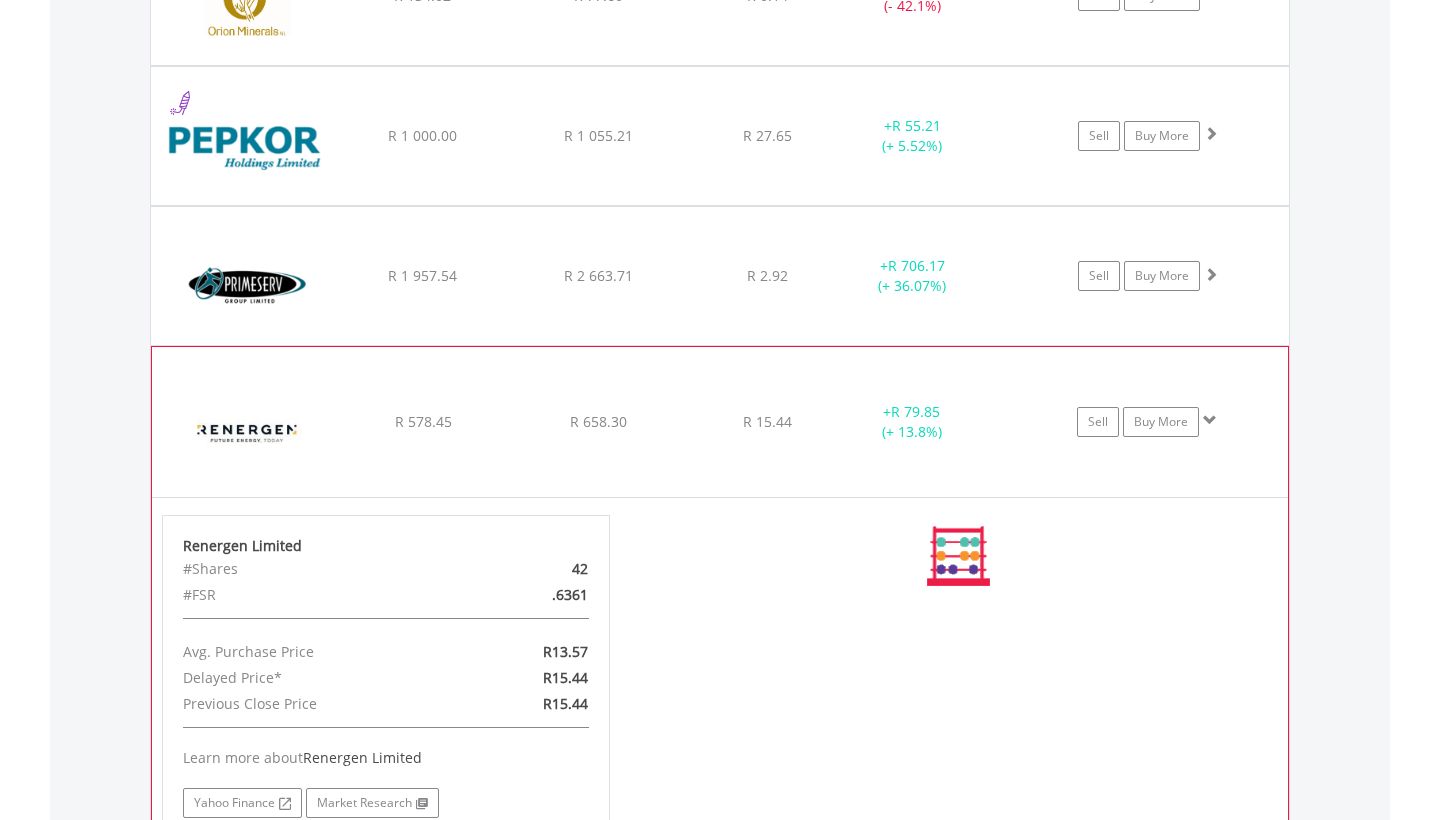 click on "﻿
Renergen Limited
R 578.45
R 658.30
R 15.44
+  R 79.85 (+ 13.8%)
Sell
Buy More" at bounding box center (720, -856) 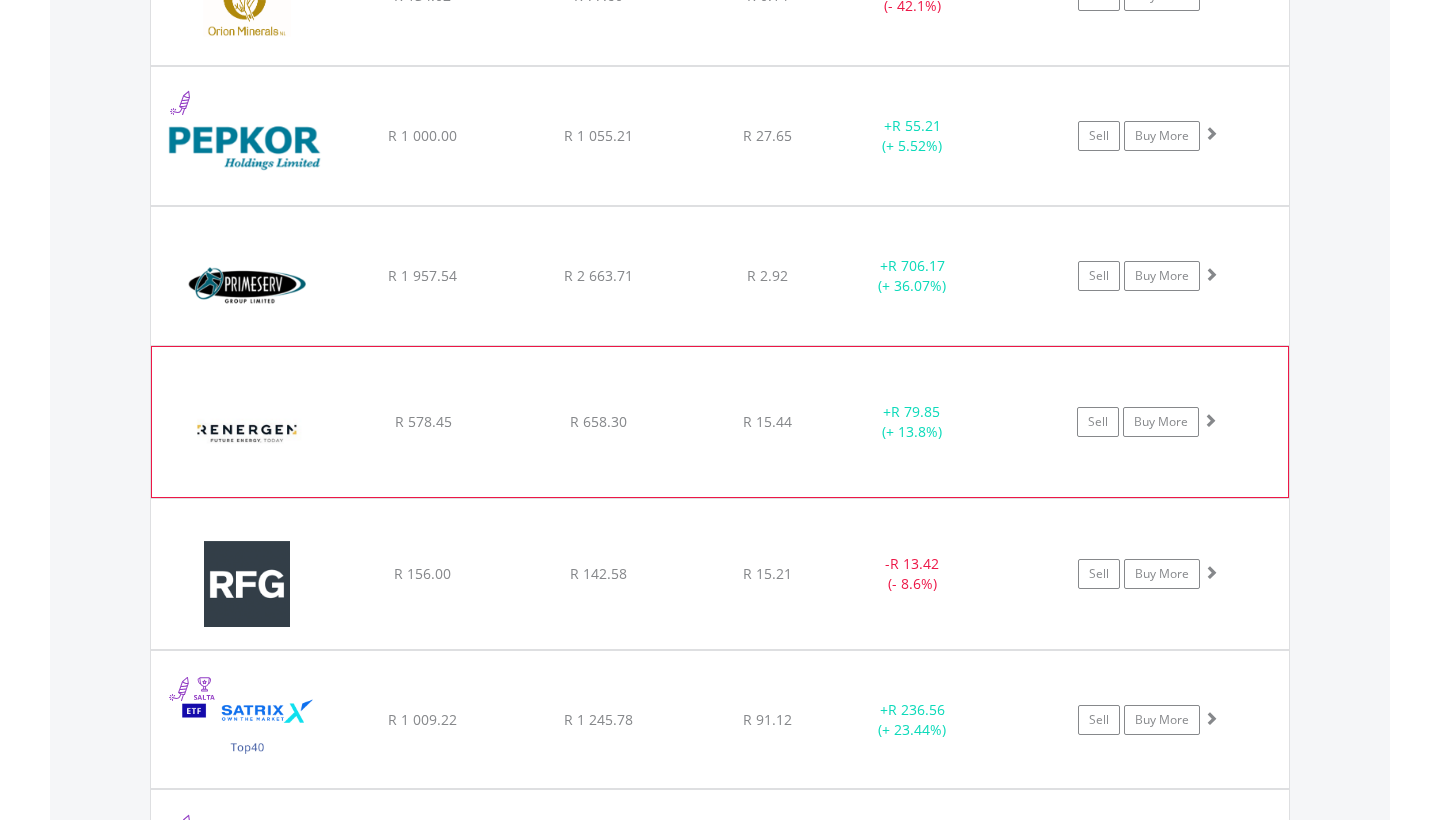 click on "﻿
Renergen Limited
R 578.45
R 658.30
R 15.44
+  R 79.85 (+ 13.8%)
Sell
Buy More" at bounding box center [720, -856] 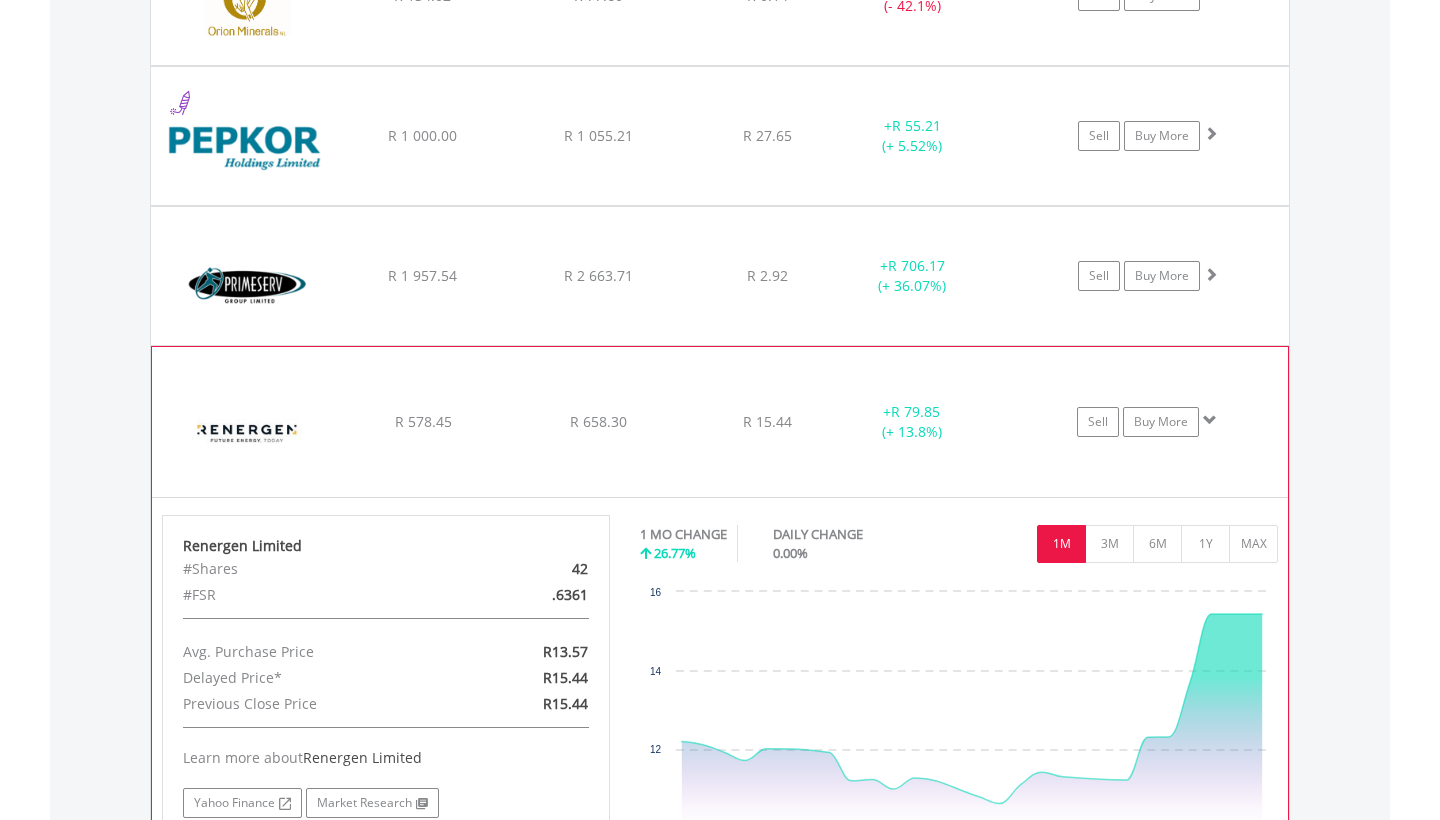 click on "﻿
Renergen Limited
R 578.45
R 658.30
R 15.44
+  R 79.85 (+ 13.8%)
Sell
Buy More" at bounding box center (720, -856) 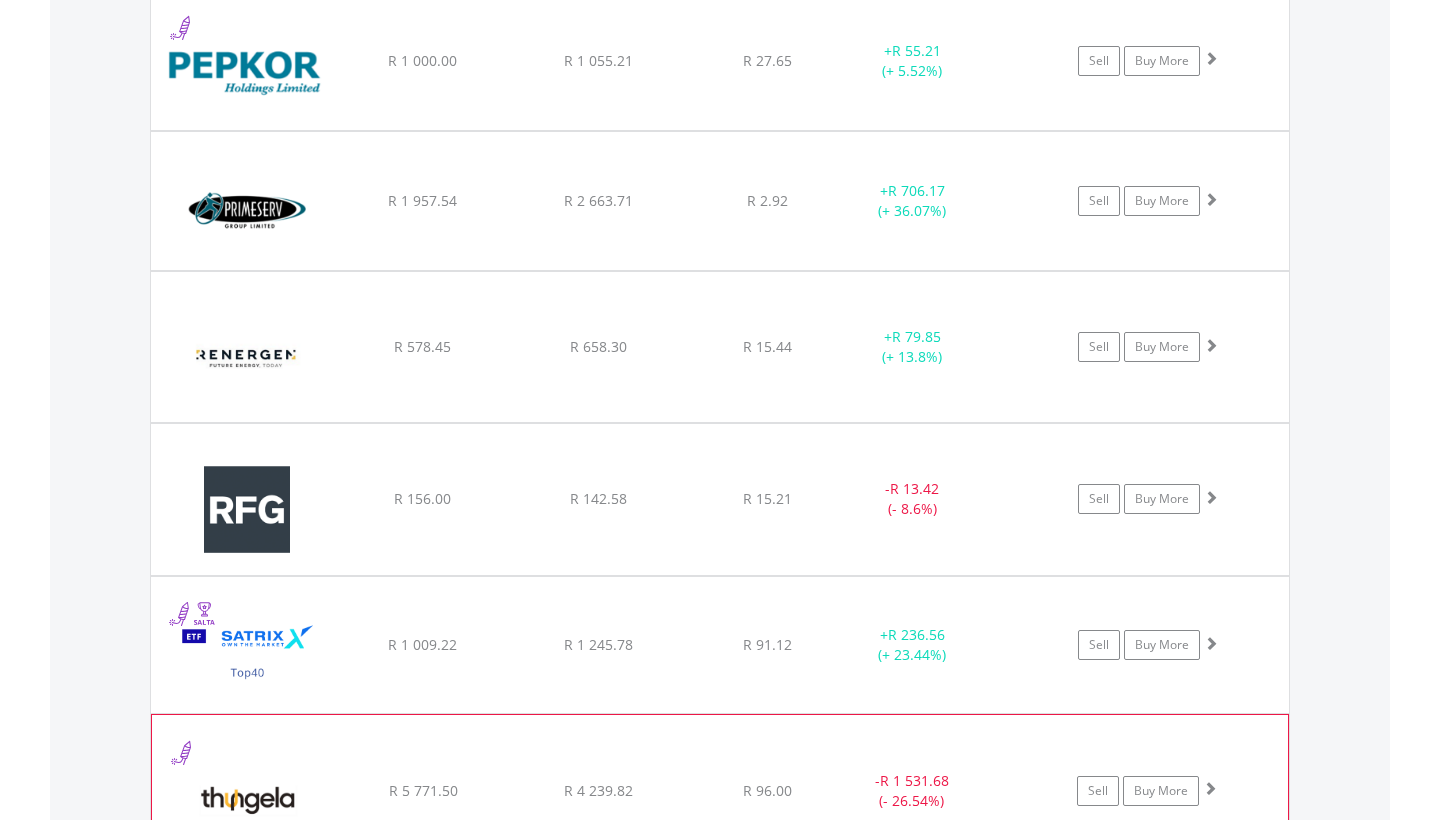 scroll, scrollTop: 2581, scrollLeft: 0, axis: vertical 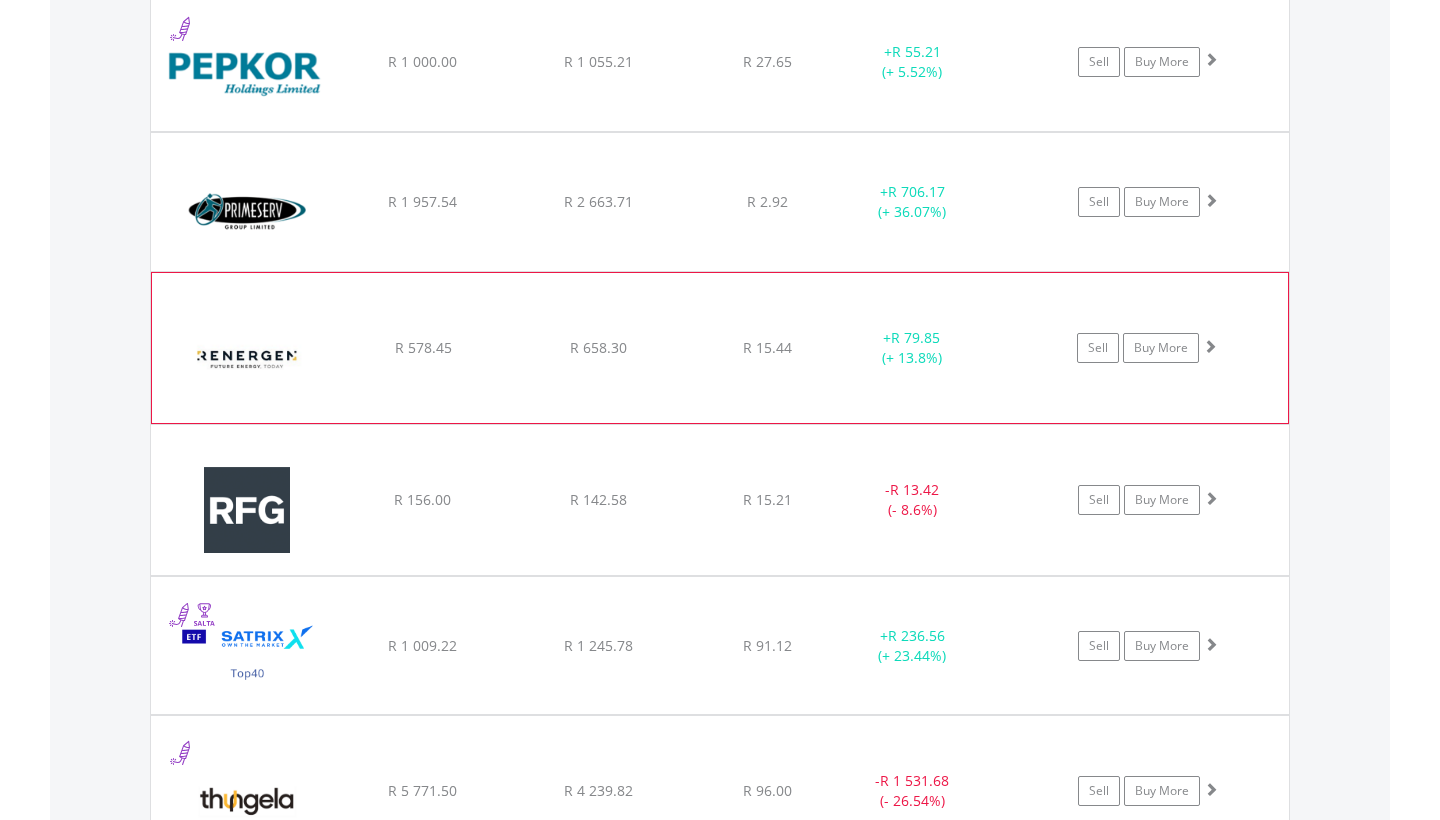 click at bounding box center [248, 358] 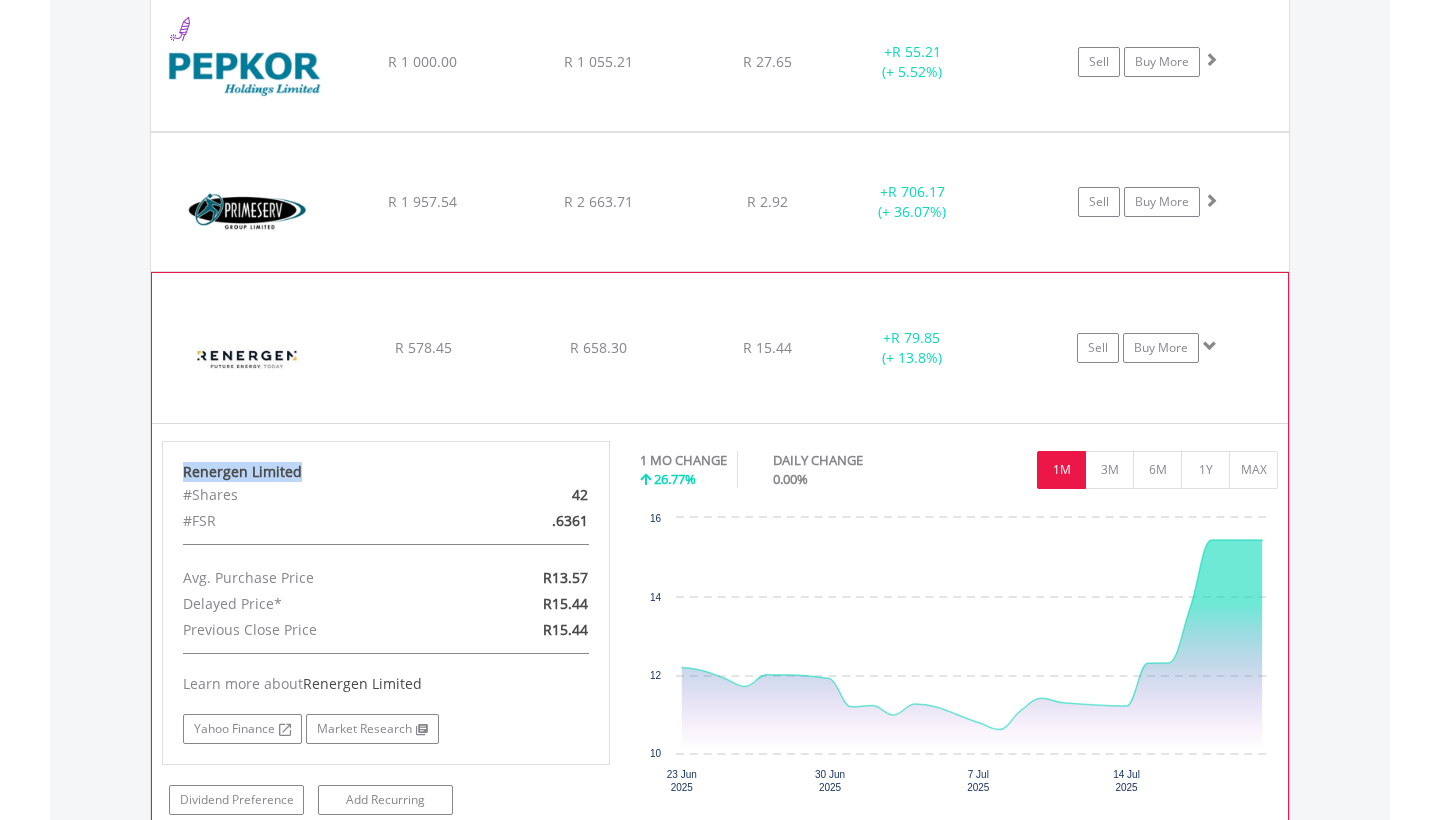 drag, startPoint x: 319, startPoint y: 469, endPoint x: 180, endPoint y: 474, distance: 139.0899 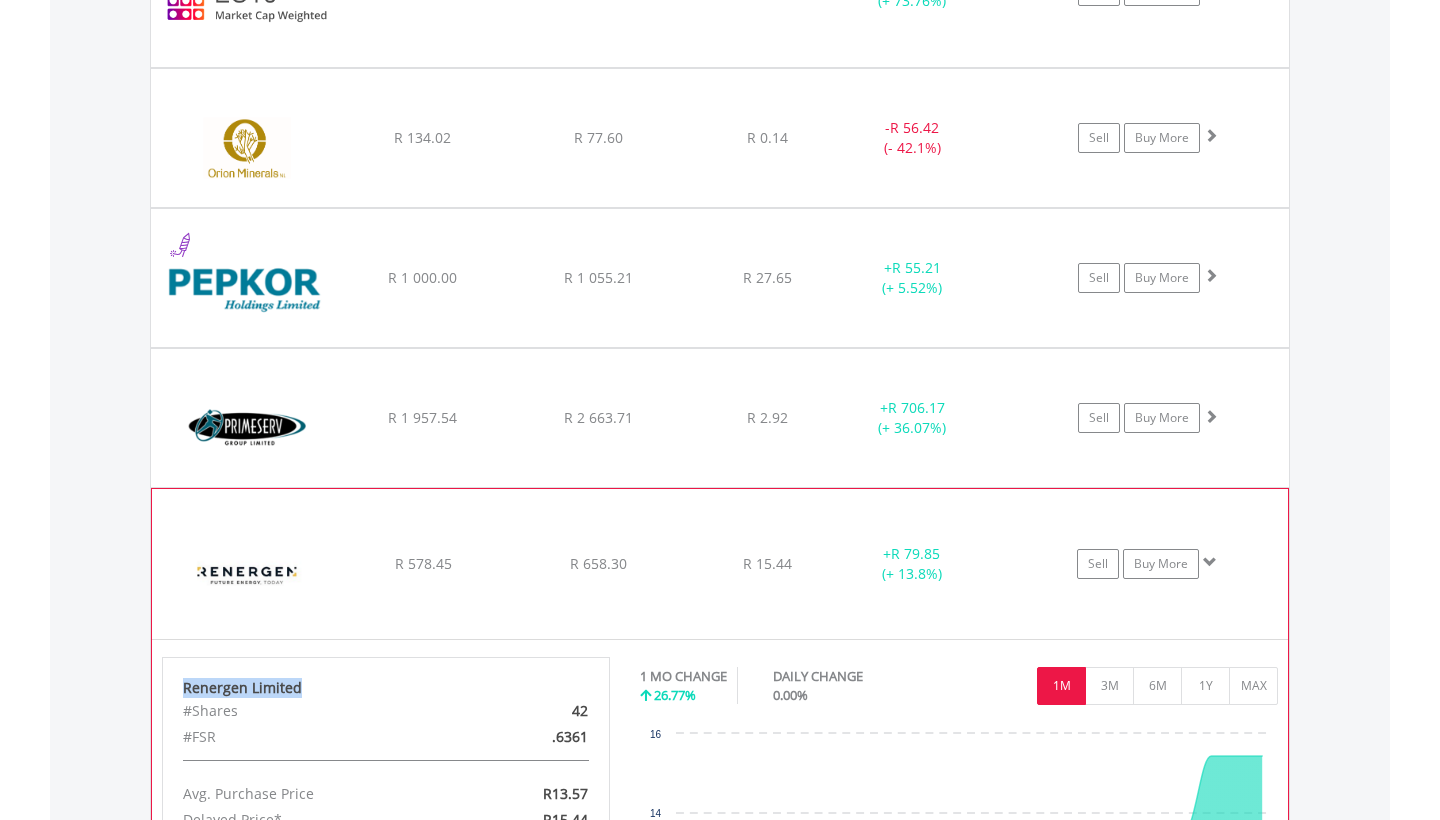 scroll, scrollTop: 2364, scrollLeft: 0, axis: vertical 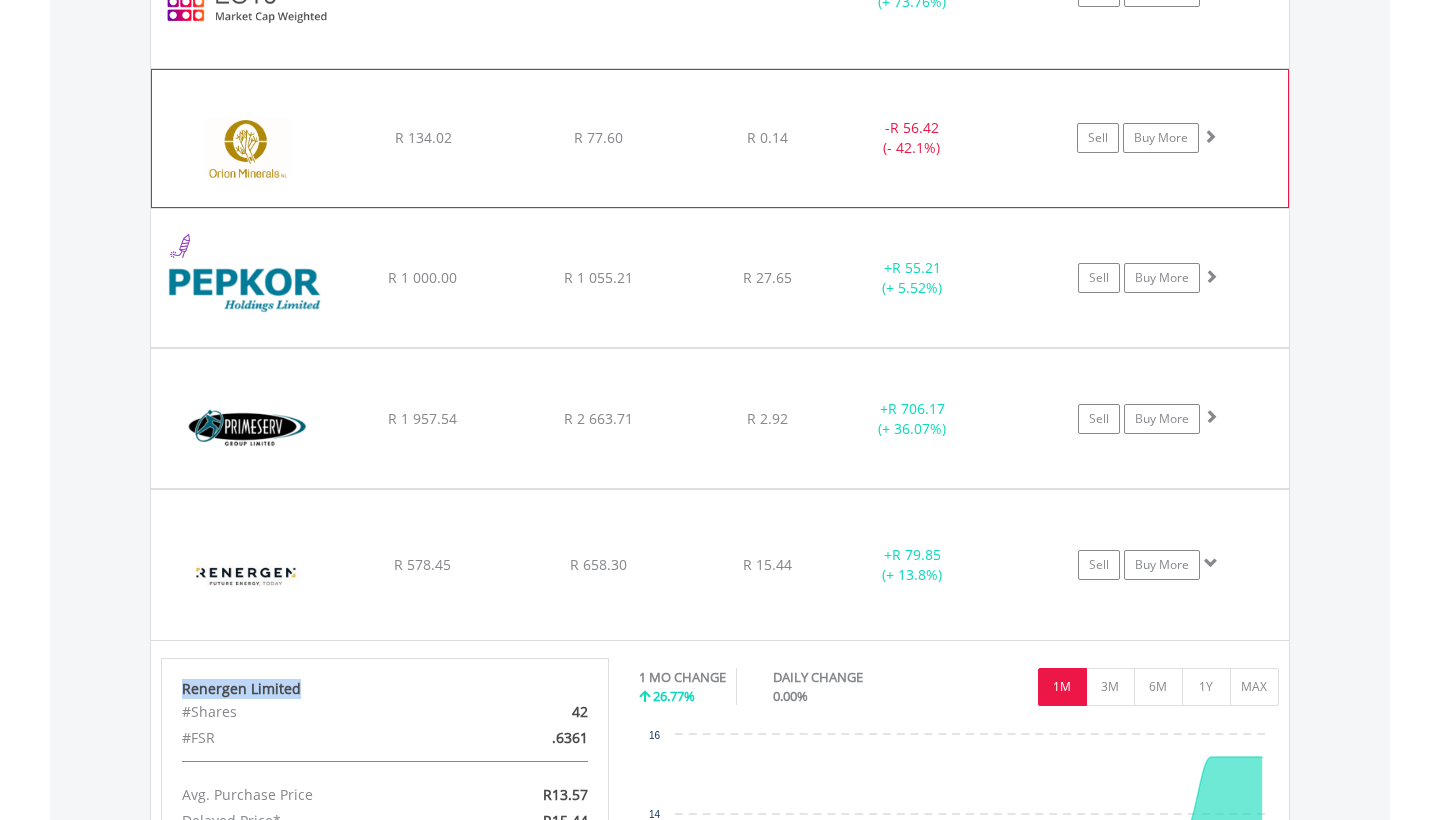 click on "﻿
Orion Minerals
R 134.02
R 77.60
R 0.14
-  R 56.42 (- 42.1%)
Sell
Buy More" at bounding box center [720, -713] 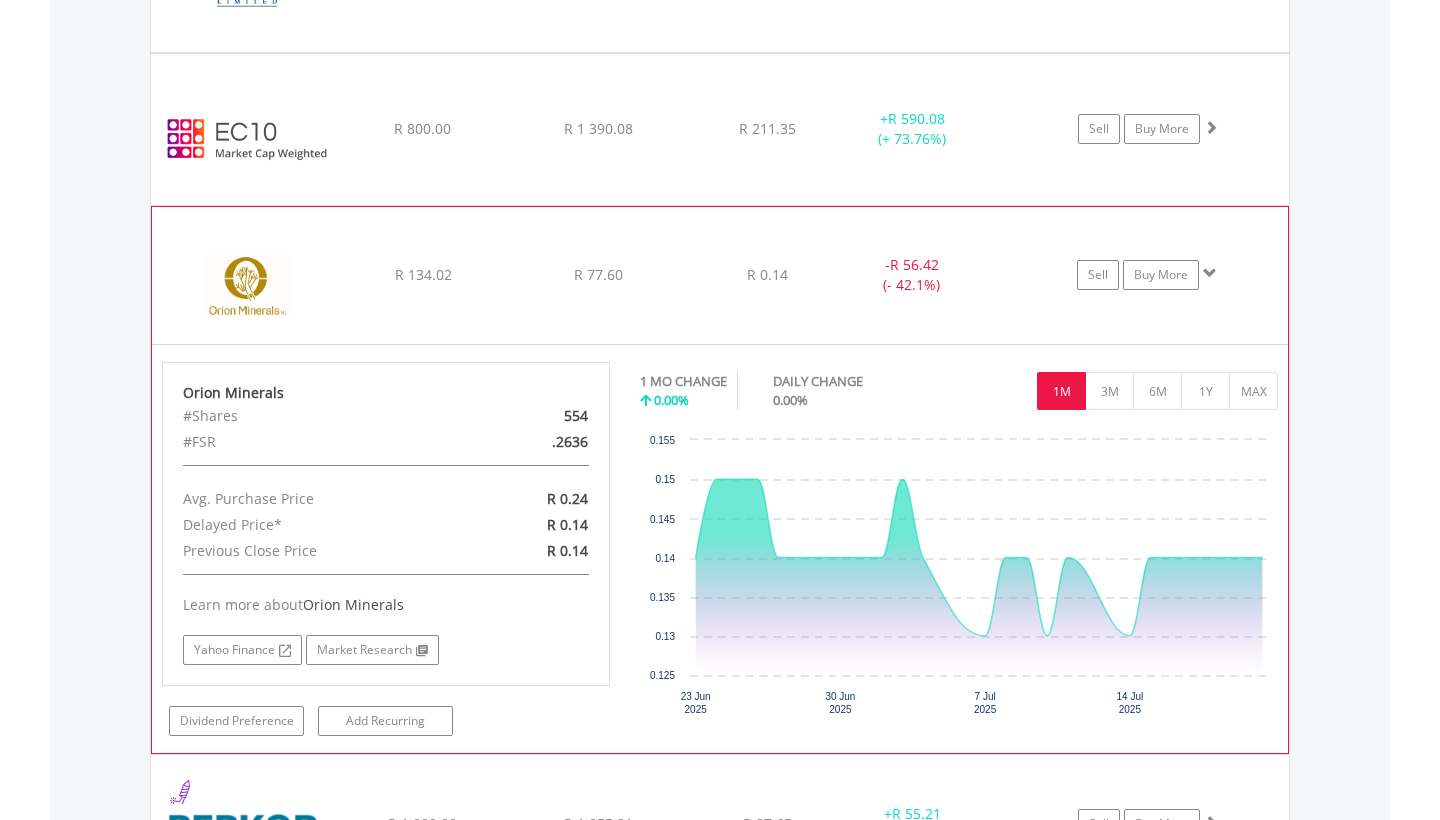 scroll, scrollTop: 2226, scrollLeft: 0, axis: vertical 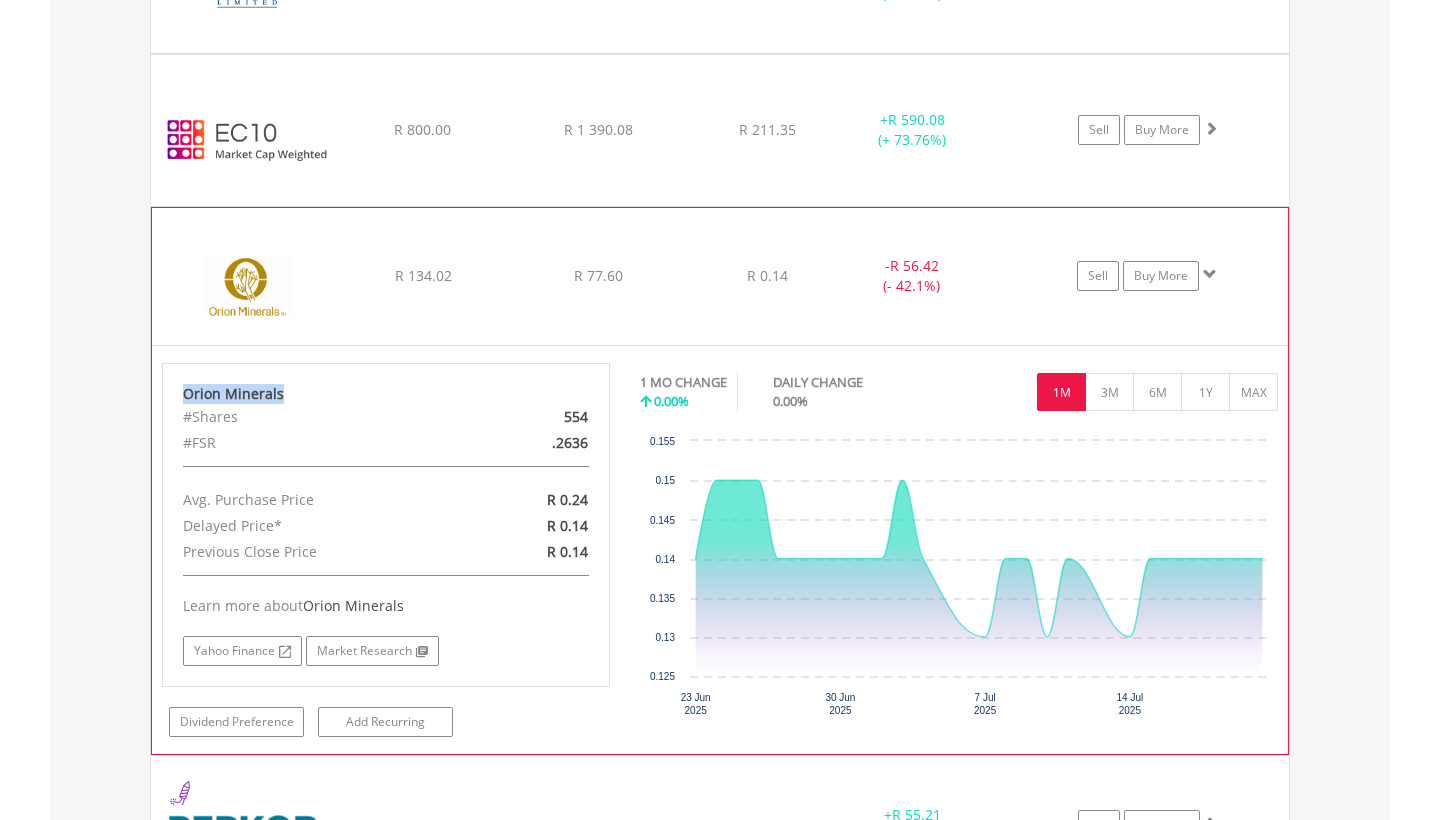 drag, startPoint x: 300, startPoint y: 391, endPoint x: 188, endPoint y: 391, distance: 112 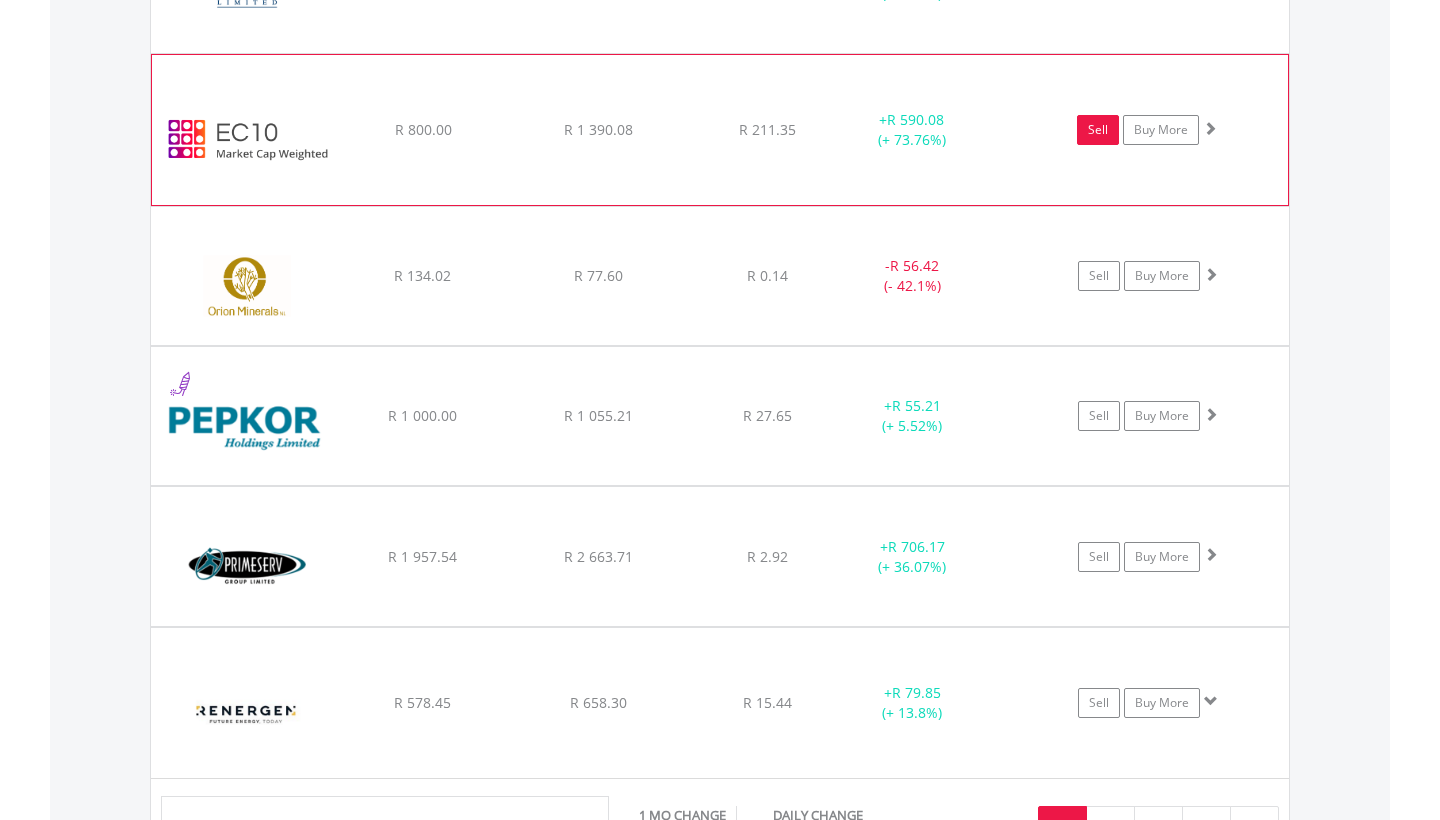 click on "Sell" at bounding box center (1098, 130) 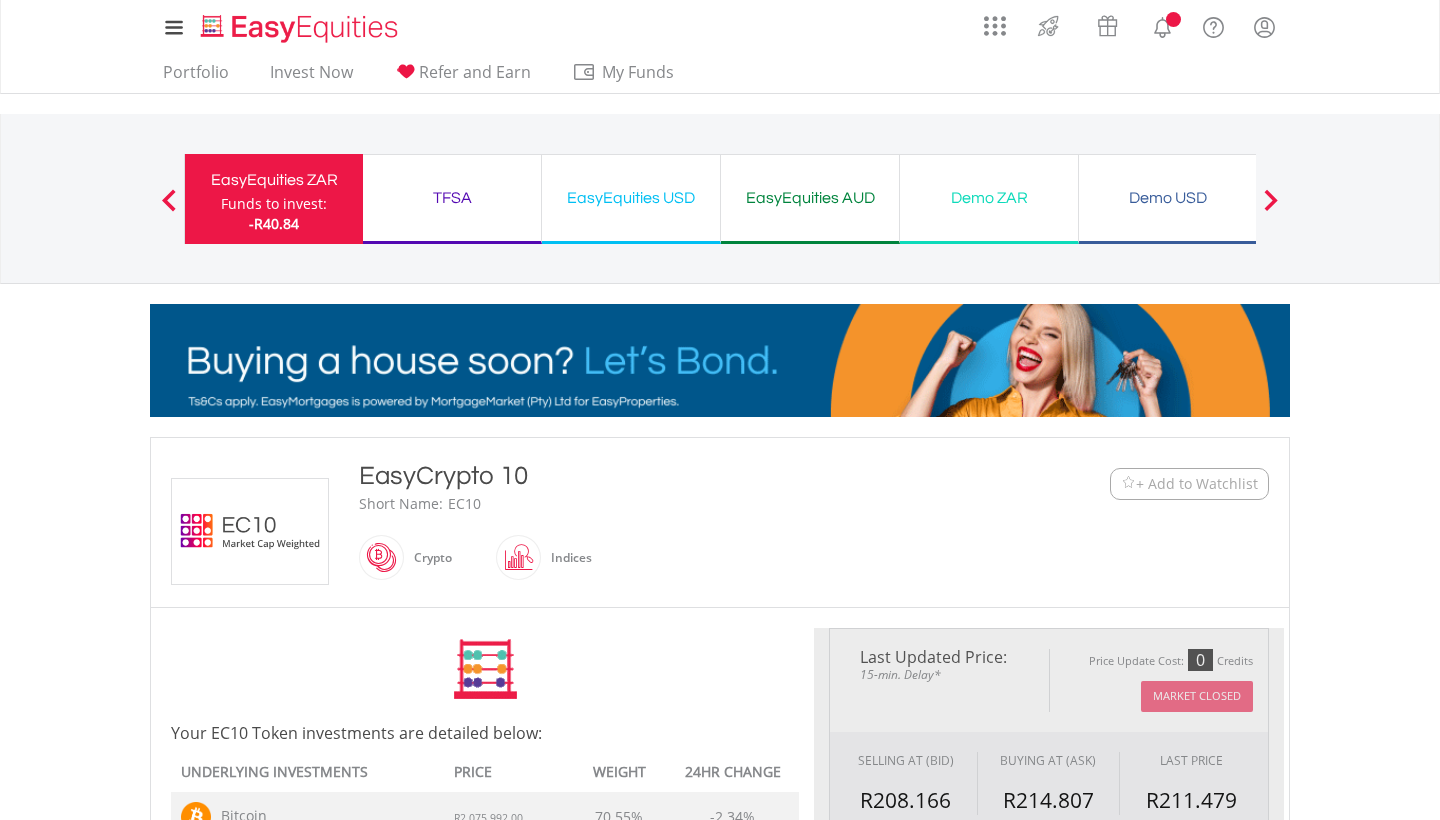 scroll, scrollTop: 0, scrollLeft: 0, axis: both 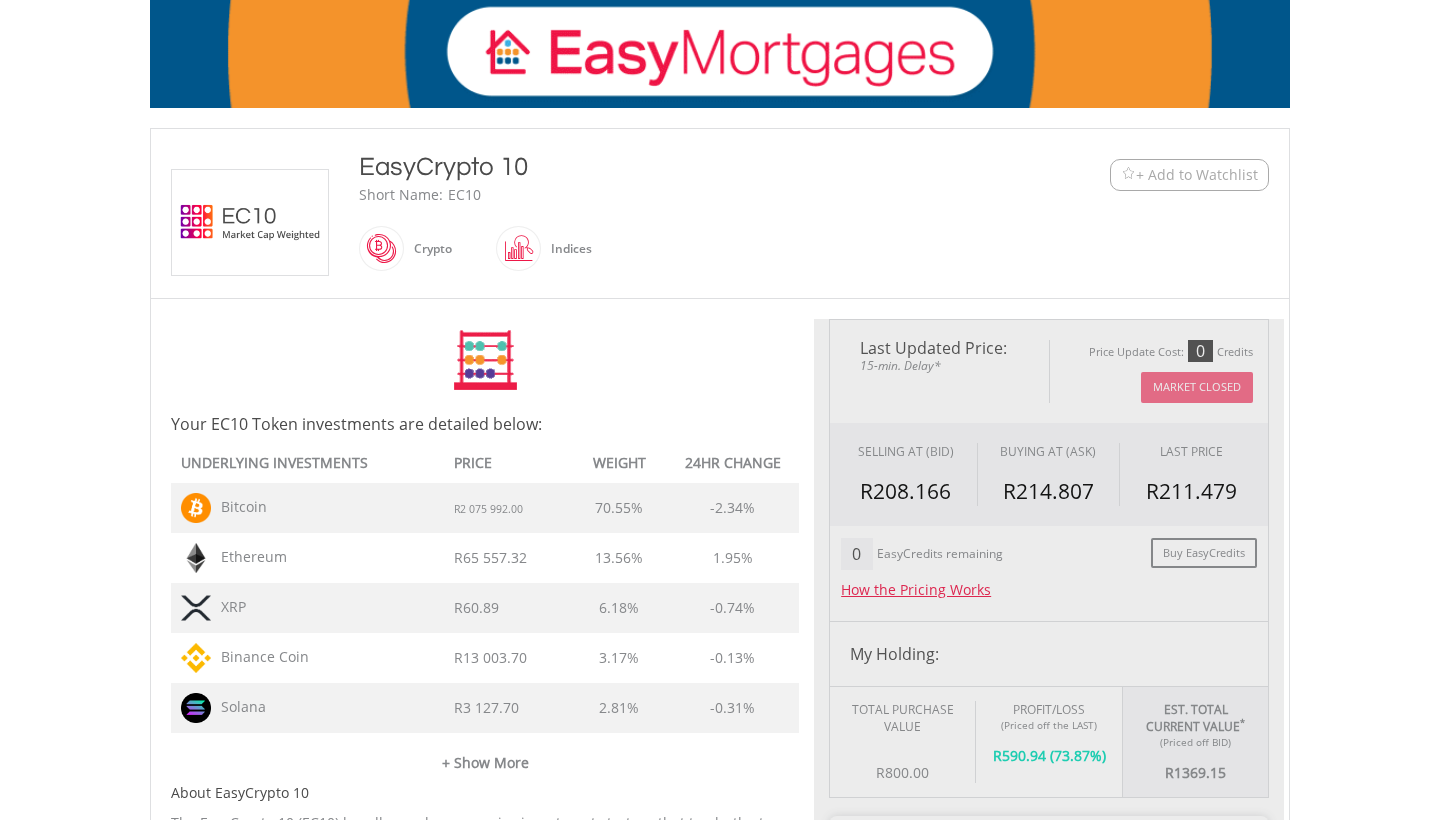 type on "*******" 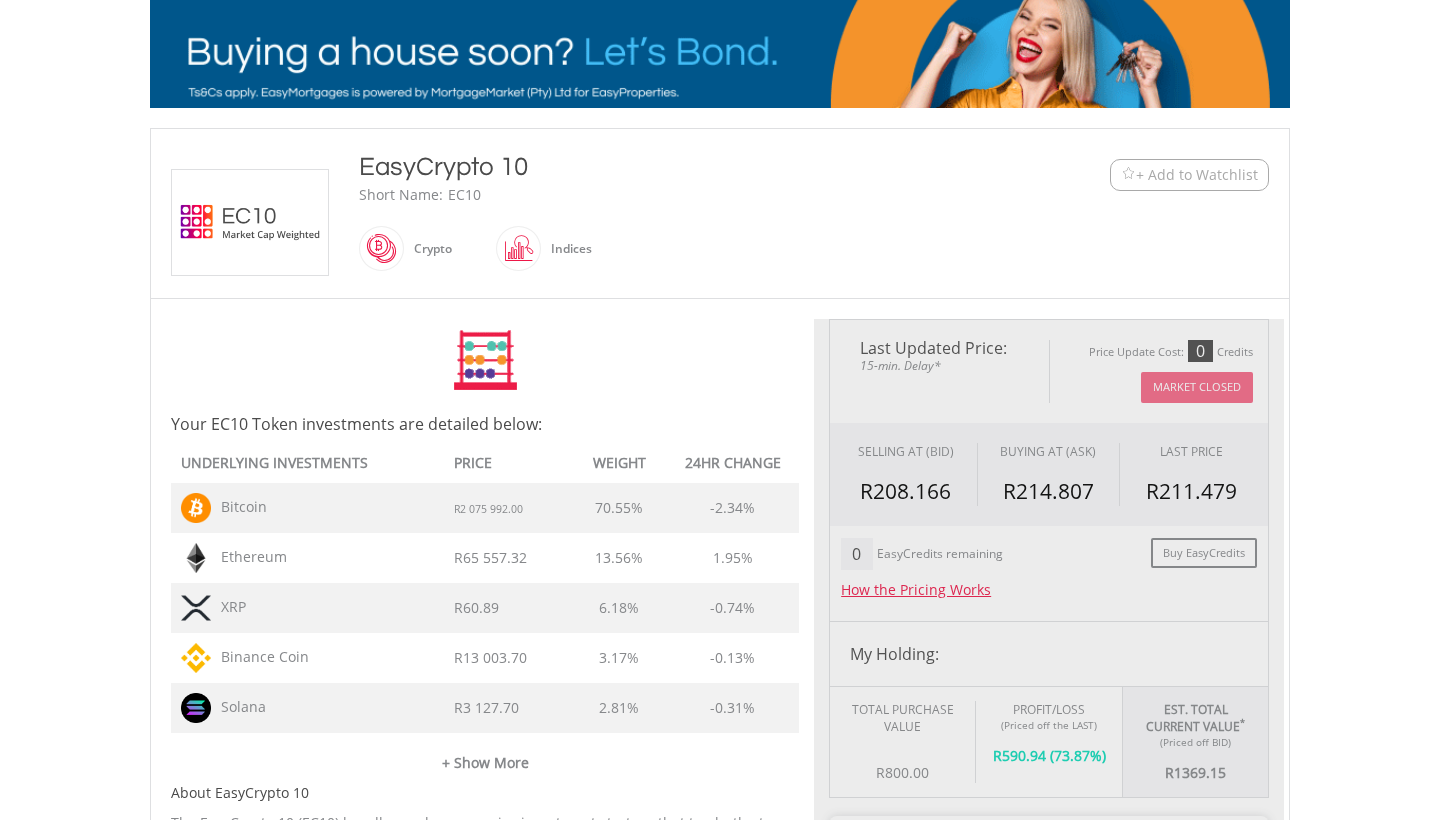 type on "******" 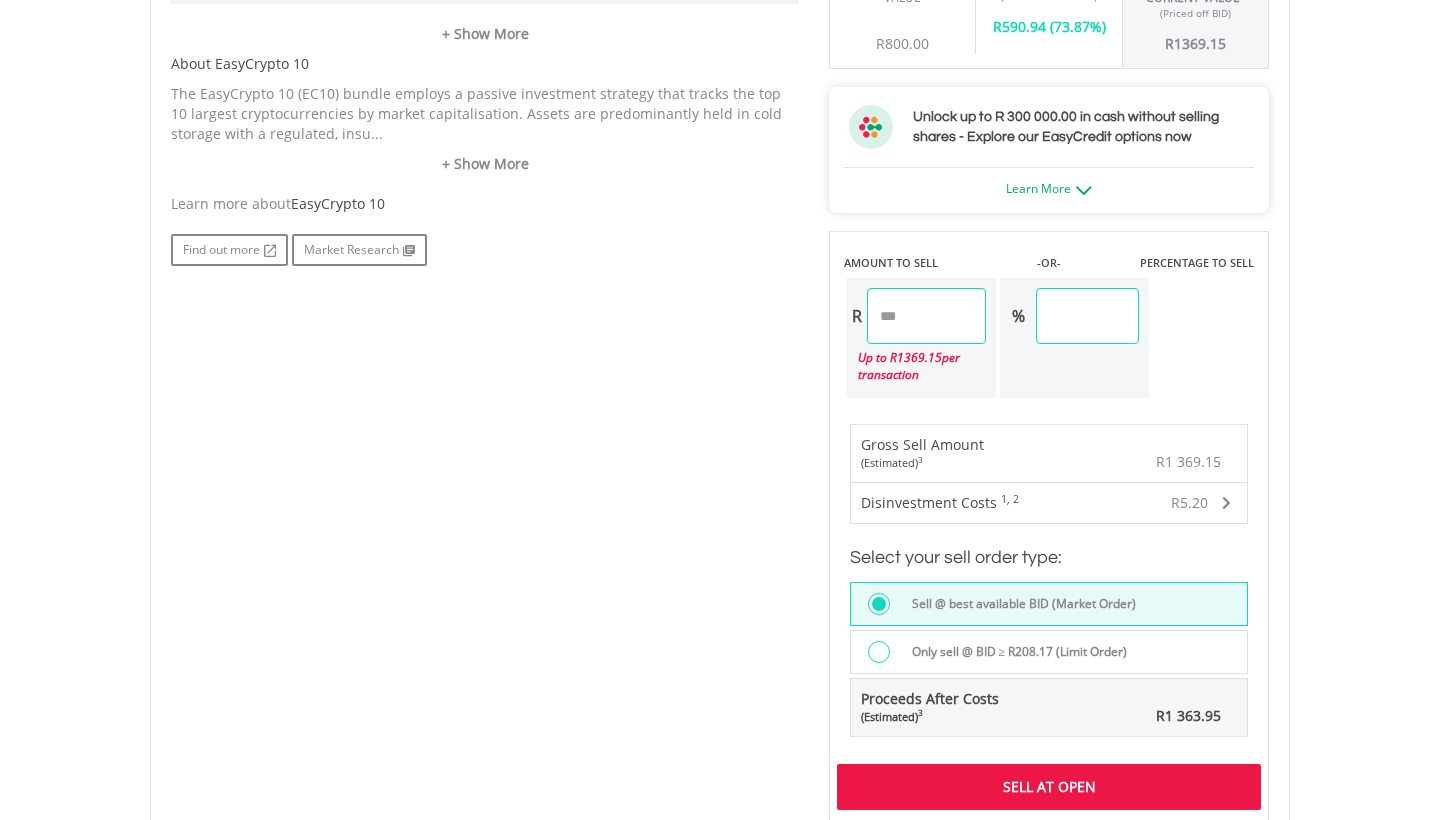 scroll, scrollTop: 1047, scrollLeft: 0, axis: vertical 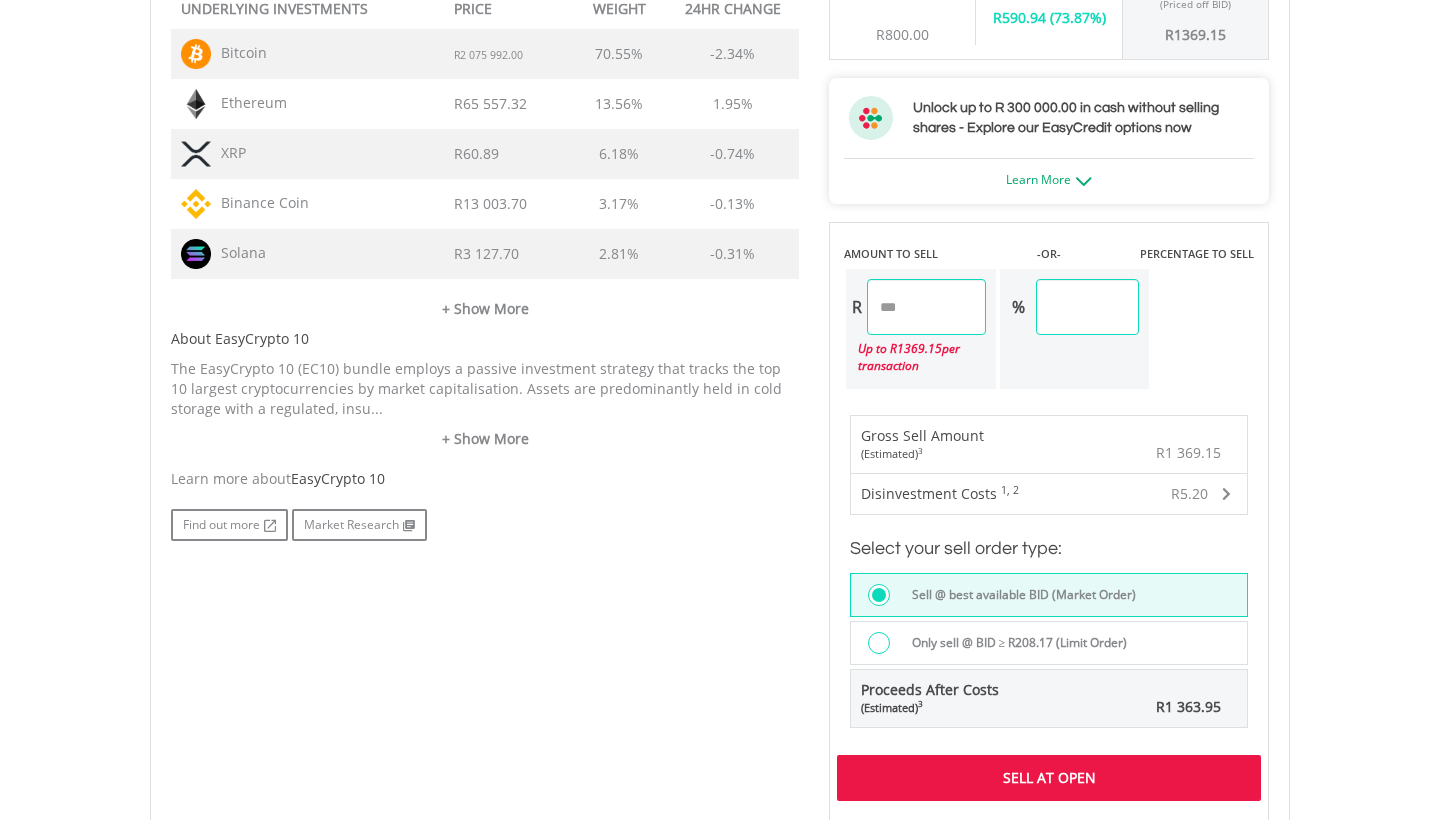 click on "Sell At Open" at bounding box center [1049, 778] 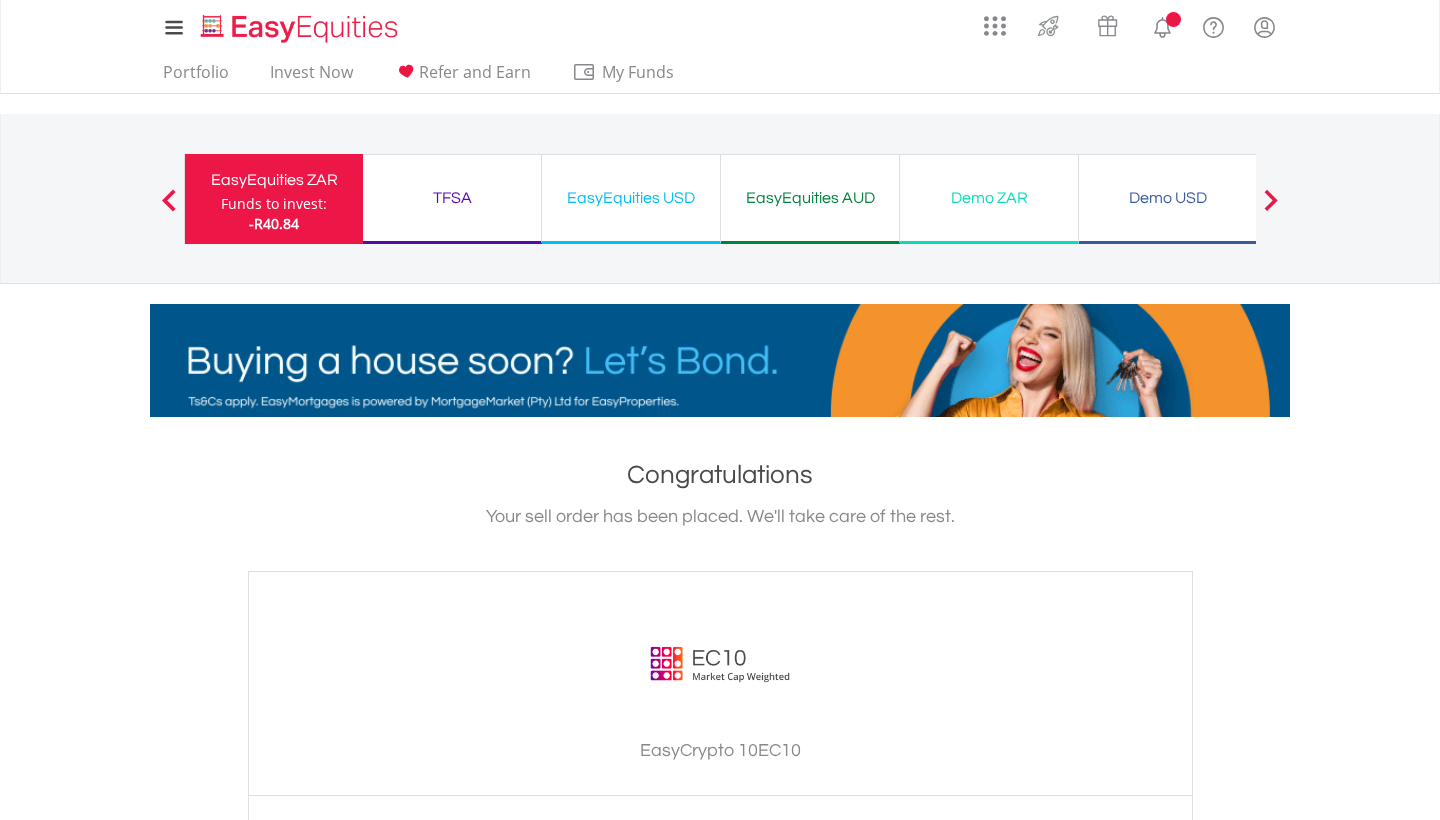 scroll, scrollTop: 0, scrollLeft: 0, axis: both 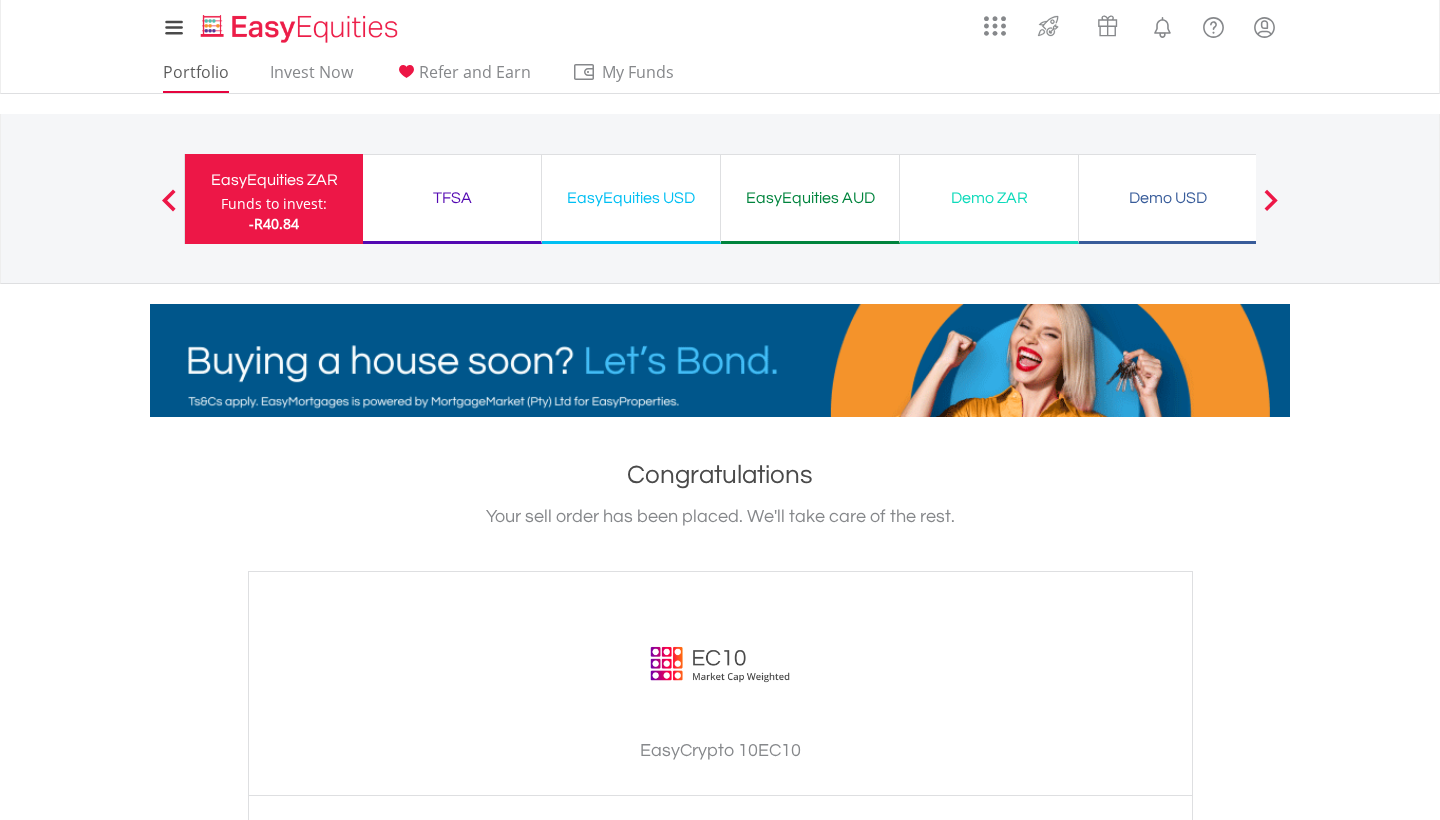 click on "Portfolio" at bounding box center (196, 77) 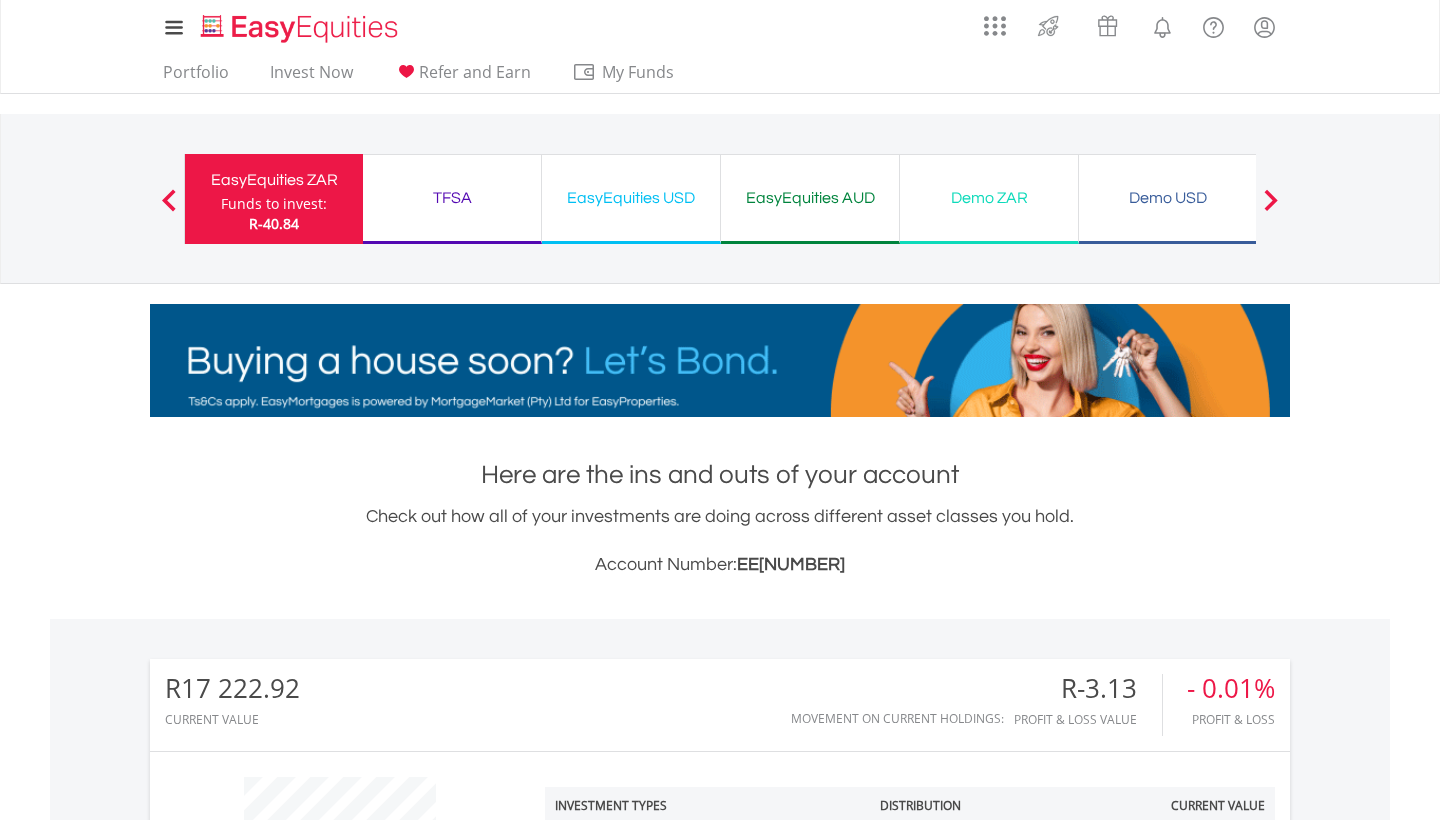 scroll, scrollTop: 0, scrollLeft: 0, axis: both 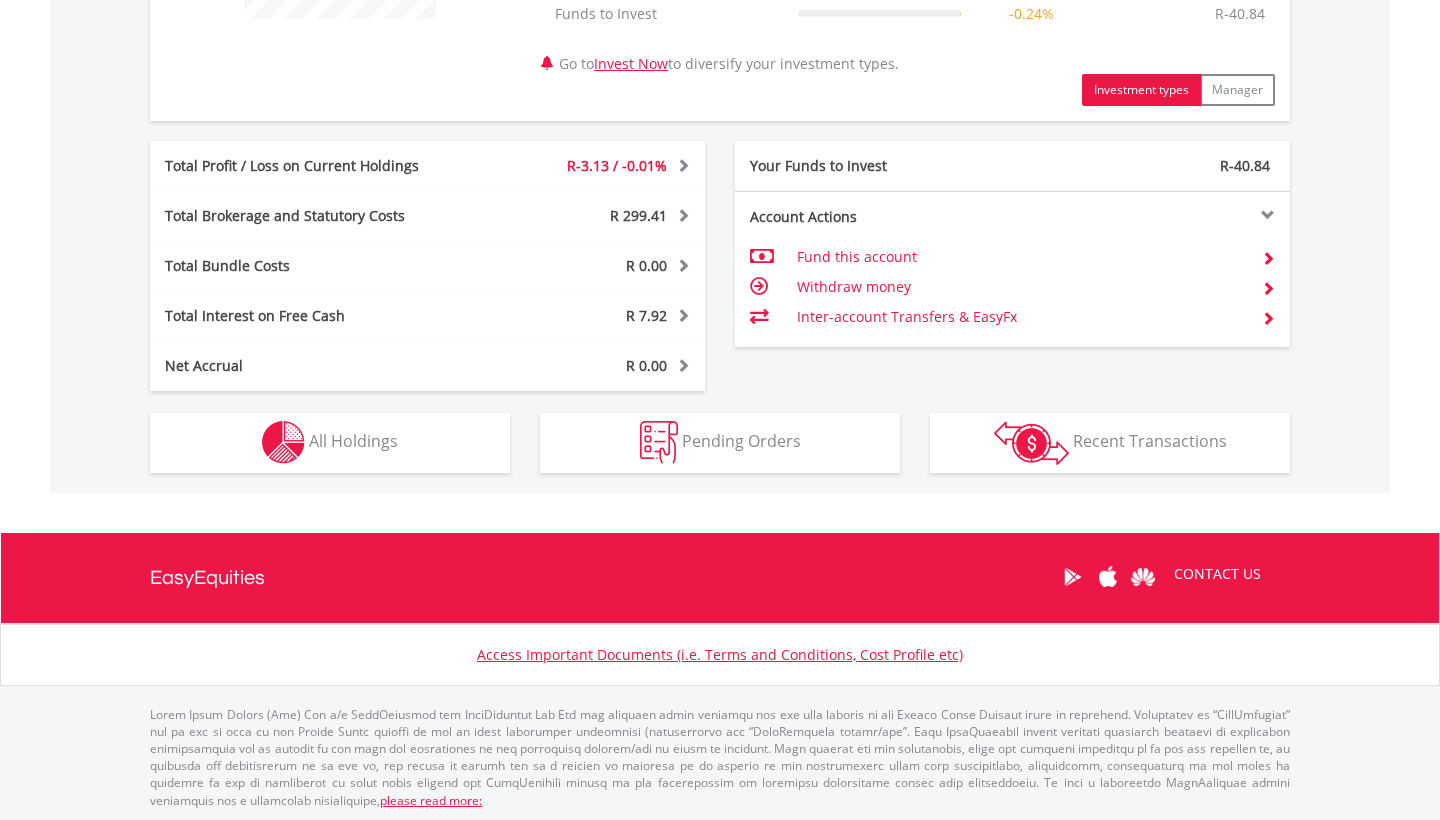 click on "Holdings
All Holdings" at bounding box center [330, 443] 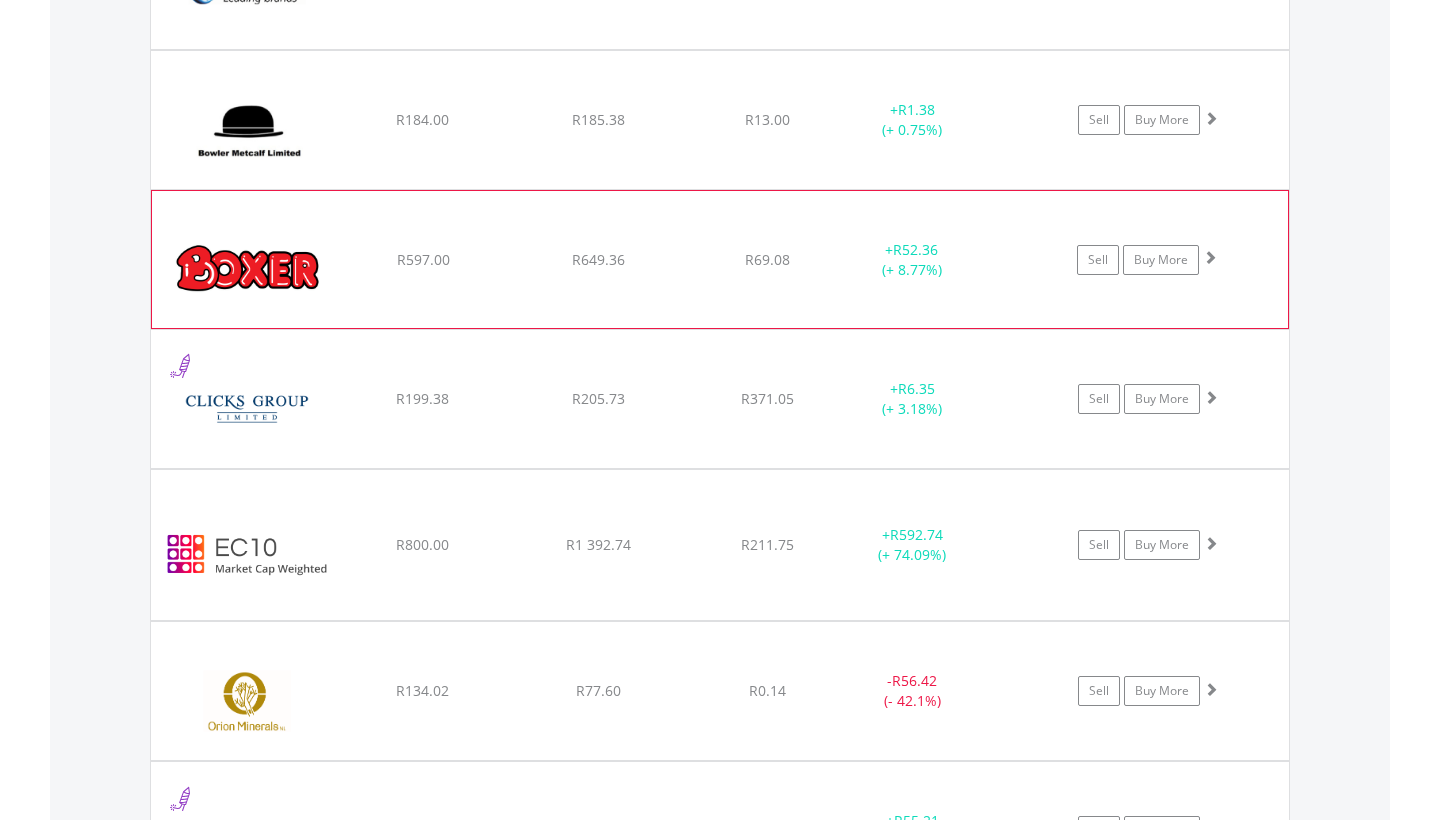 scroll, scrollTop: 1813, scrollLeft: 0, axis: vertical 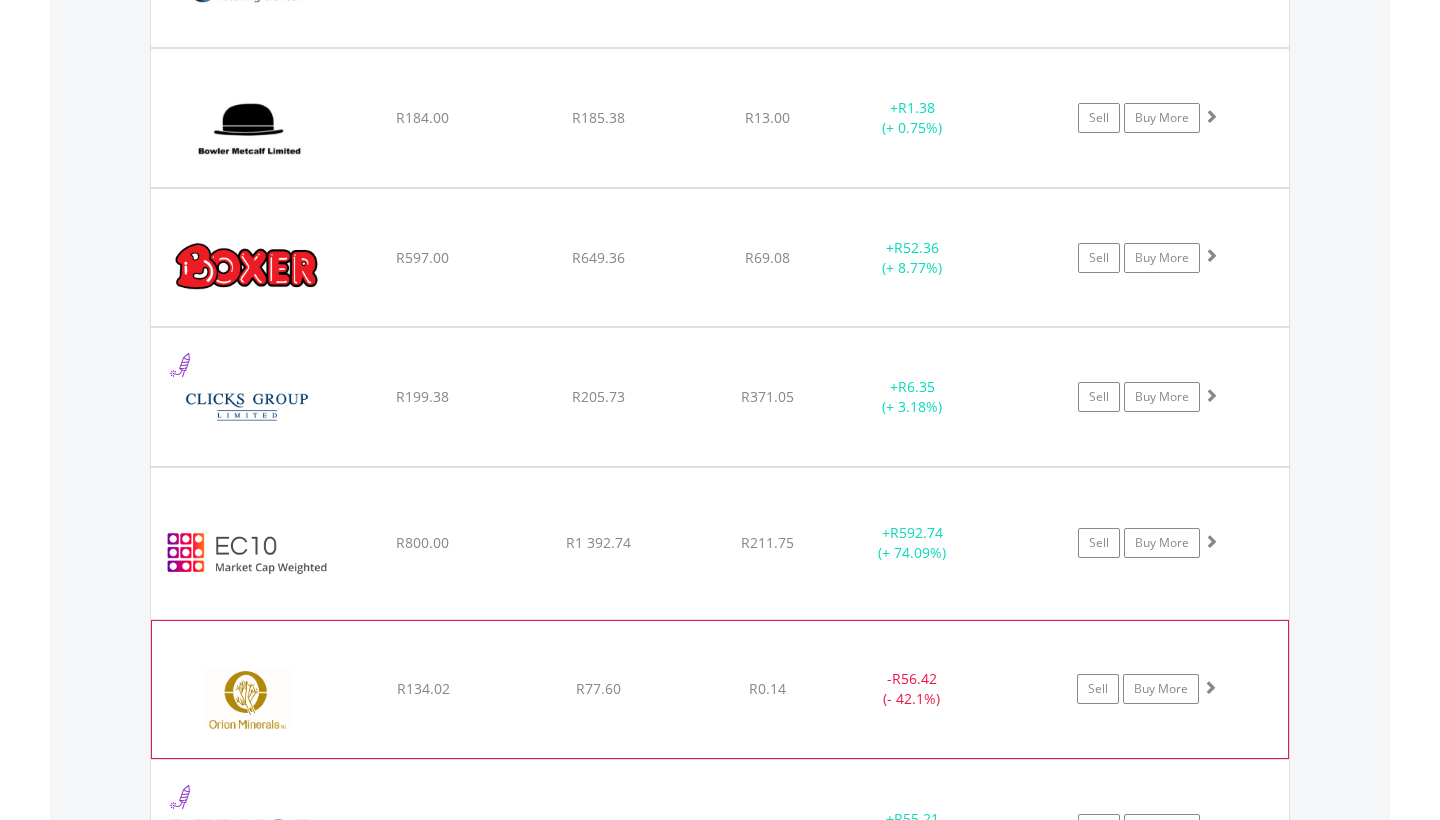 click on "﻿
Orion Minerals
R134.02
R77.60
R0.14
-  R56.42 (- 42.1%)
Sell
Buy More" at bounding box center [720, -162] 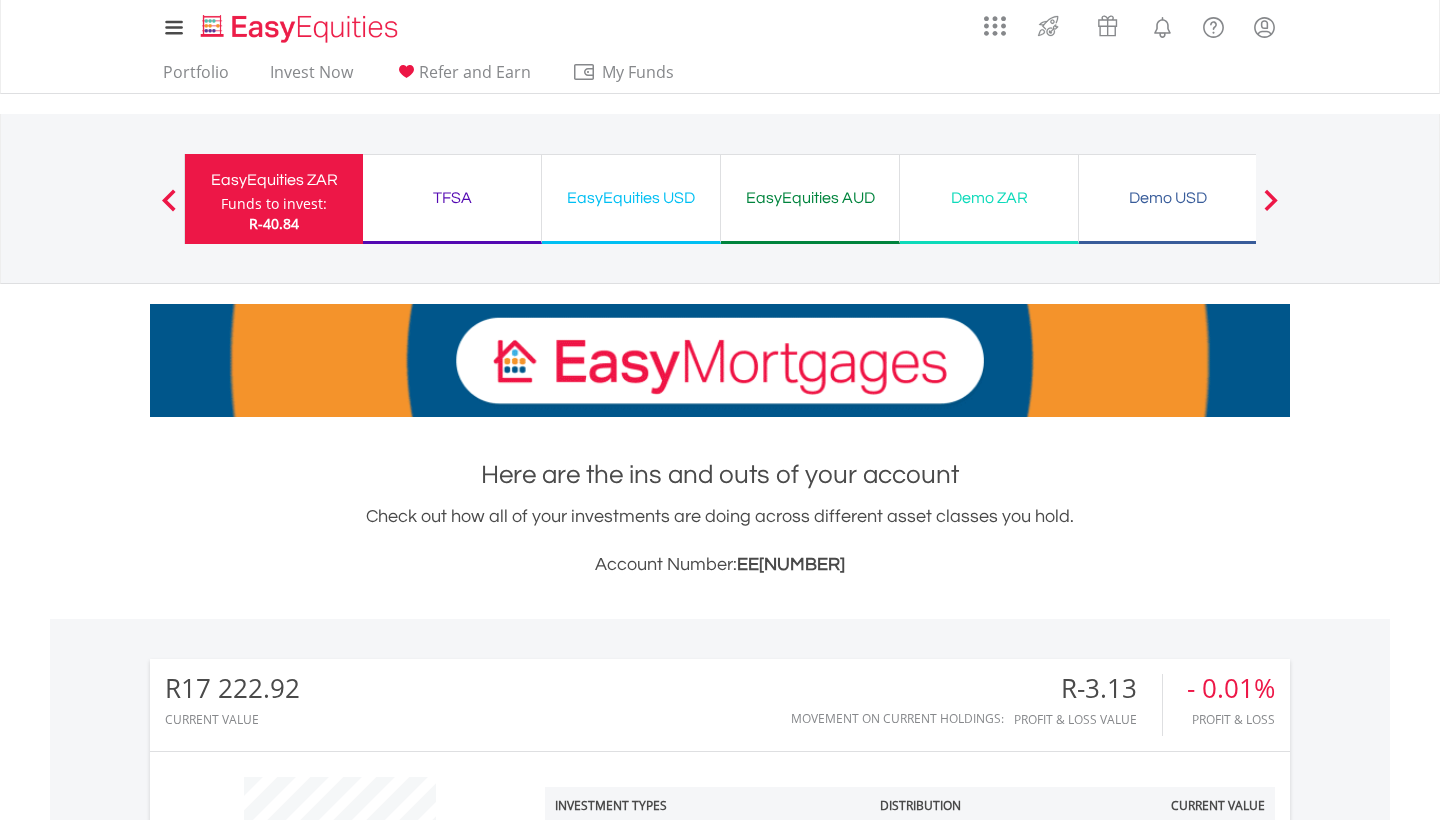 scroll, scrollTop: 0, scrollLeft: 0, axis: both 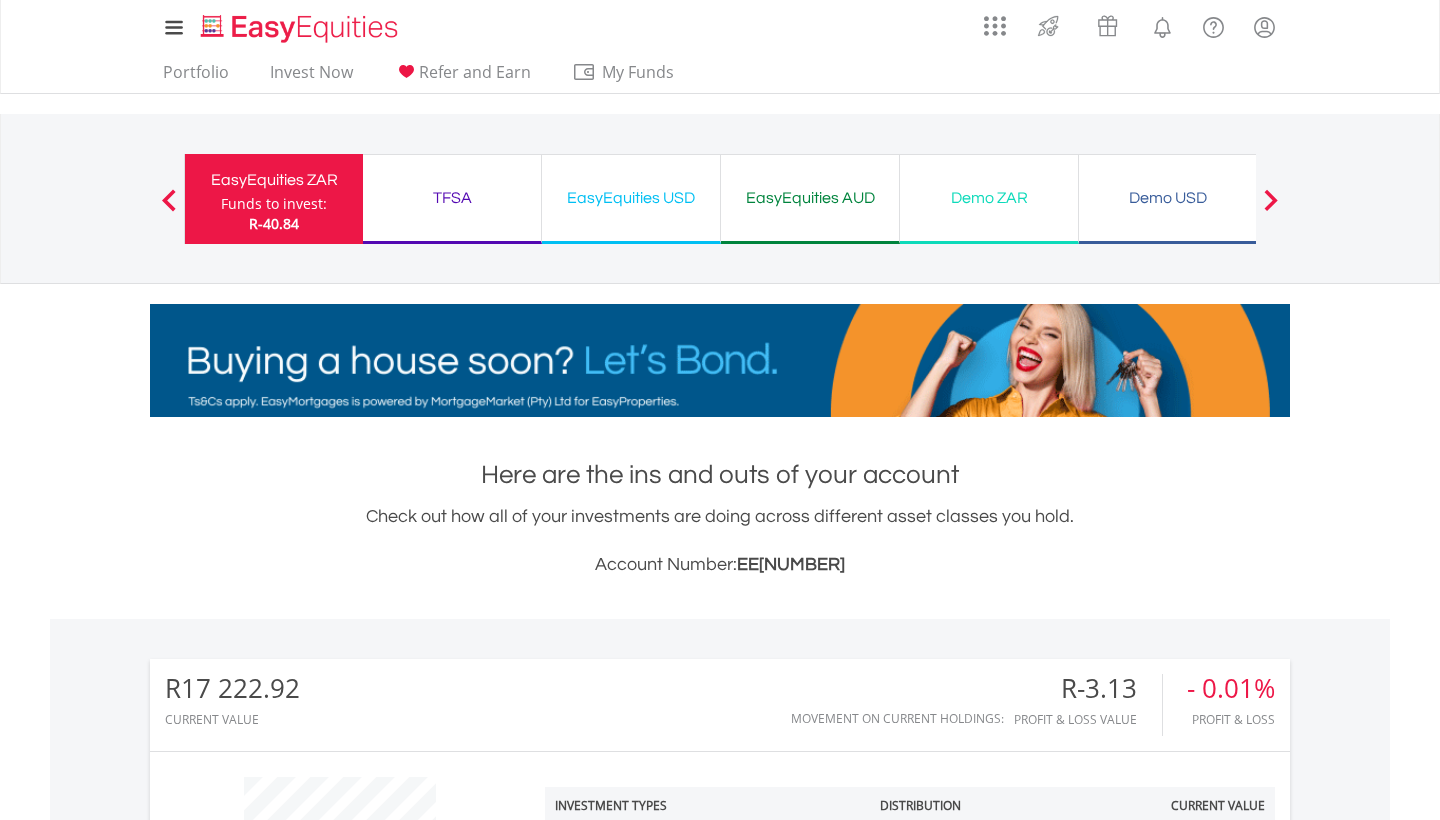 click on "TFSA" at bounding box center [452, 198] 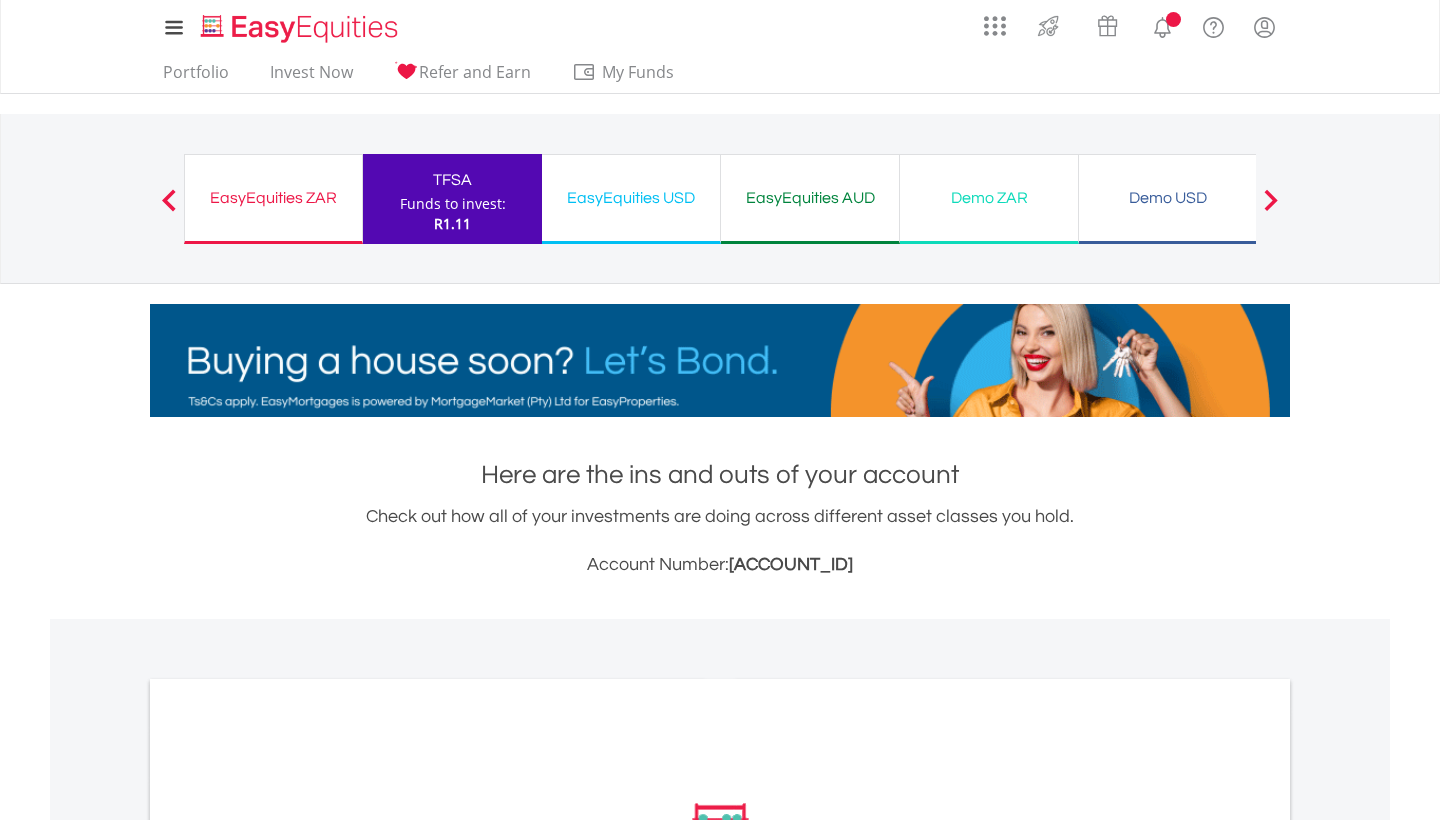 scroll, scrollTop: 0, scrollLeft: 0, axis: both 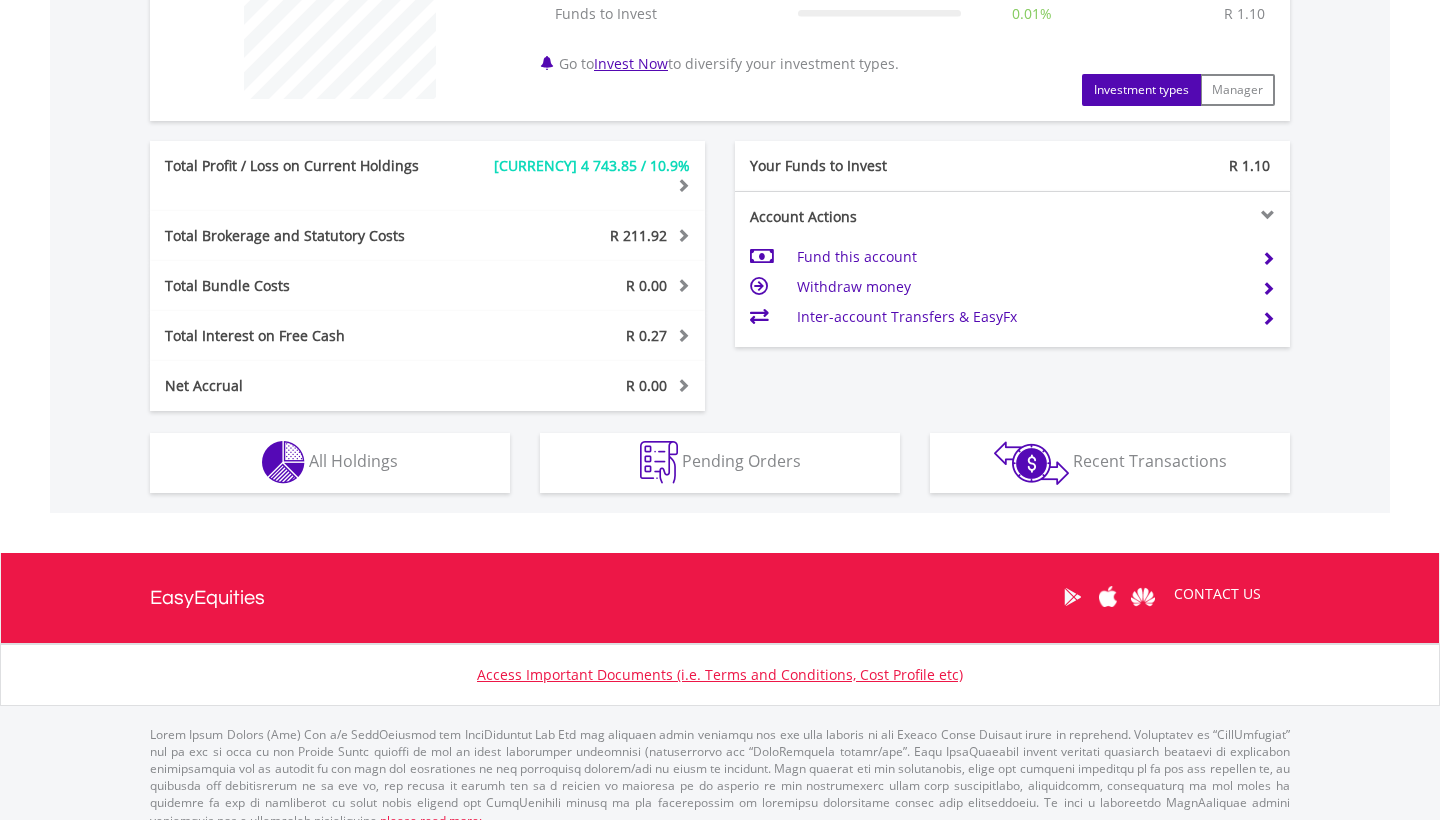 click on "All Holdings" at bounding box center [353, 461] 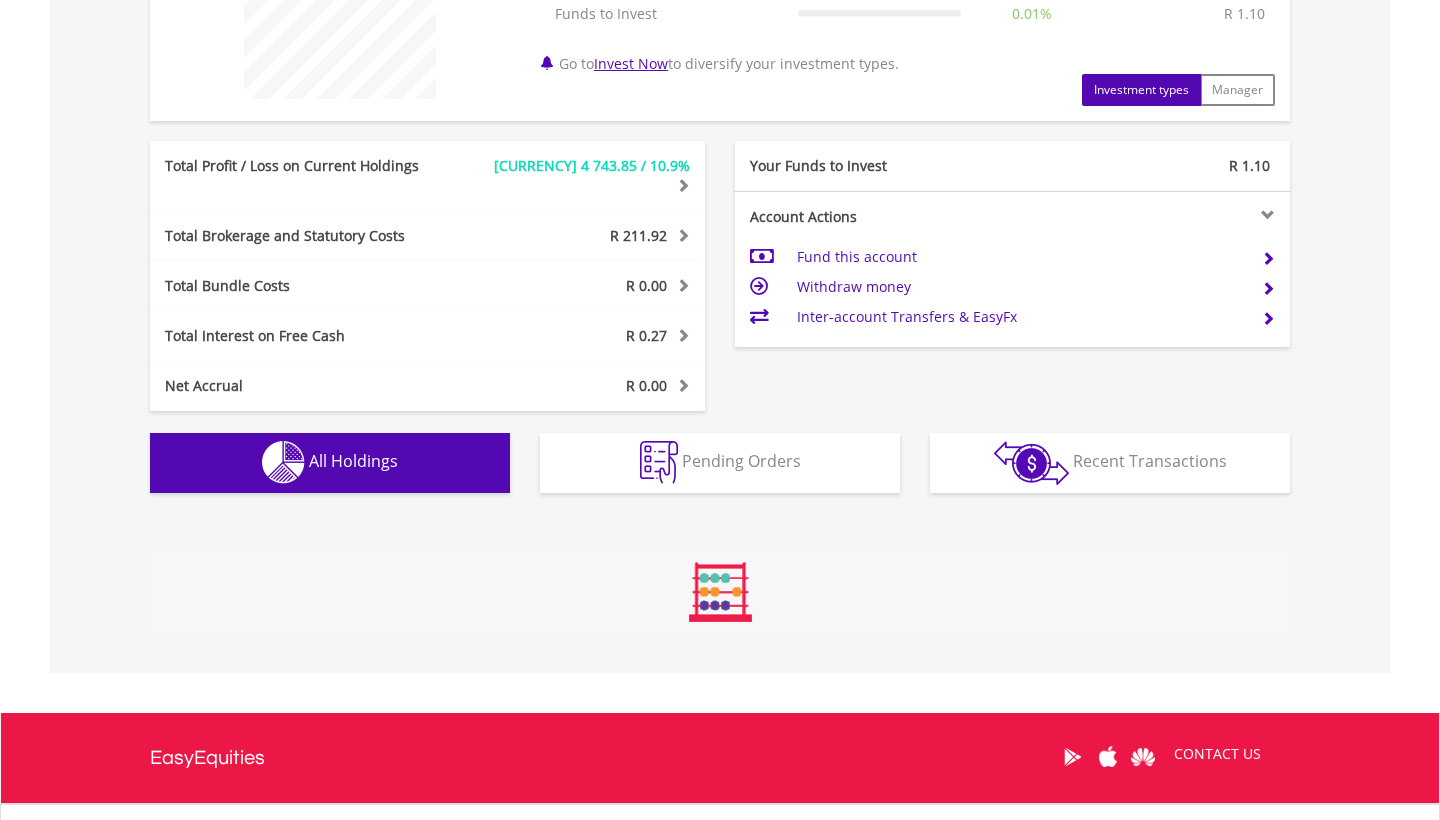 scroll, scrollTop: 1153, scrollLeft: 0, axis: vertical 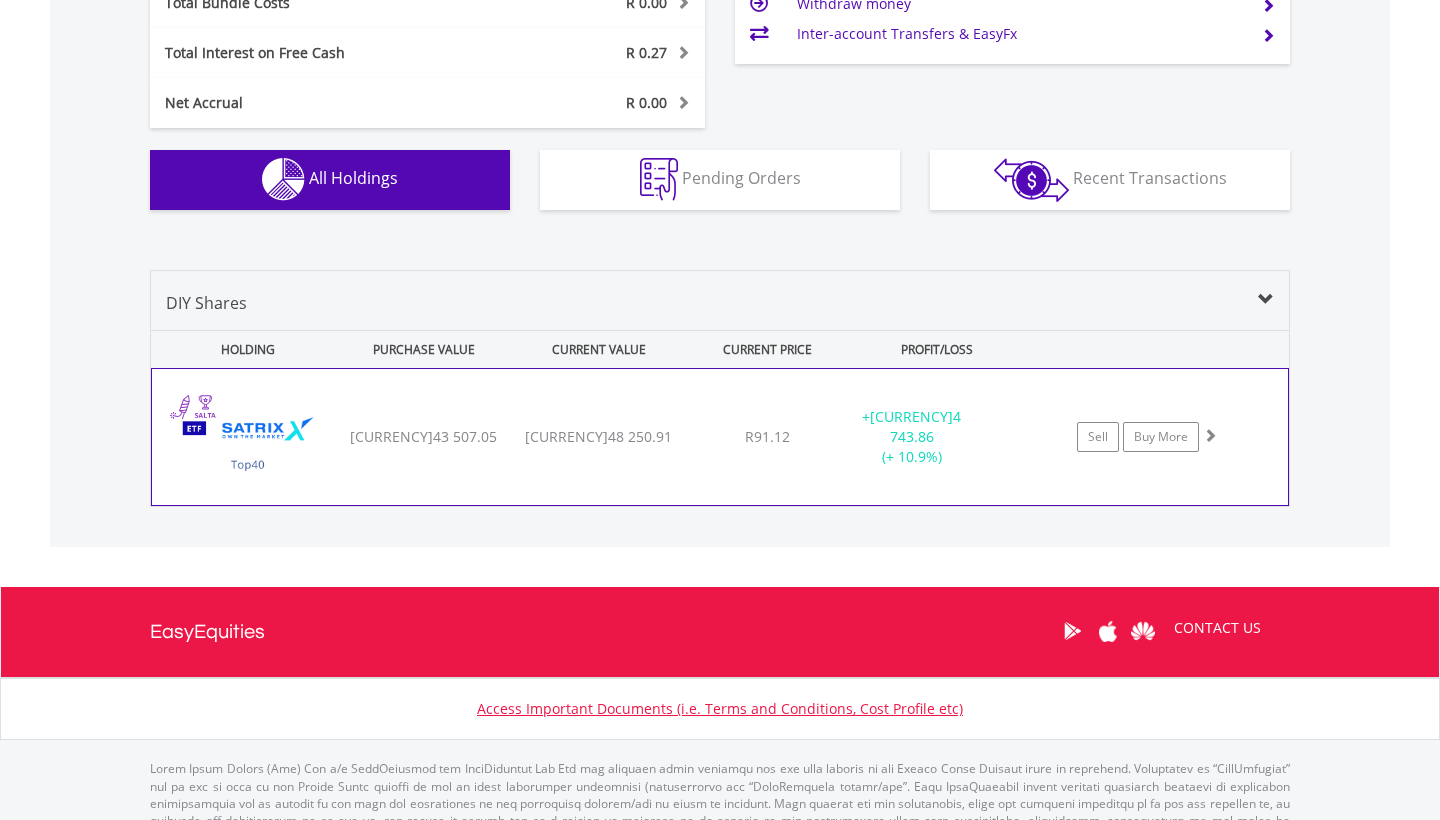 click on "Satrix 40 ETF" at bounding box center (248, 447) 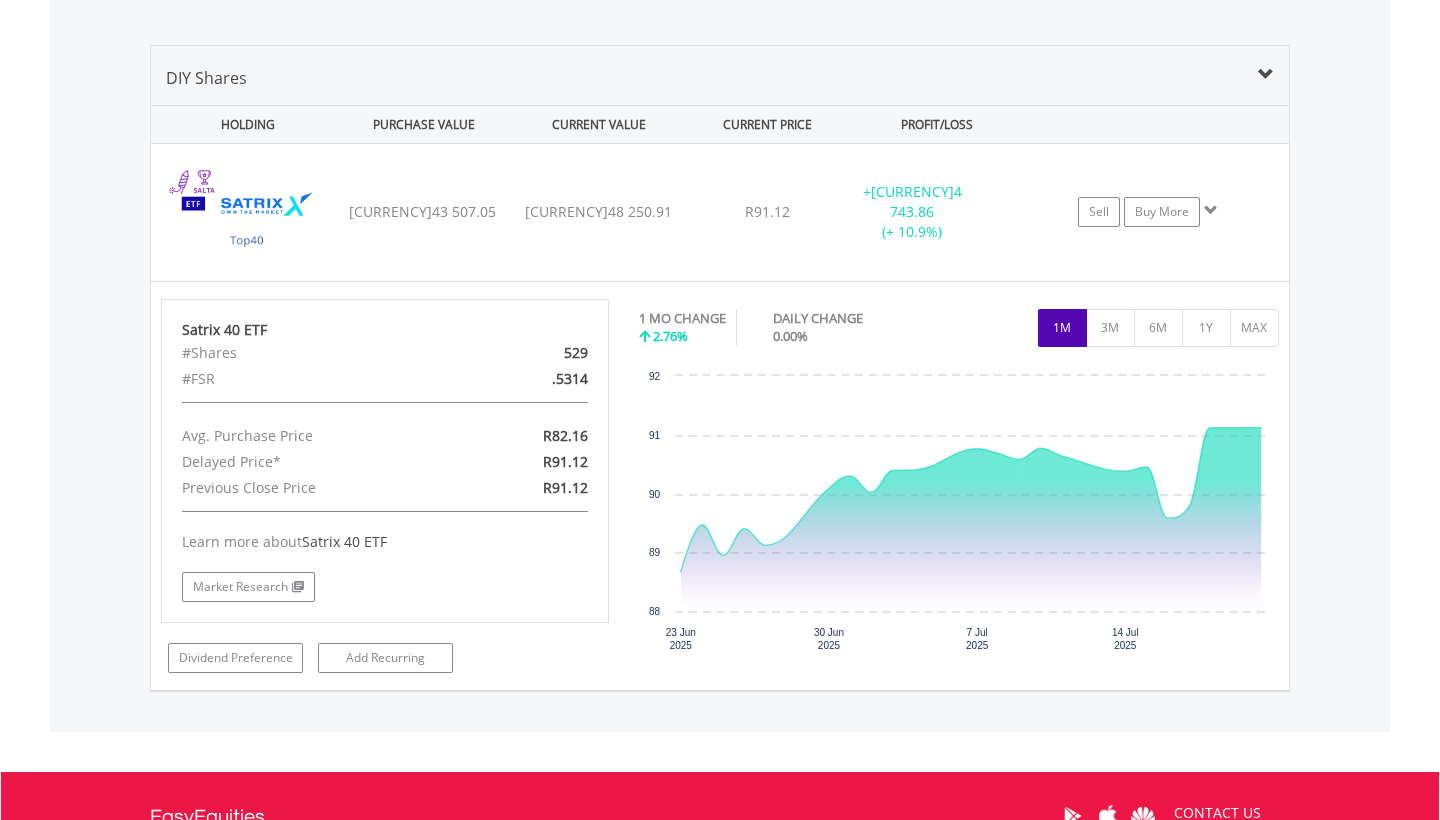 scroll, scrollTop: 1380, scrollLeft: 0, axis: vertical 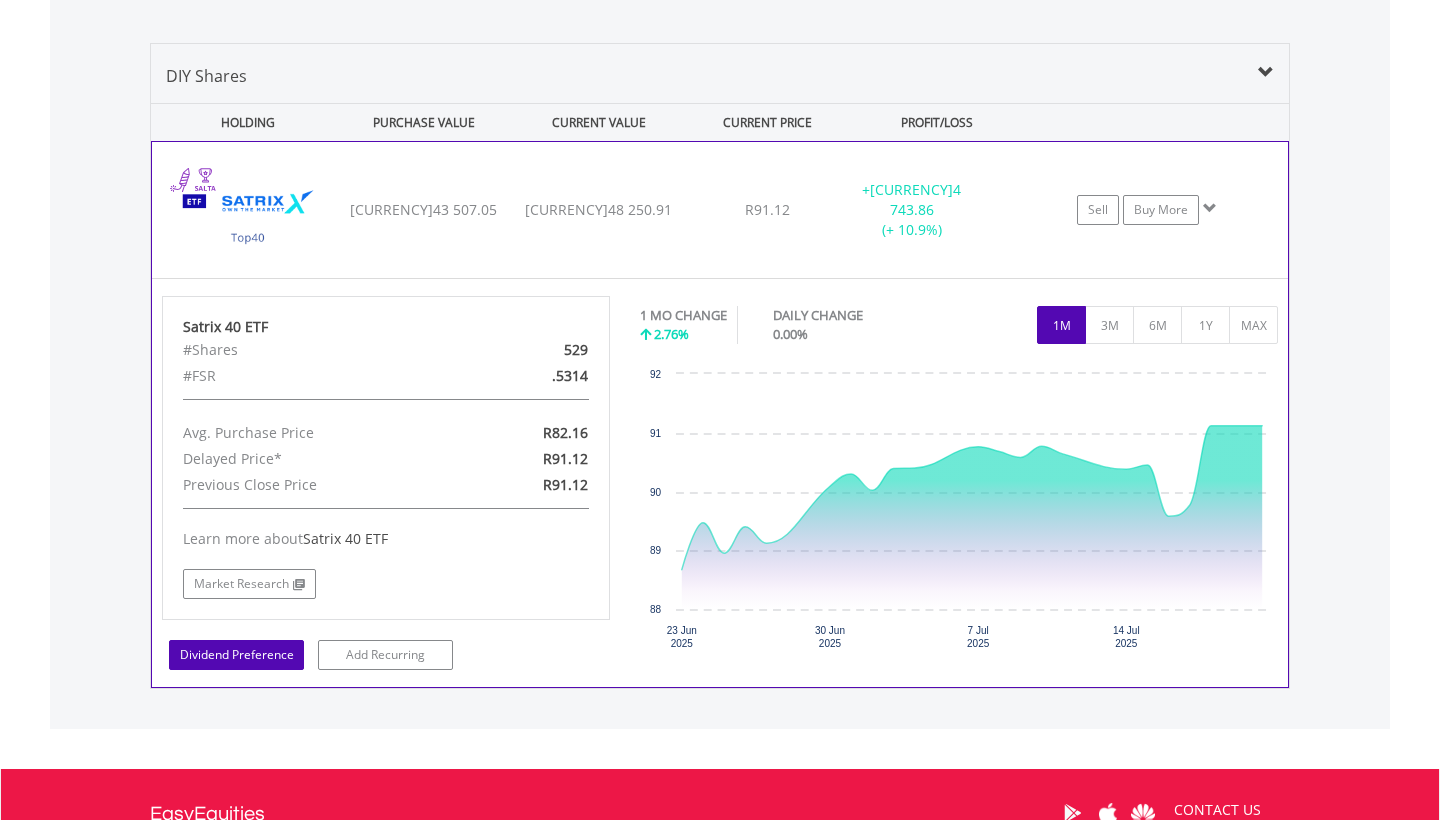 click on "Dividend Preference" at bounding box center [236, 655] 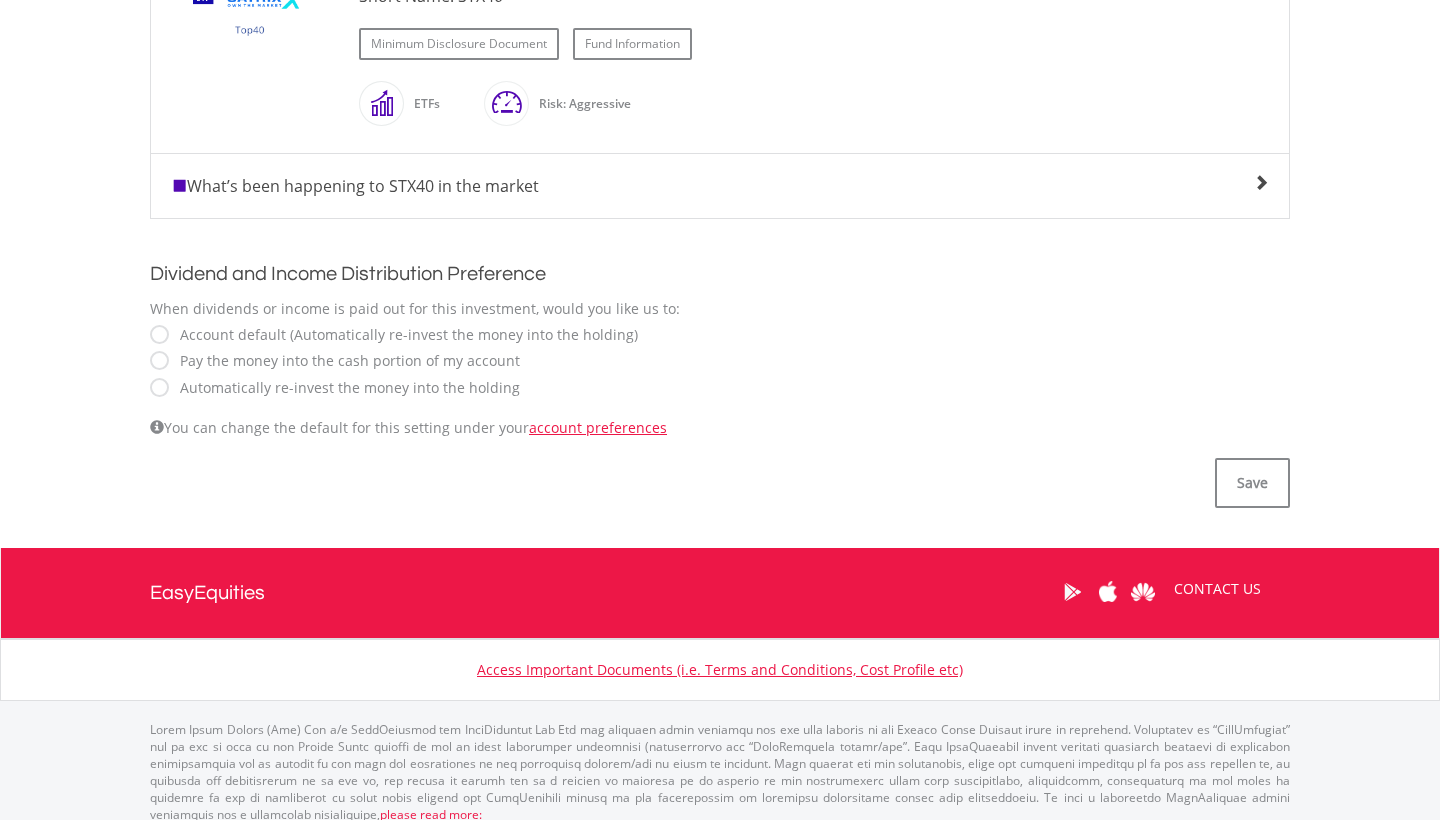 scroll, scrollTop: 576, scrollLeft: 0, axis: vertical 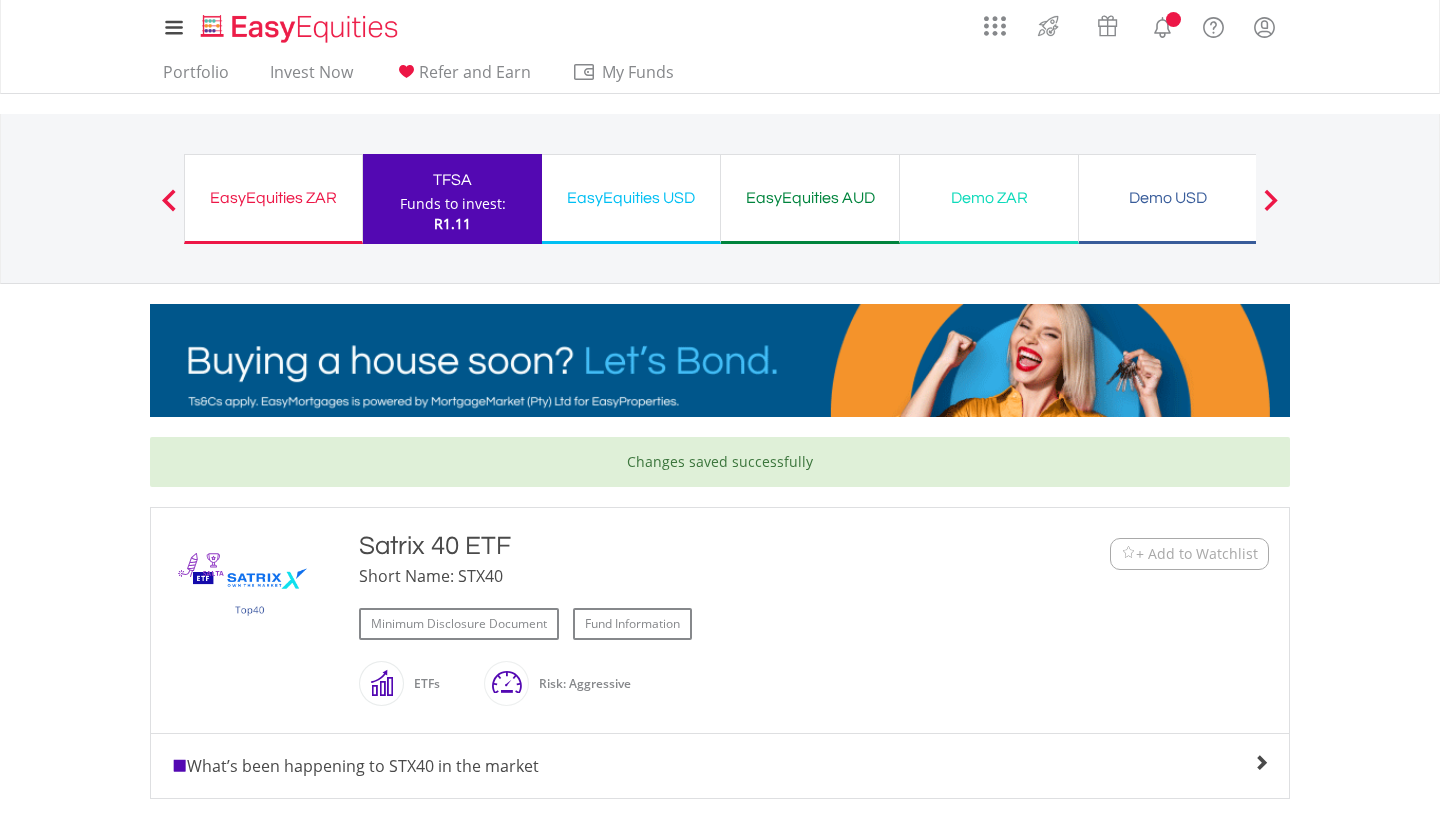 click on "TFSA" at bounding box center (452, 180) 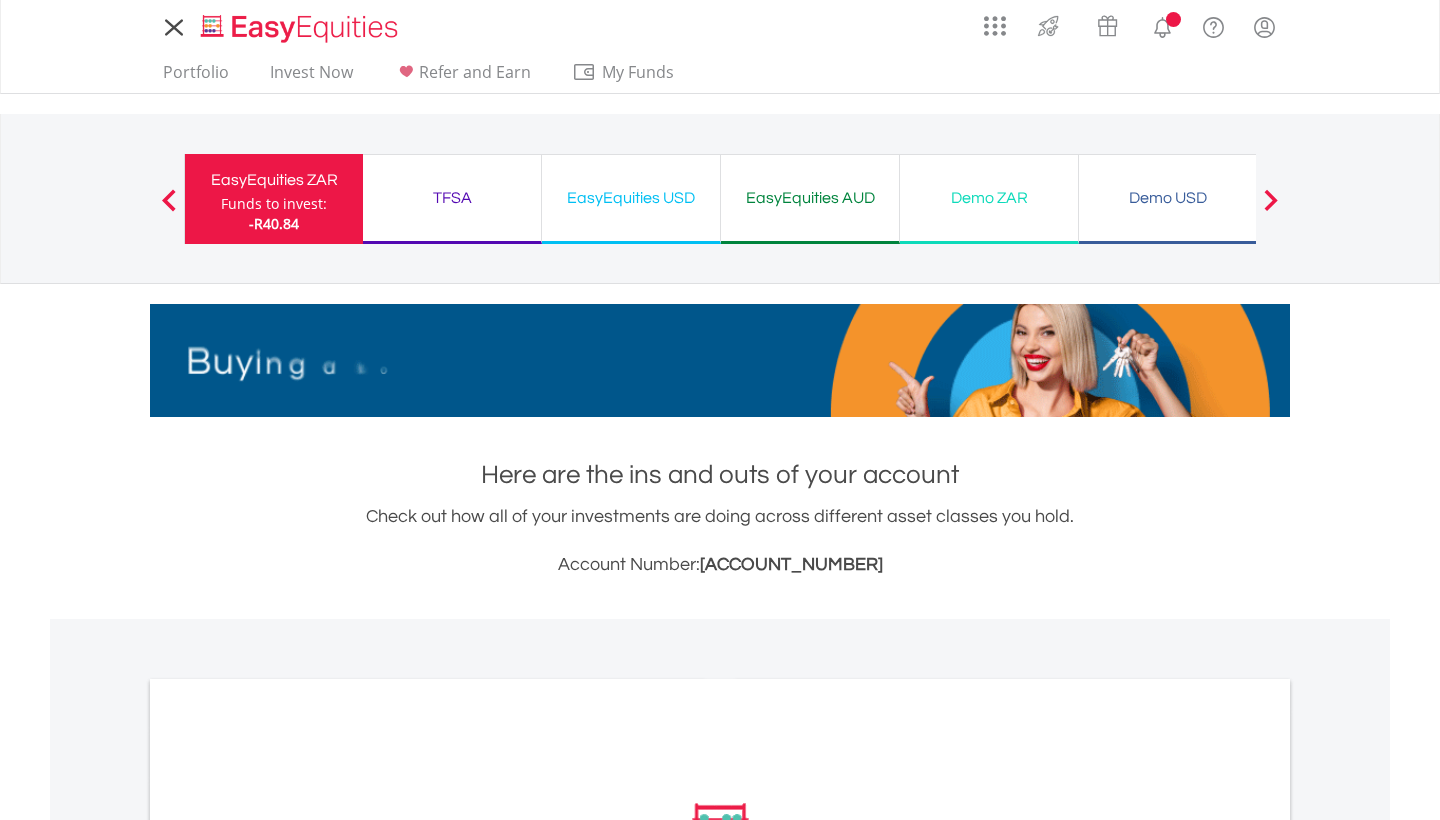 scroll, scrollTop: 0, scrollLeft: 0, axis: both 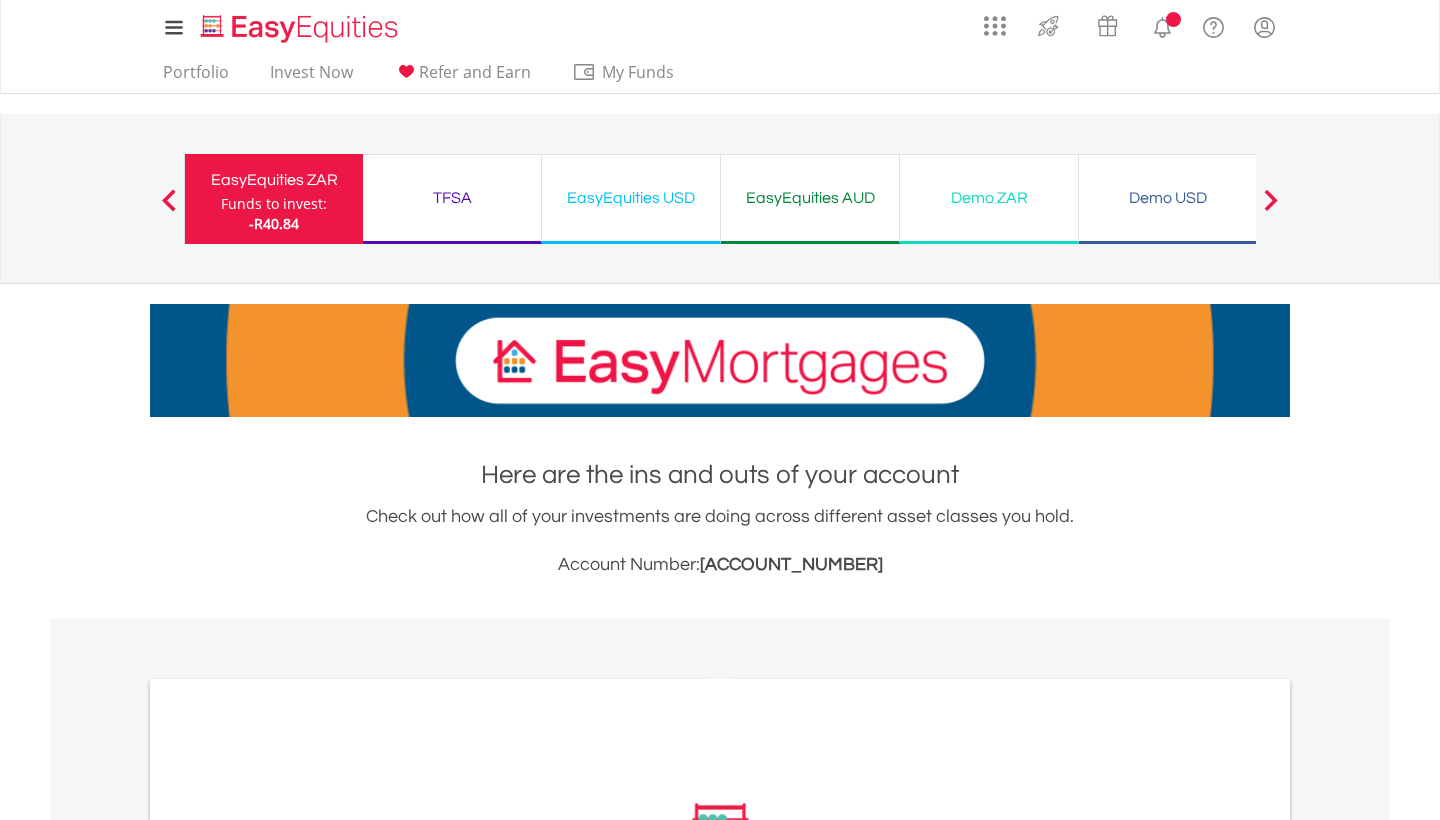click on "TFSA
Funds to invest:
-R40.84" at bounding box center (452, 199) 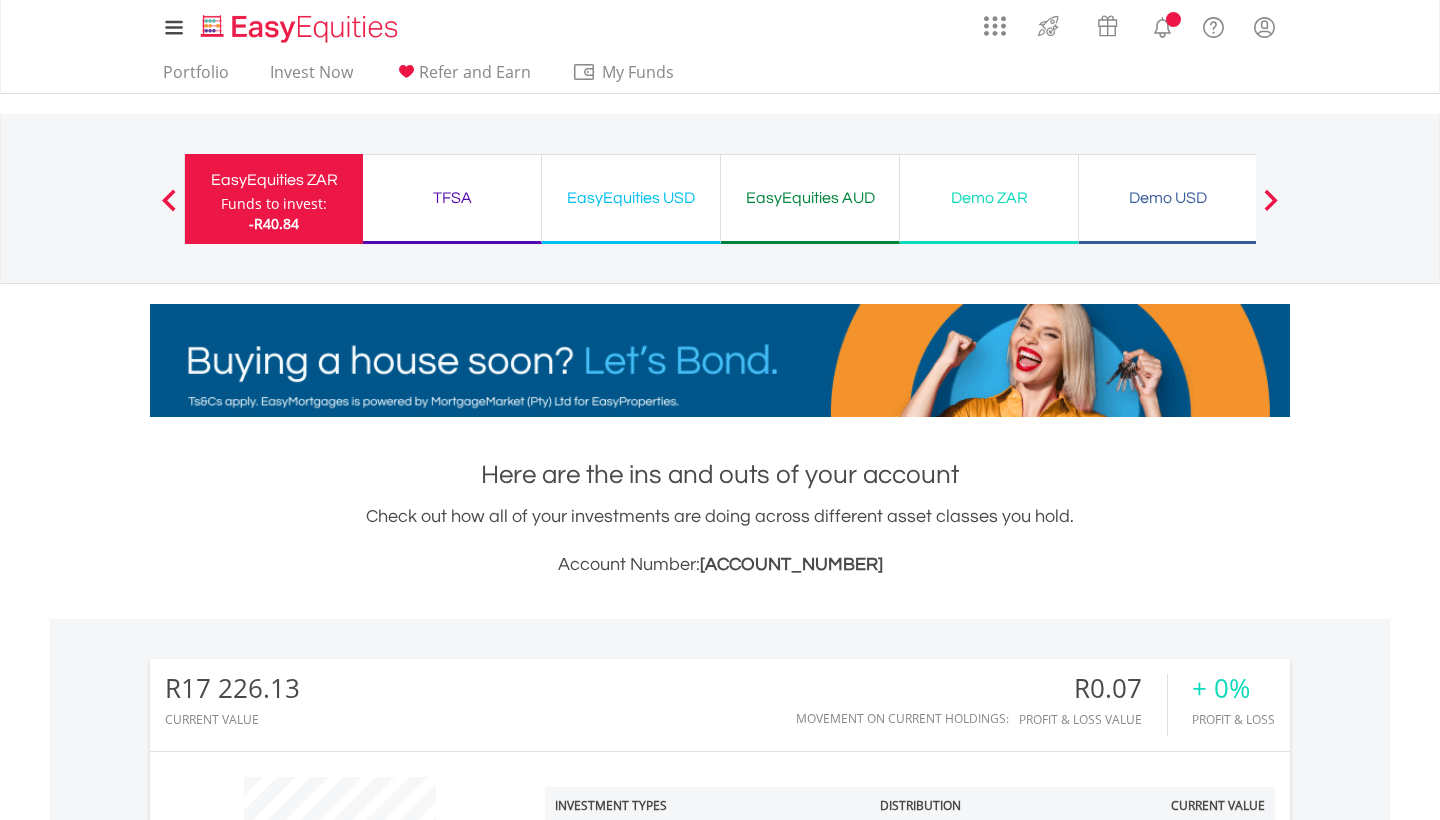 scroll, scrollTop: 999808, scrollLeft: 999620, axis: both 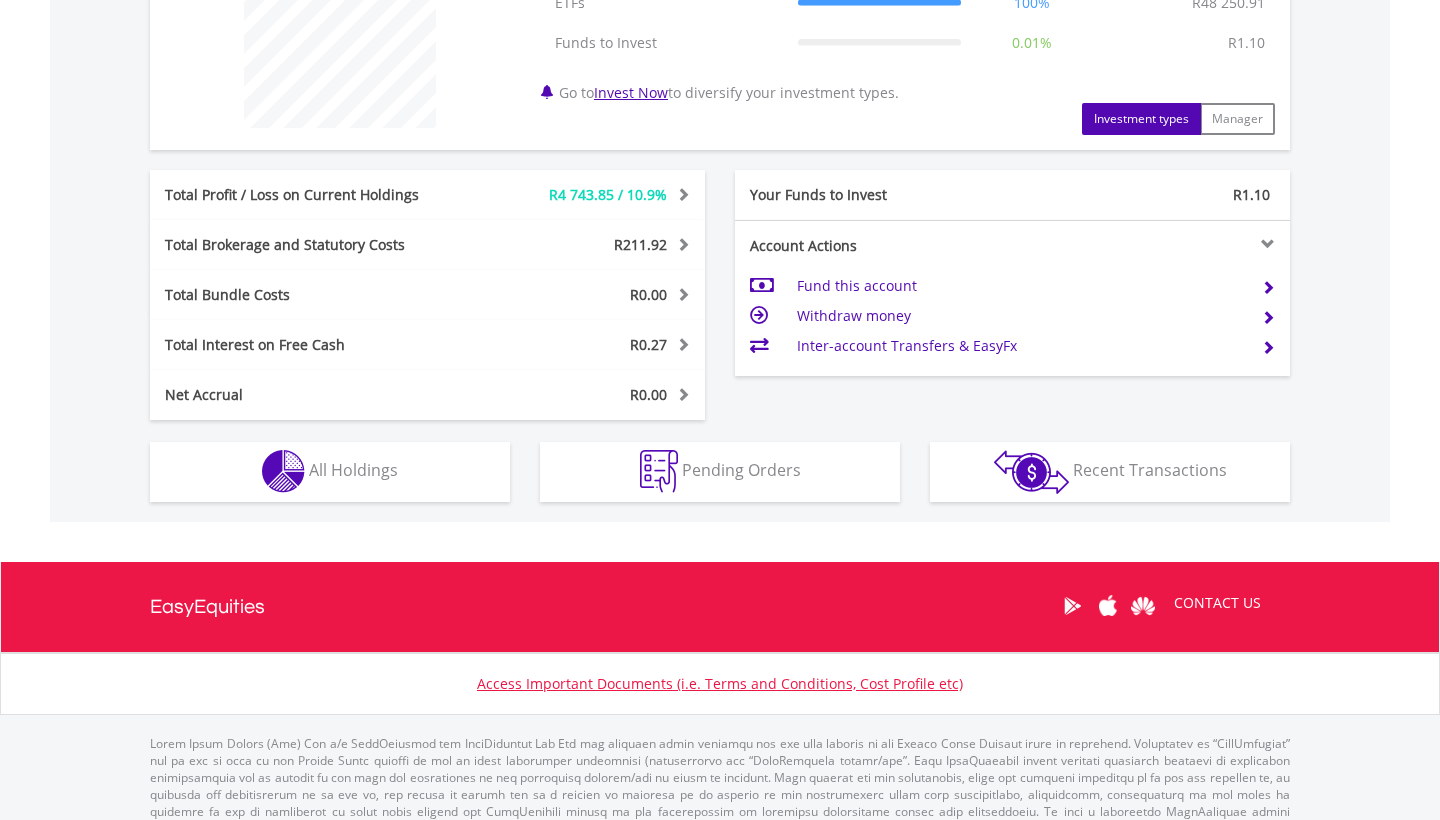 click at bounding box center [283, 471] 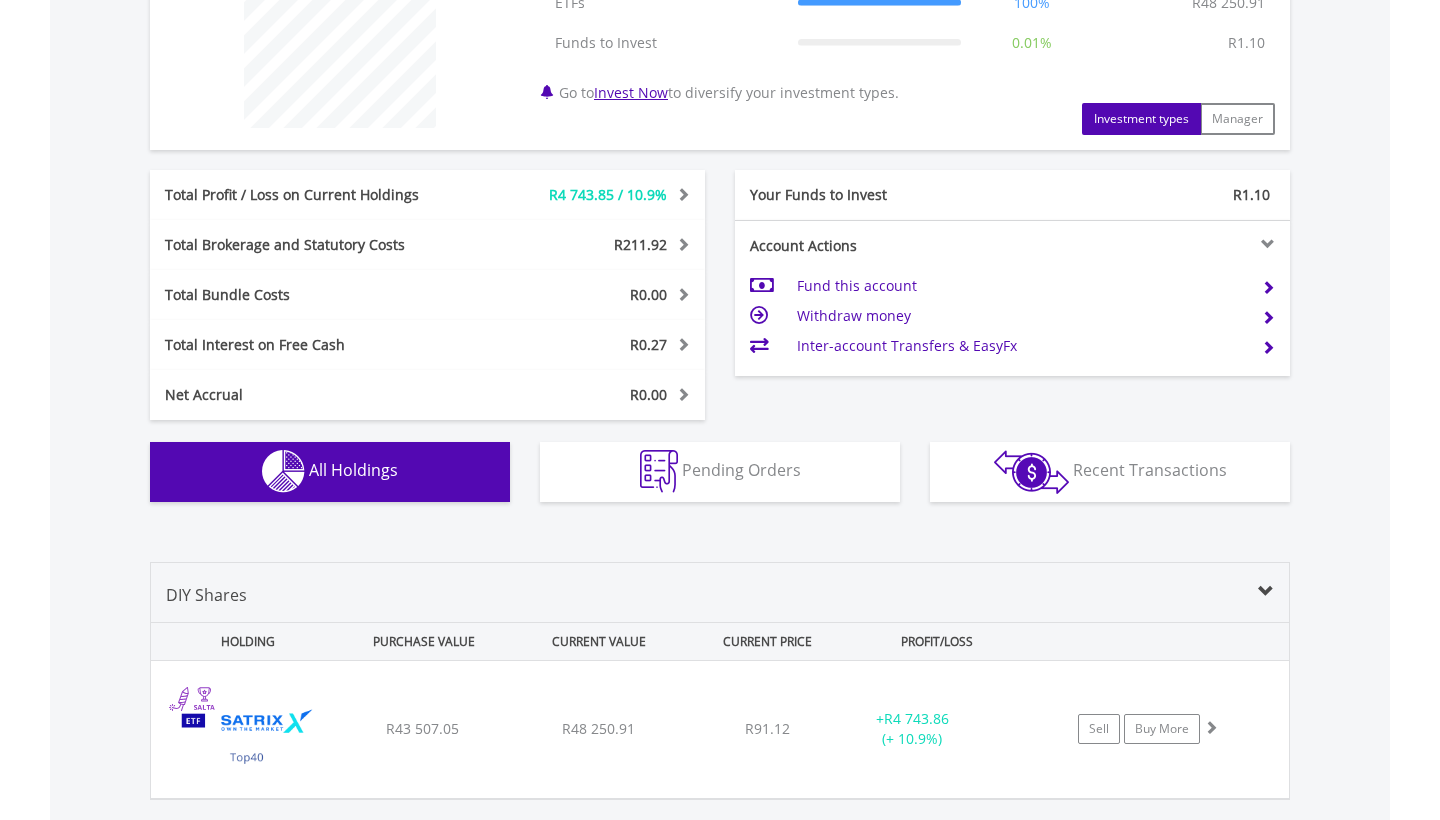 scroll, scrollTop: 1153, scrollLeft: 0, axis: vertical 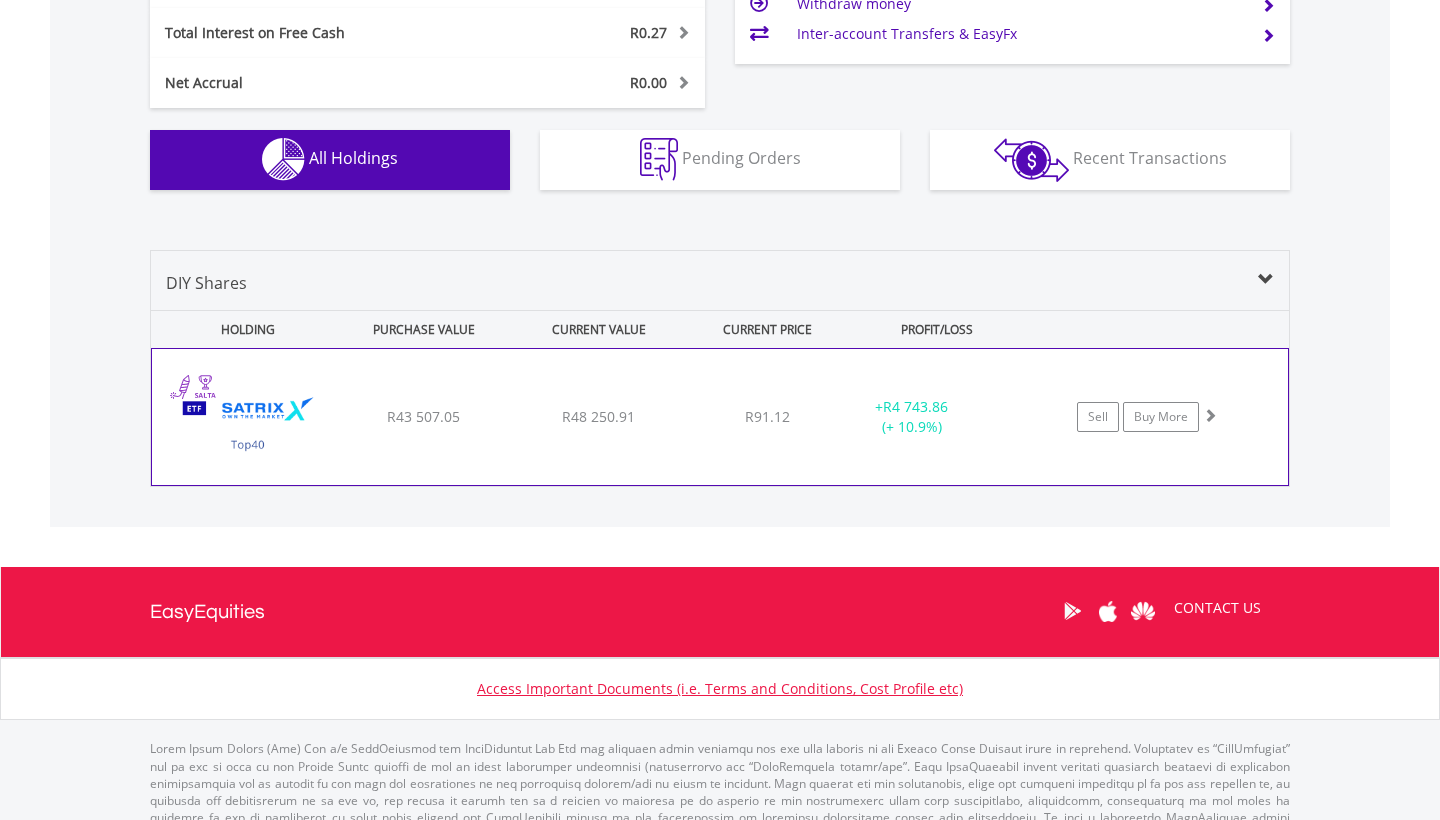 click on "﻿
Satrix 40 ETF
R43 507.05
R48 250.91
R91.12
+  R4 743.86 (+ 10.9%)
Sell
Buy More" at bounding box center [720, 417] 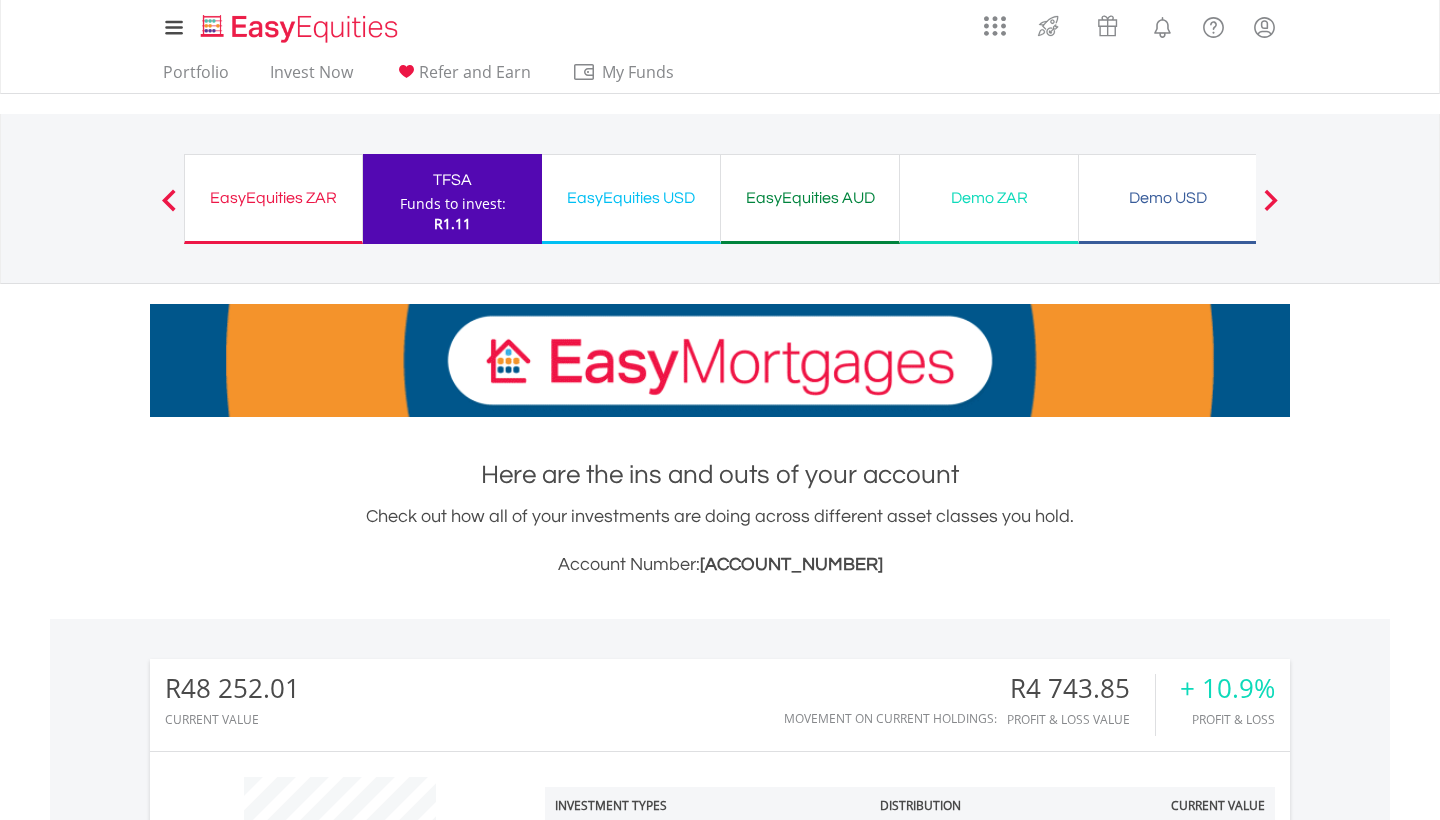 scroll, scrollTop: 0, scrollLeft: 0, axis: both 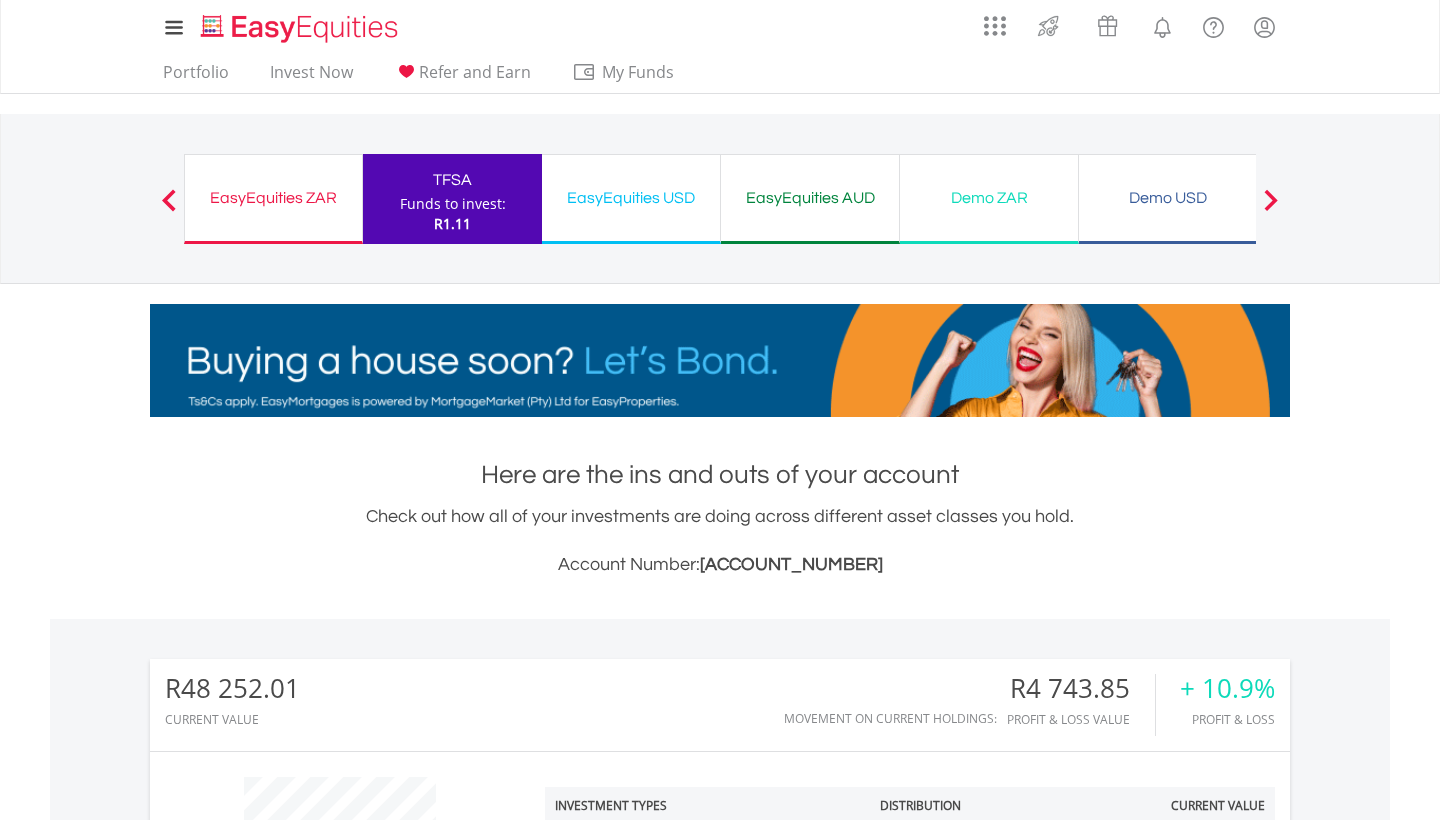 click on "EasyEquities USD" at bounding box center (631, 198) 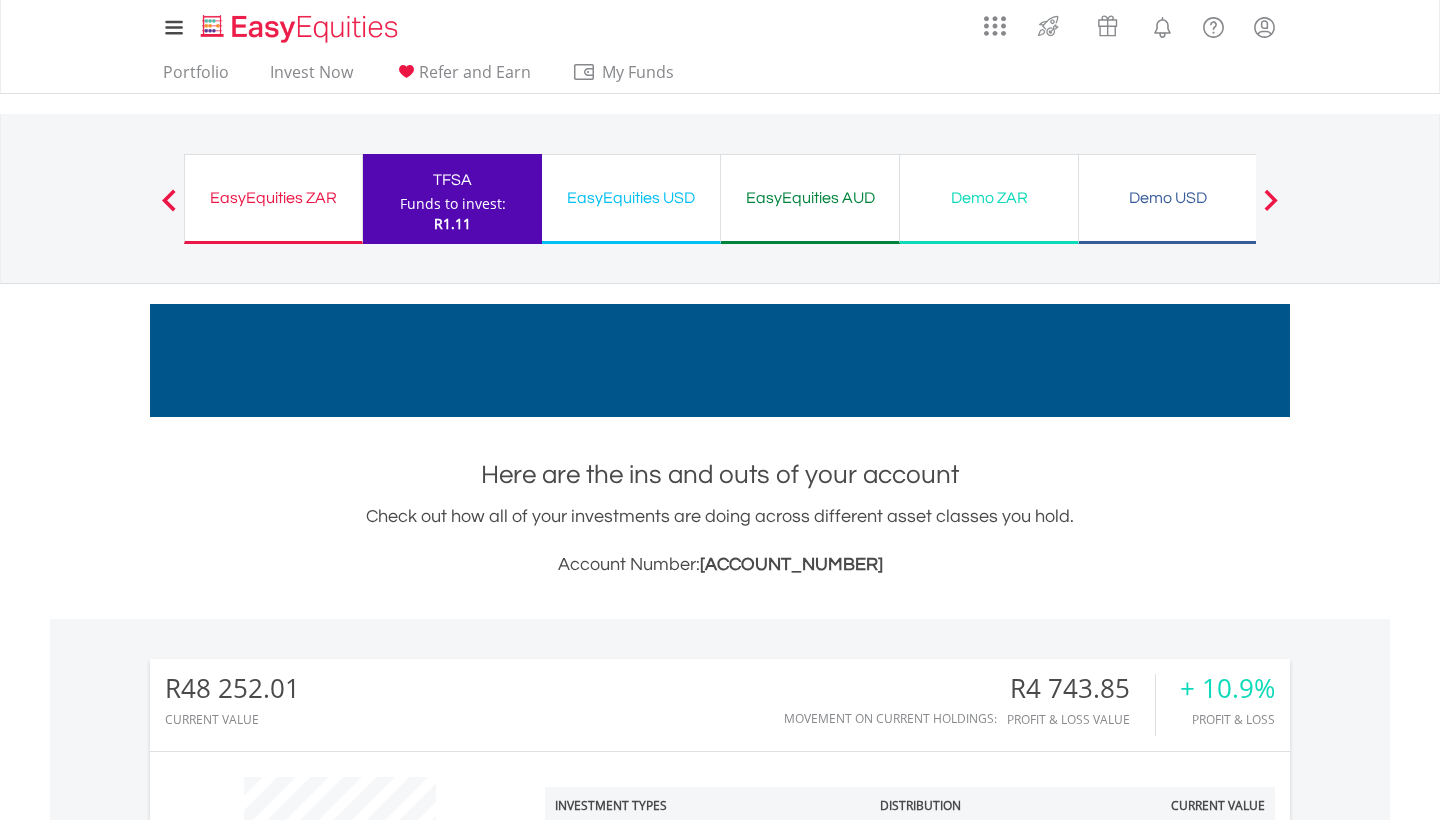 click on "EasyEquities USD" at bounding box center [631, 198] 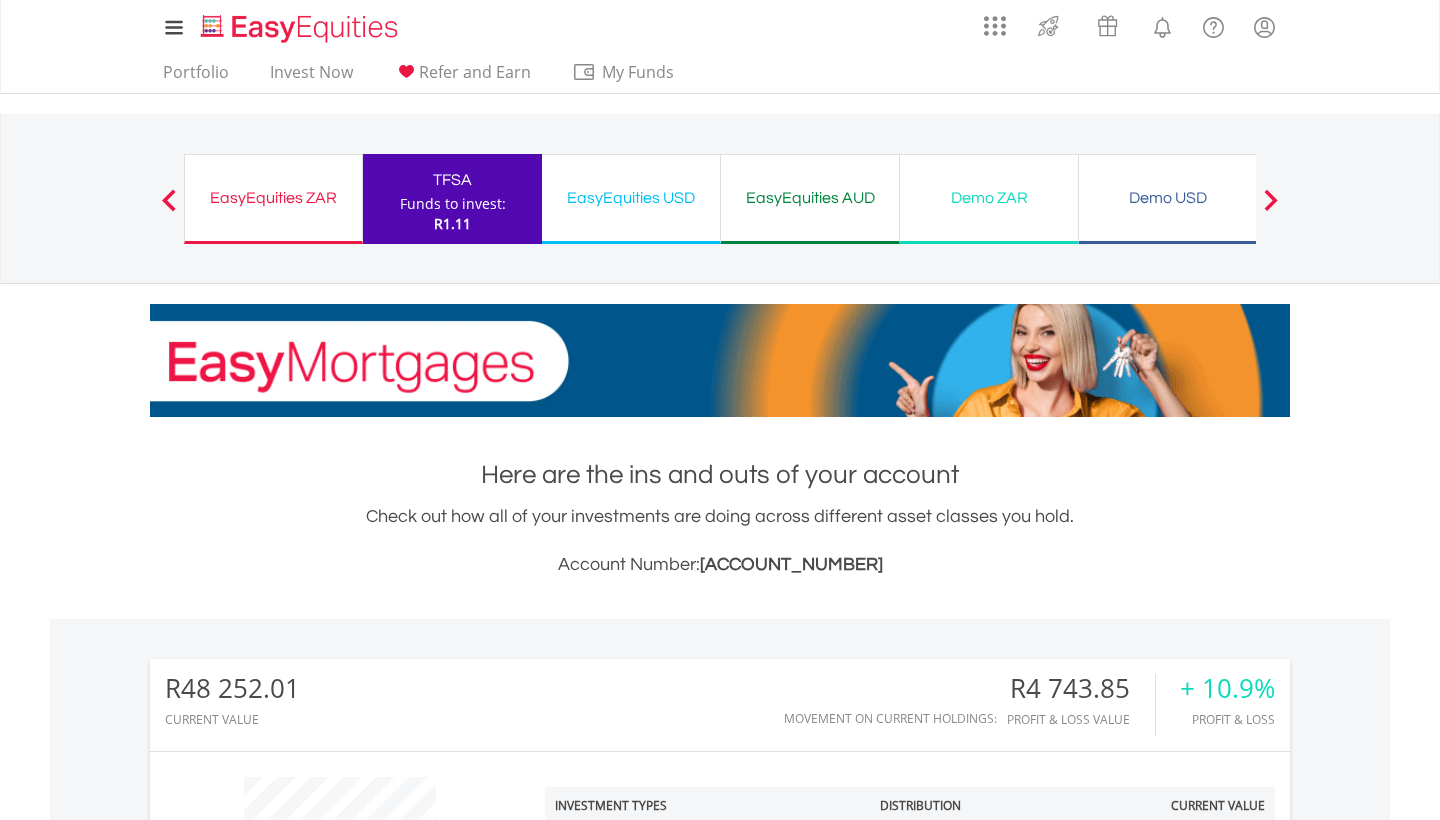 scroll, scrollTop: 345, scrollLeft: 0, axis: vertical 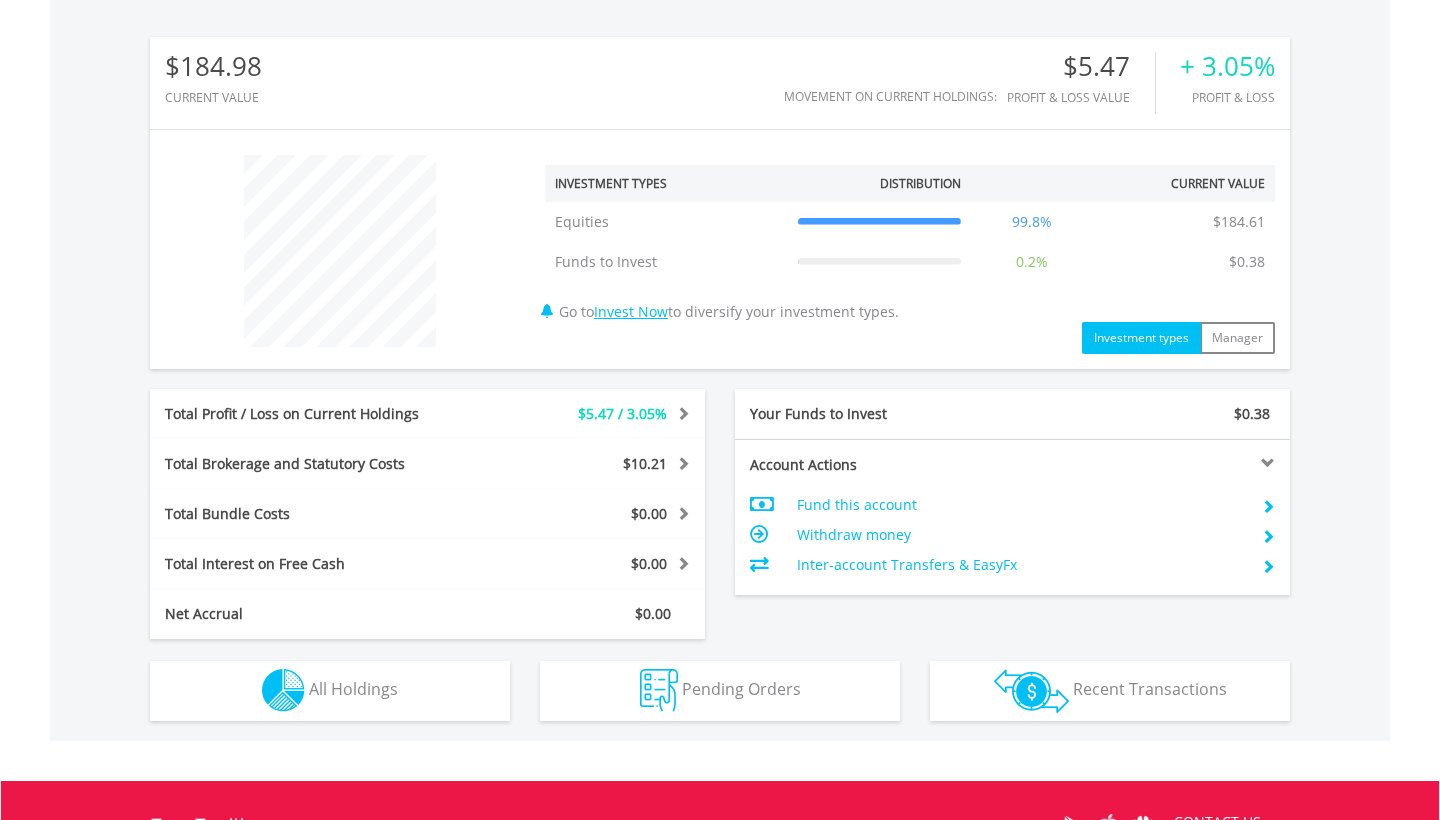 click on "Holdings
All Holdings" at bounding box center [330, 691] 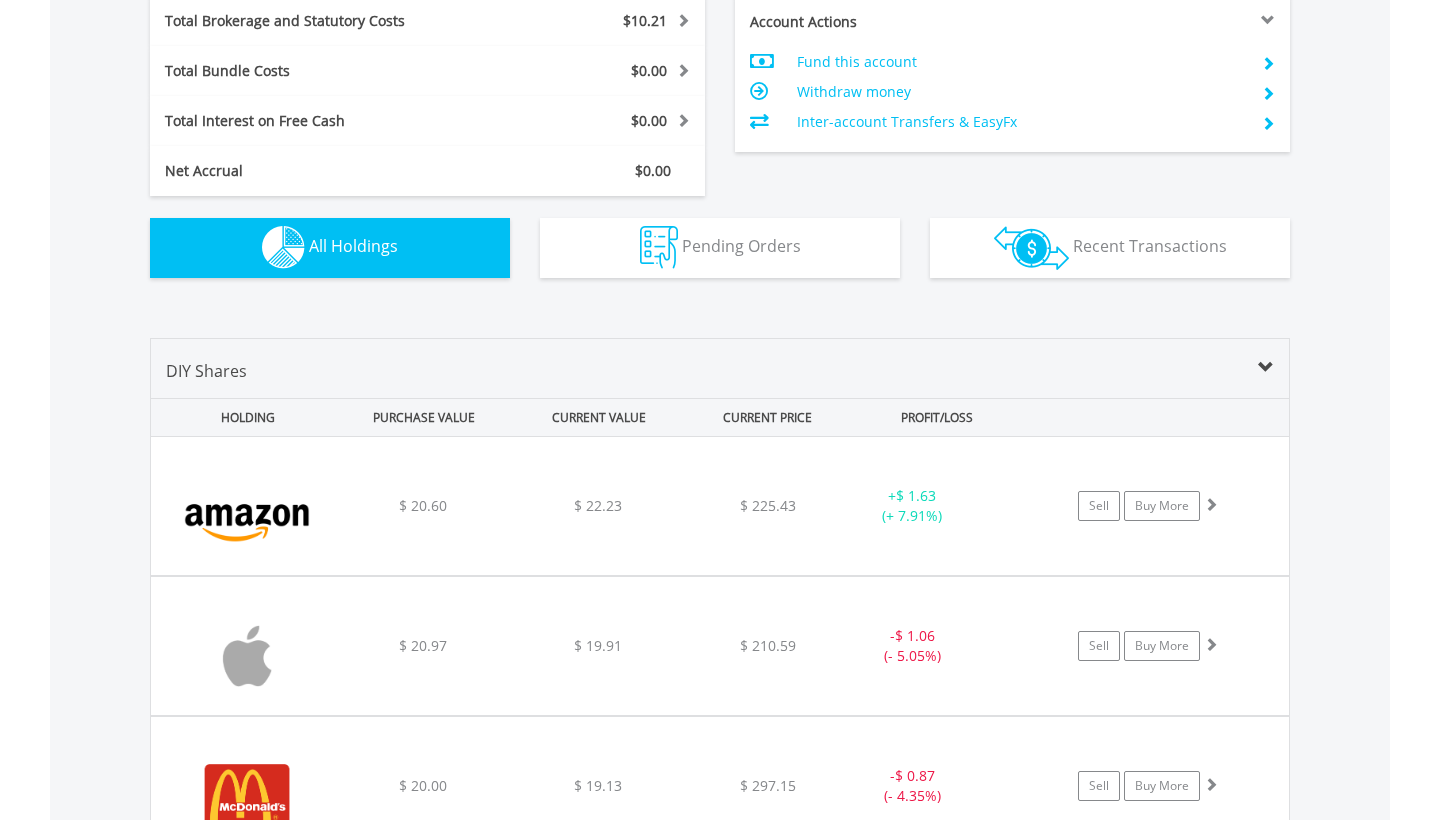 scroll, scrollTop: 1073, scrollLeft: 0, axis: vertical 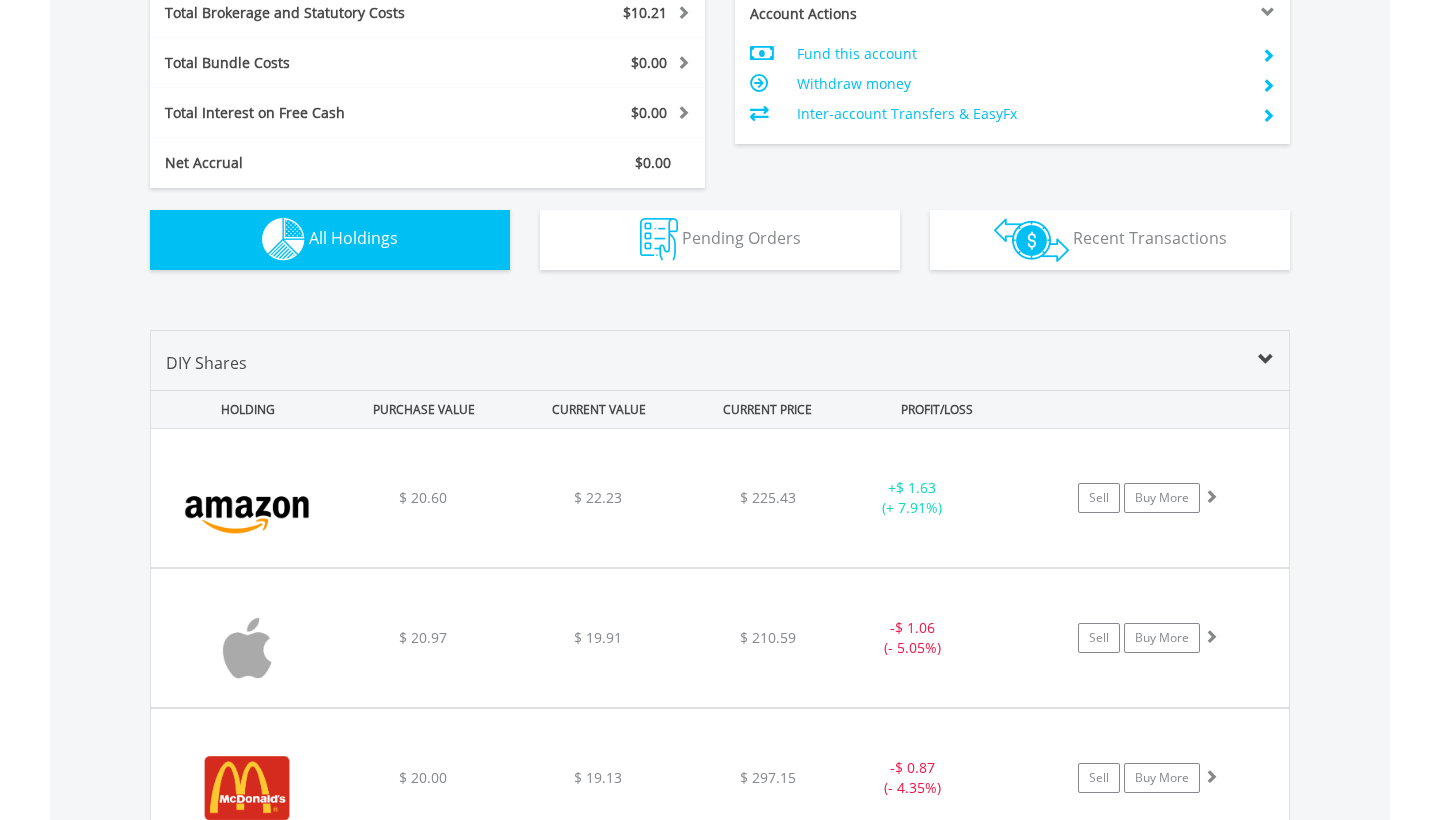 click on "DIY Shares" at bounding box center (720, 370) 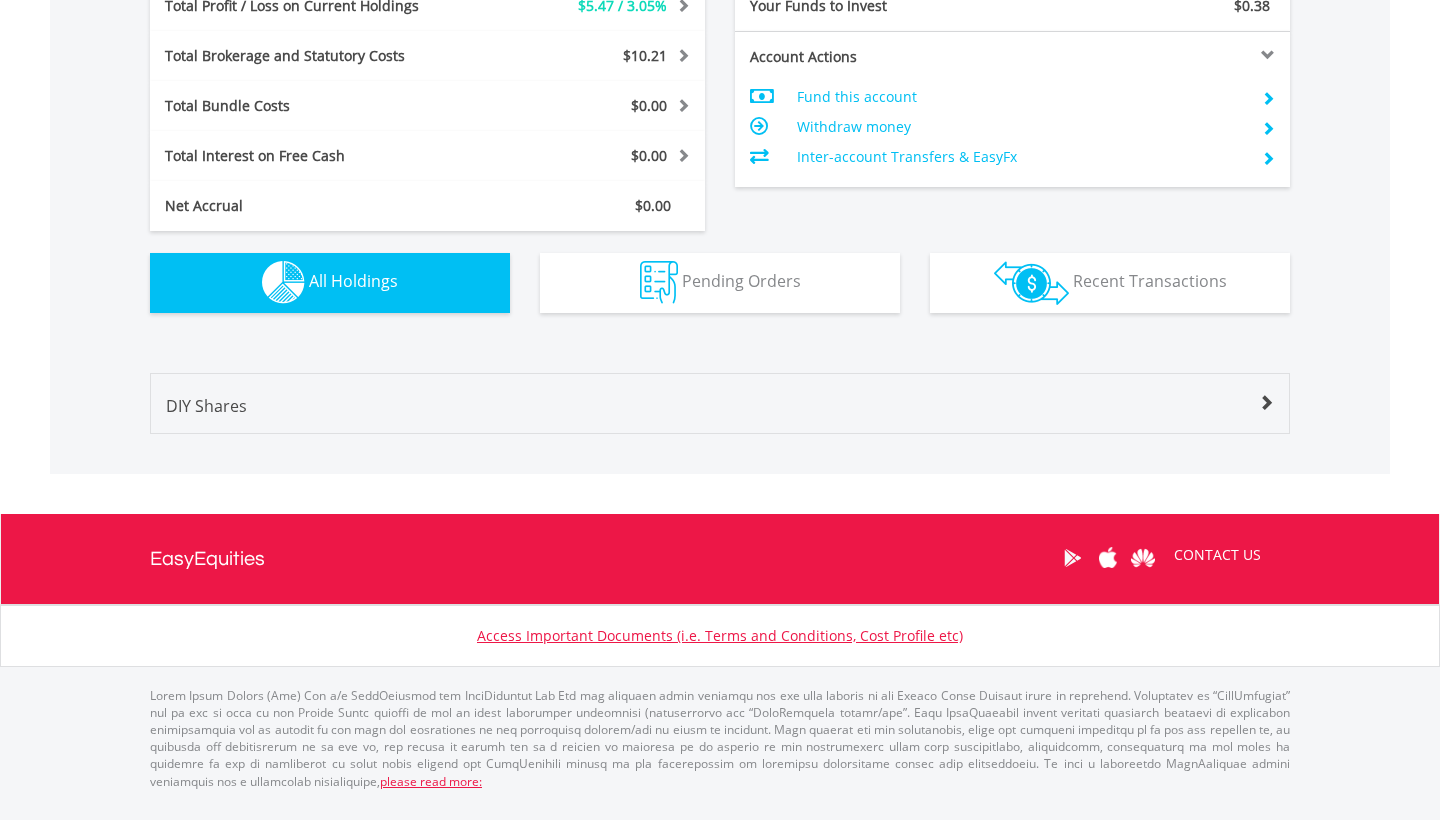 scroll, scrollTop: 1011, scrollLeft: 0, axis: vertical 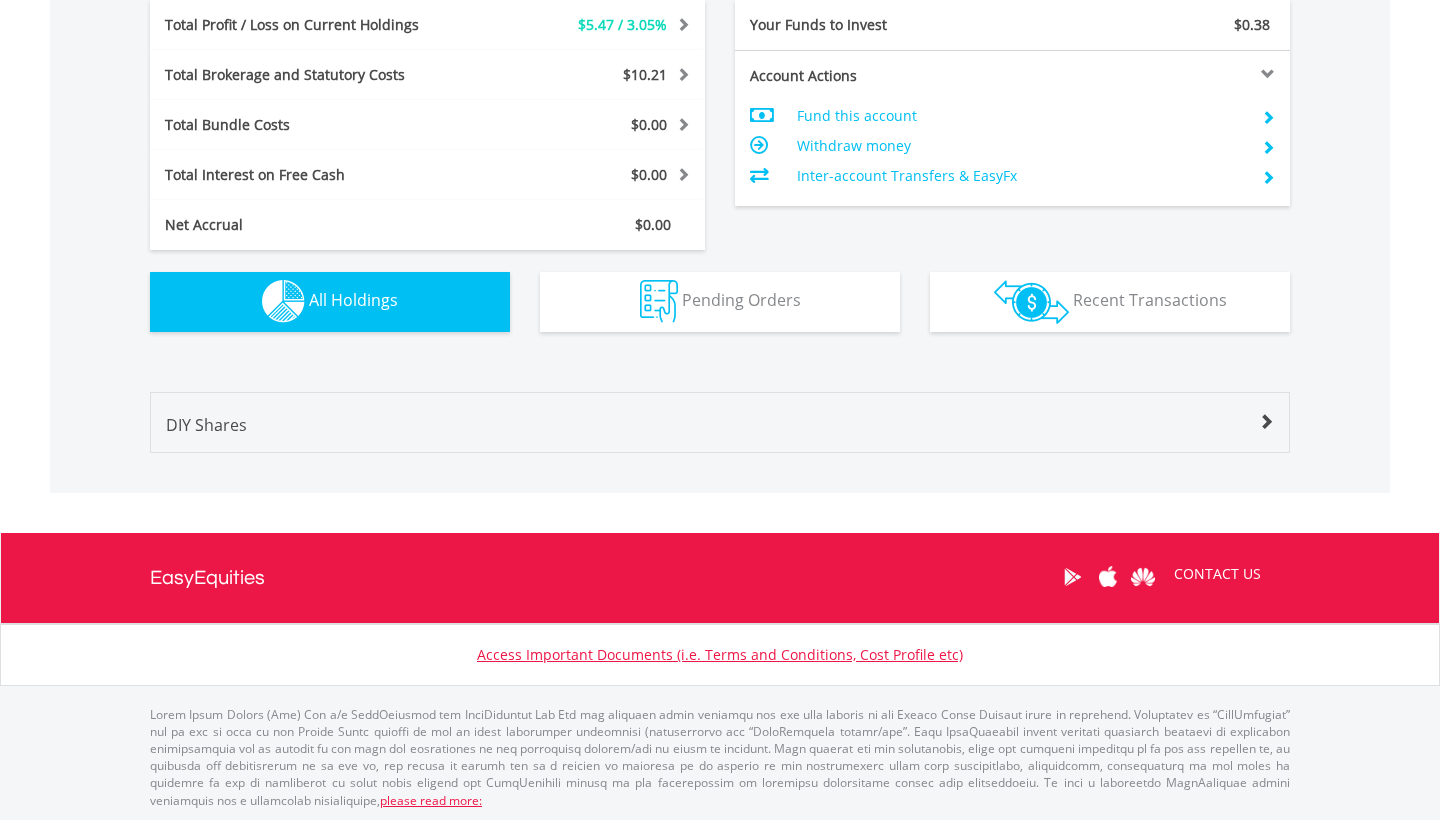 click on "DIY Shares" at bounding box center (720, 432) 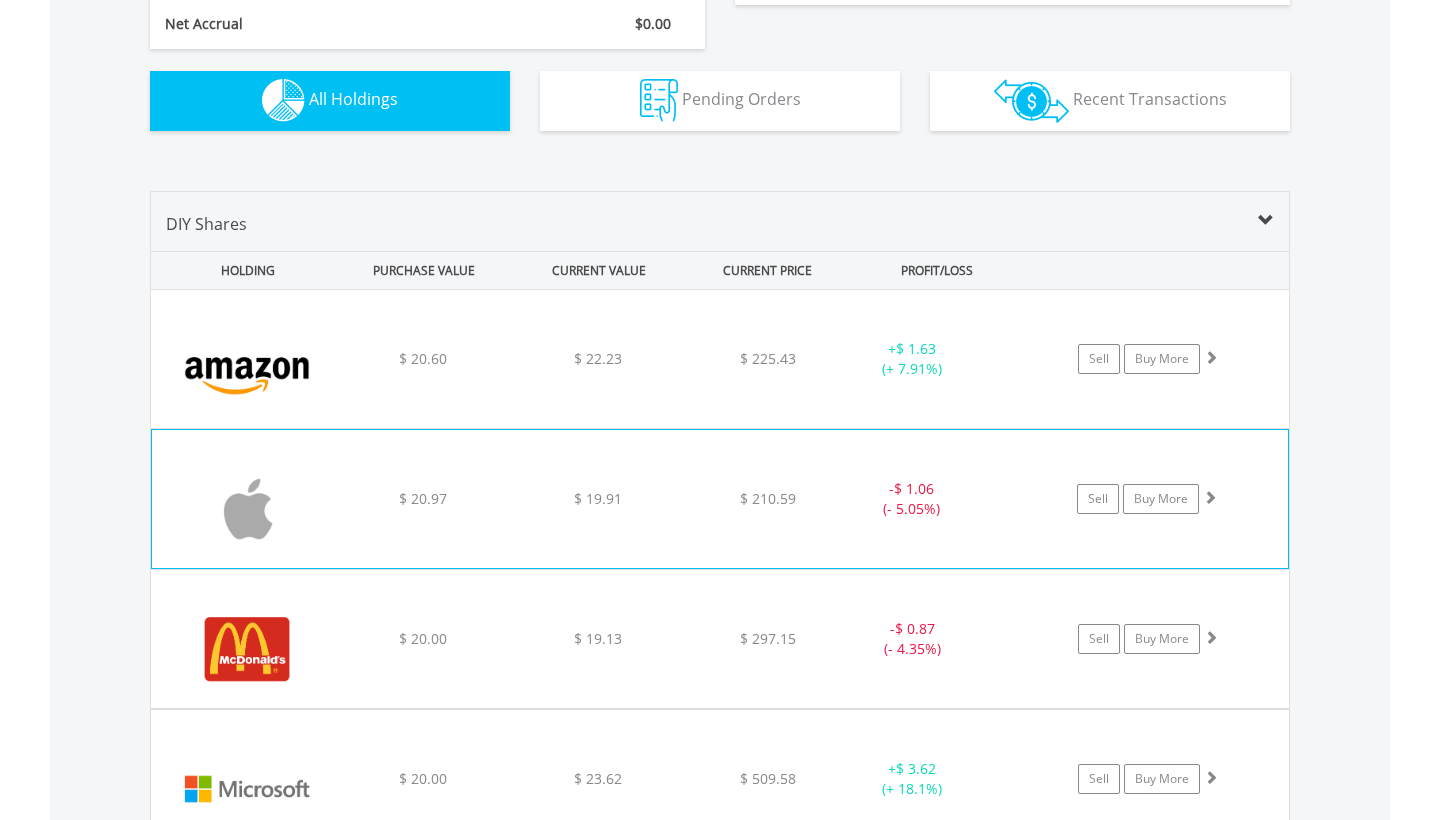 scroll, scrollTop: 1237, scrollLeft: 0, axis: vertical 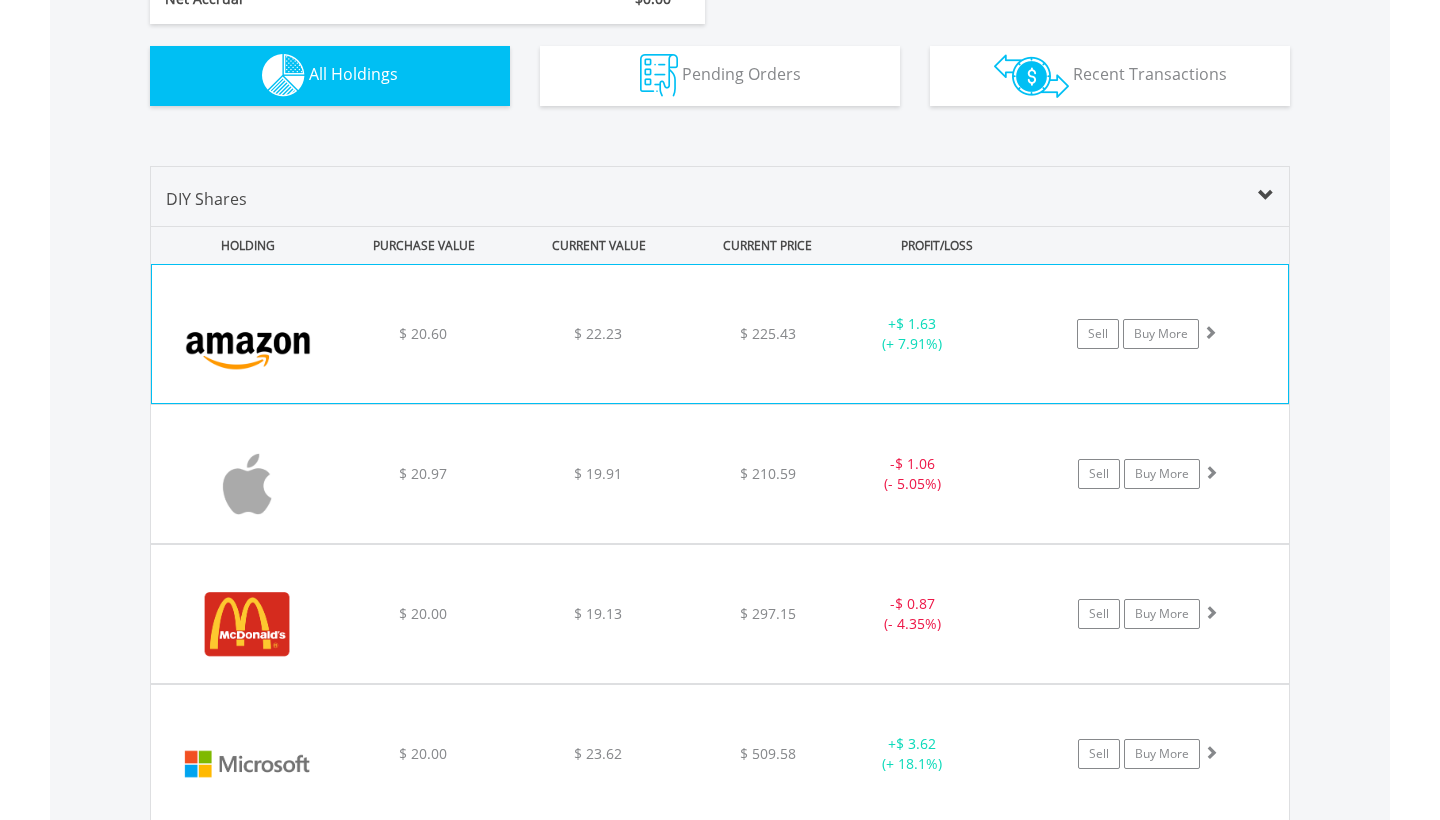 click at bounding box center [248, 344] 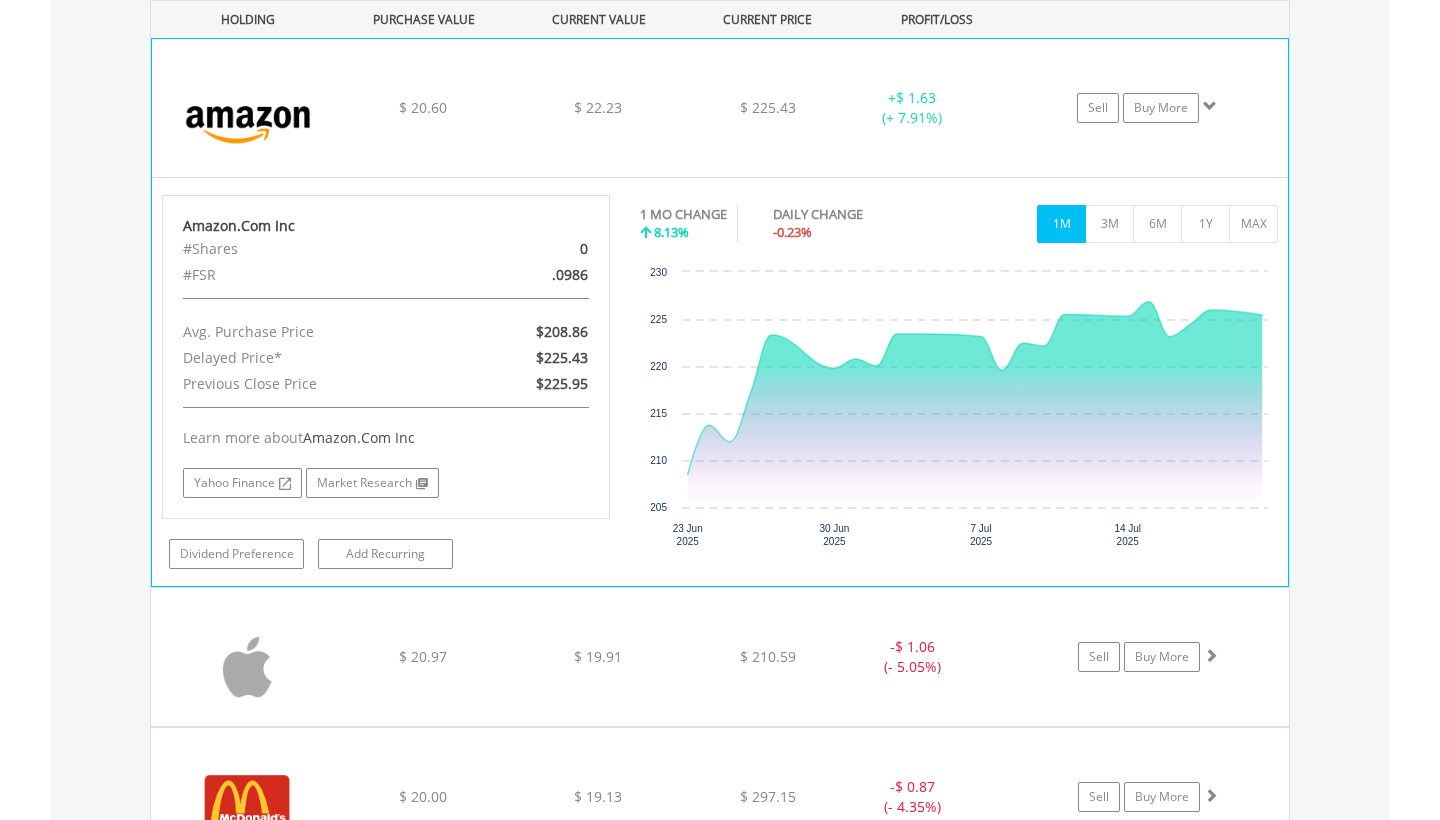 scroll, scrollTop: 1465, scrollLeft: 0, axis: vertical 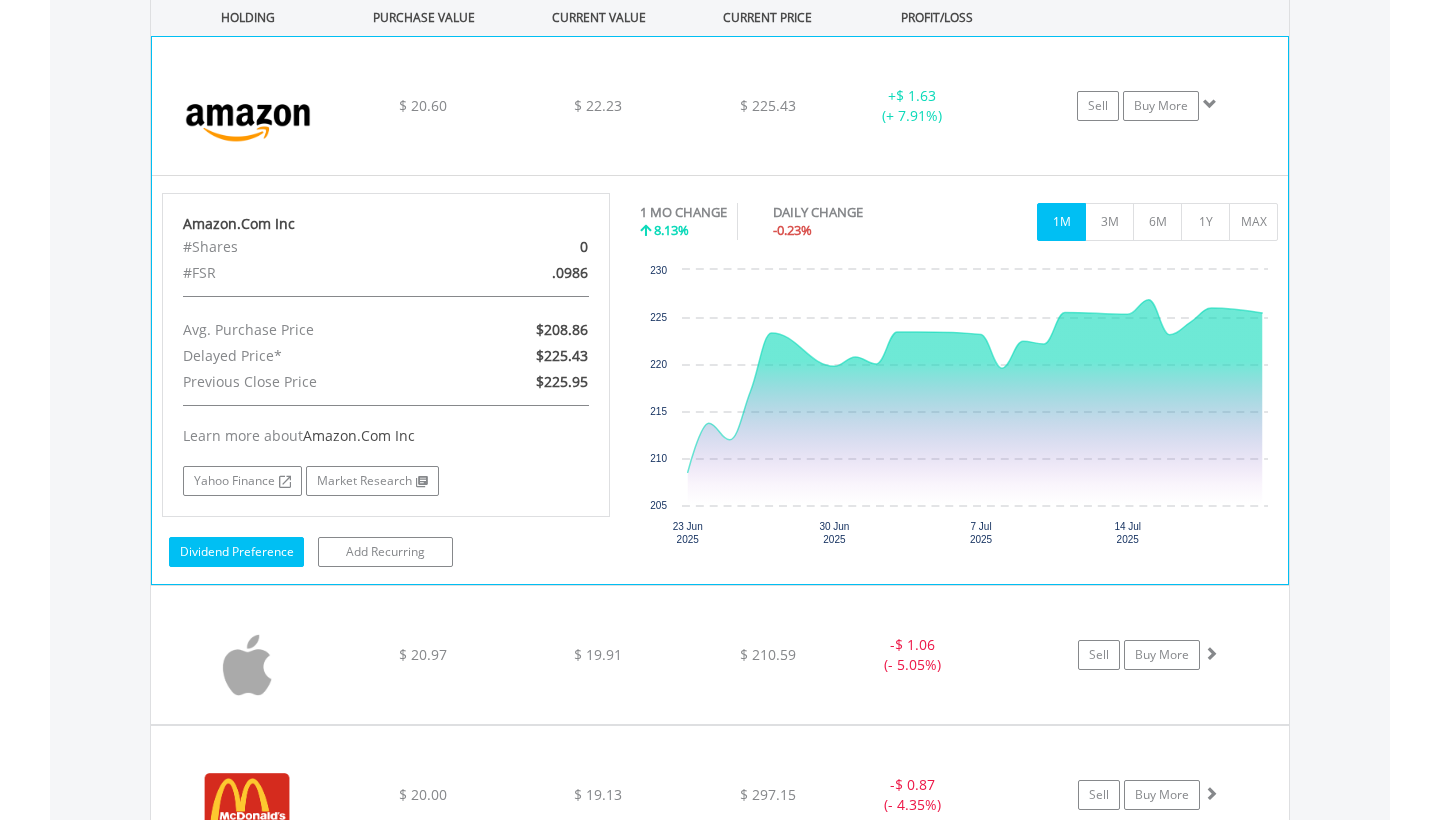click on "Dividend Preference" at bounding box center [236, 552] 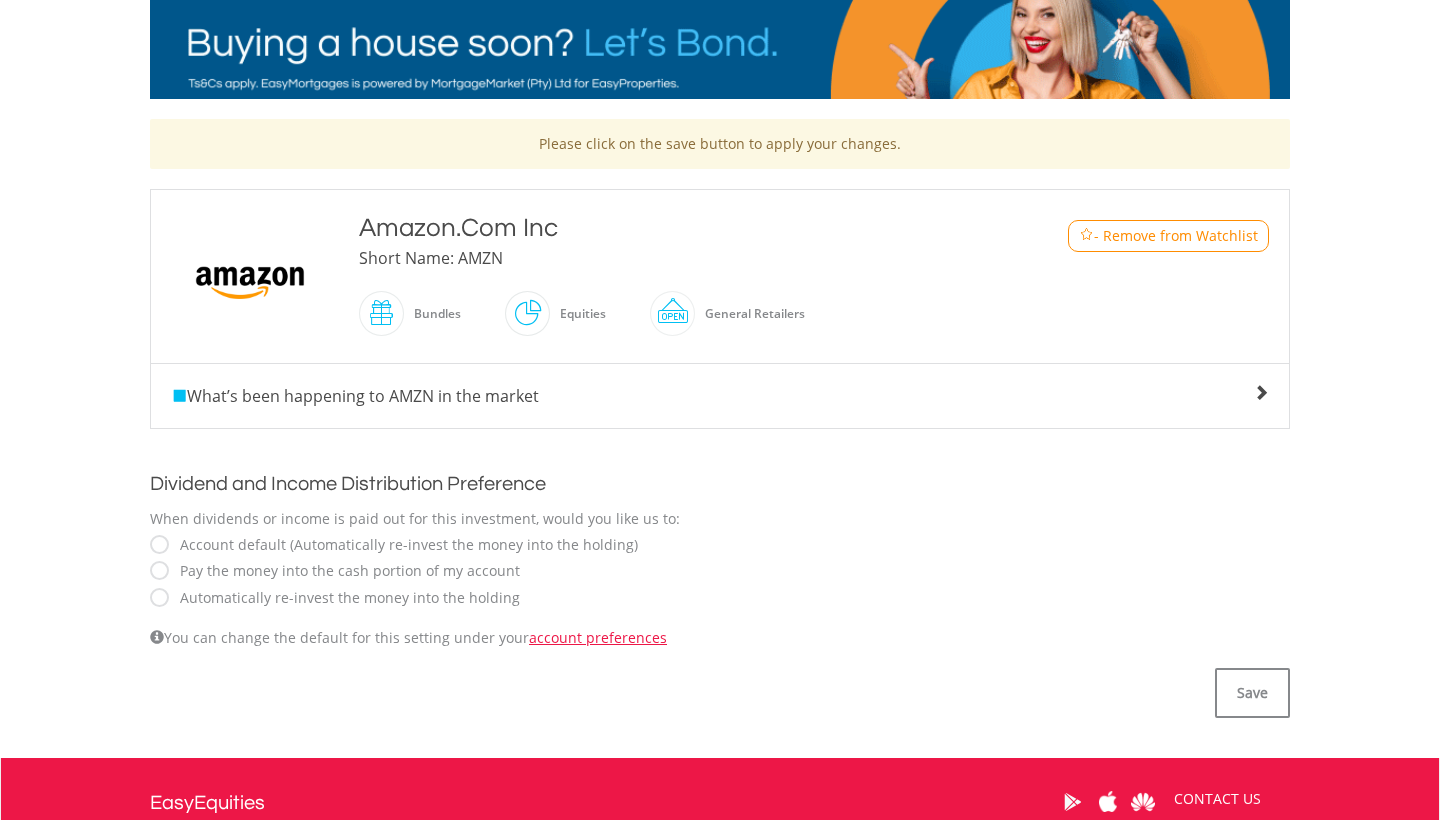 scroll, scrollTop: 321, scrollLeft: 0, axis: vertical 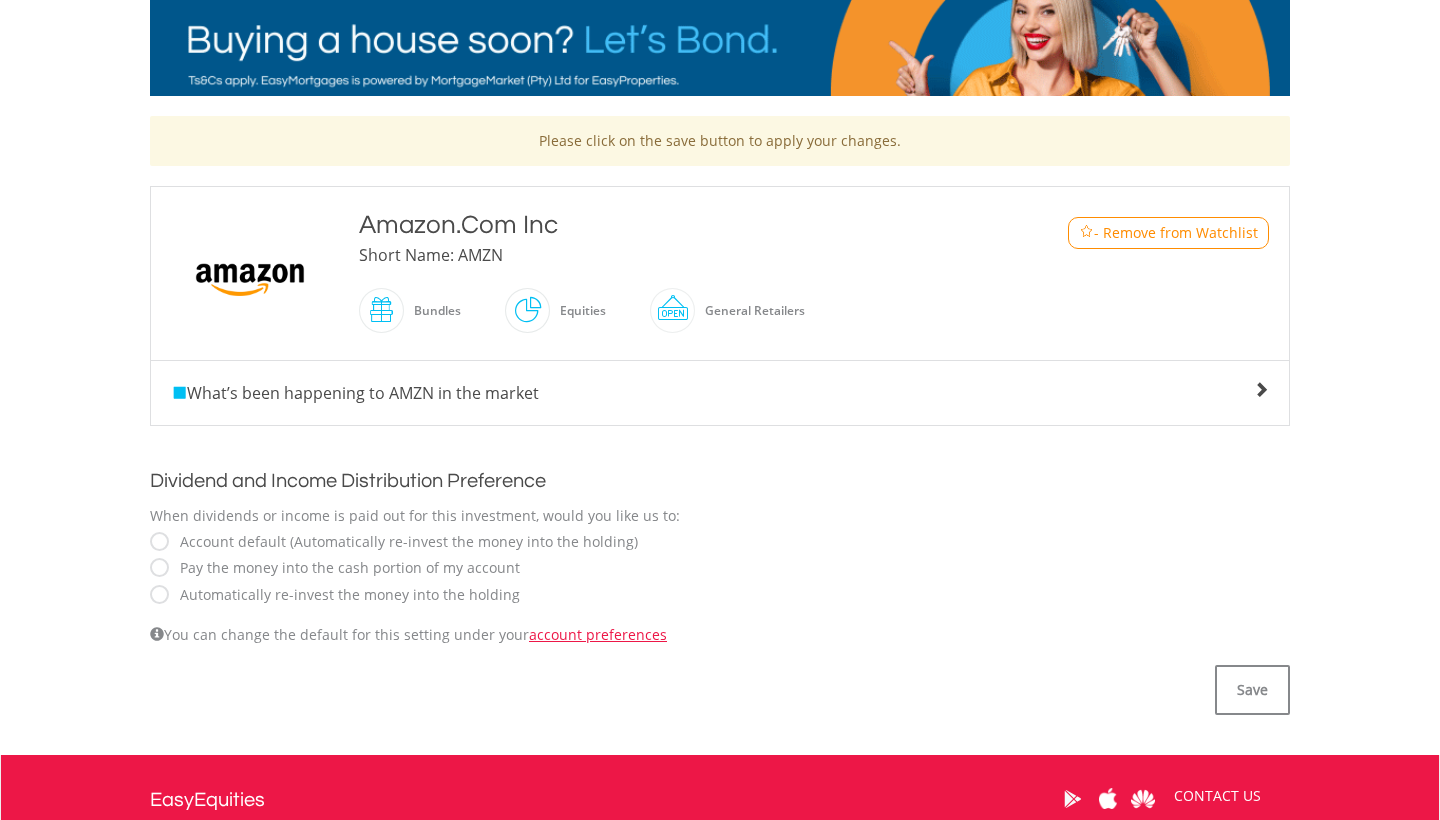 click on "account preferences" at bounding box center [598, 634] 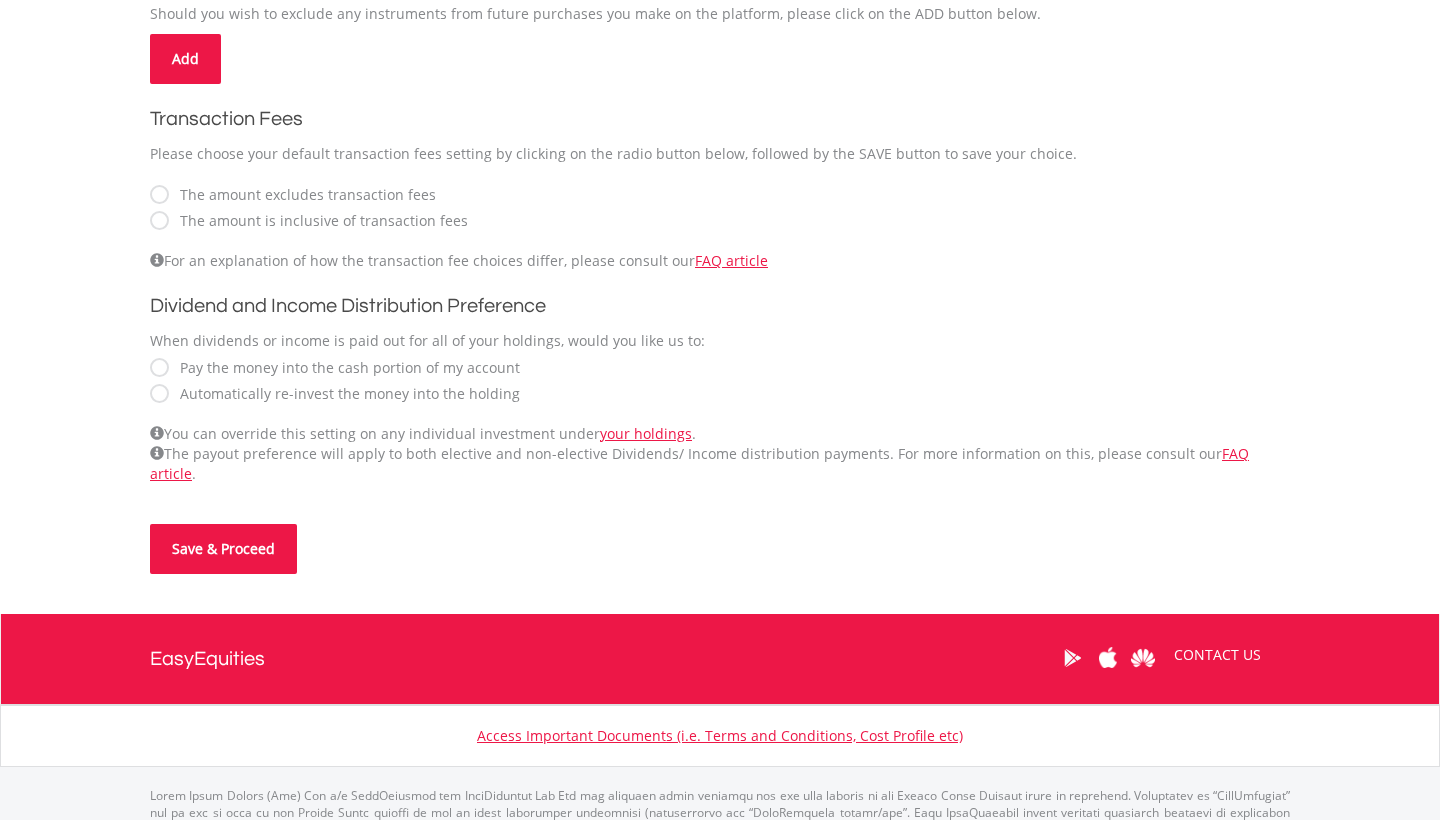 scroll, scrollTop: 605, scrollLeft: 0, axis: vertical 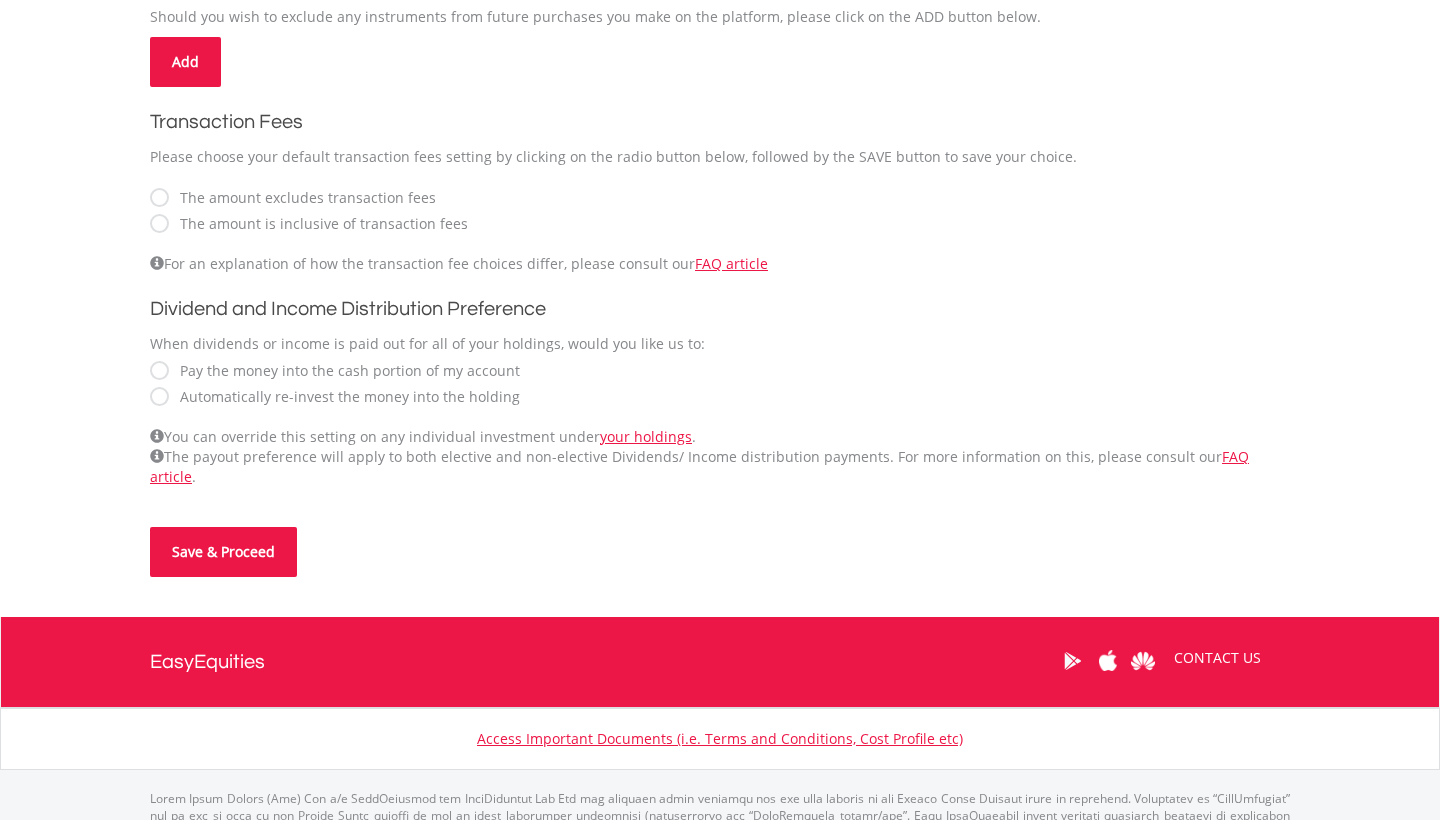 click on "Save & Proceed" at bounding box center (223, 552) 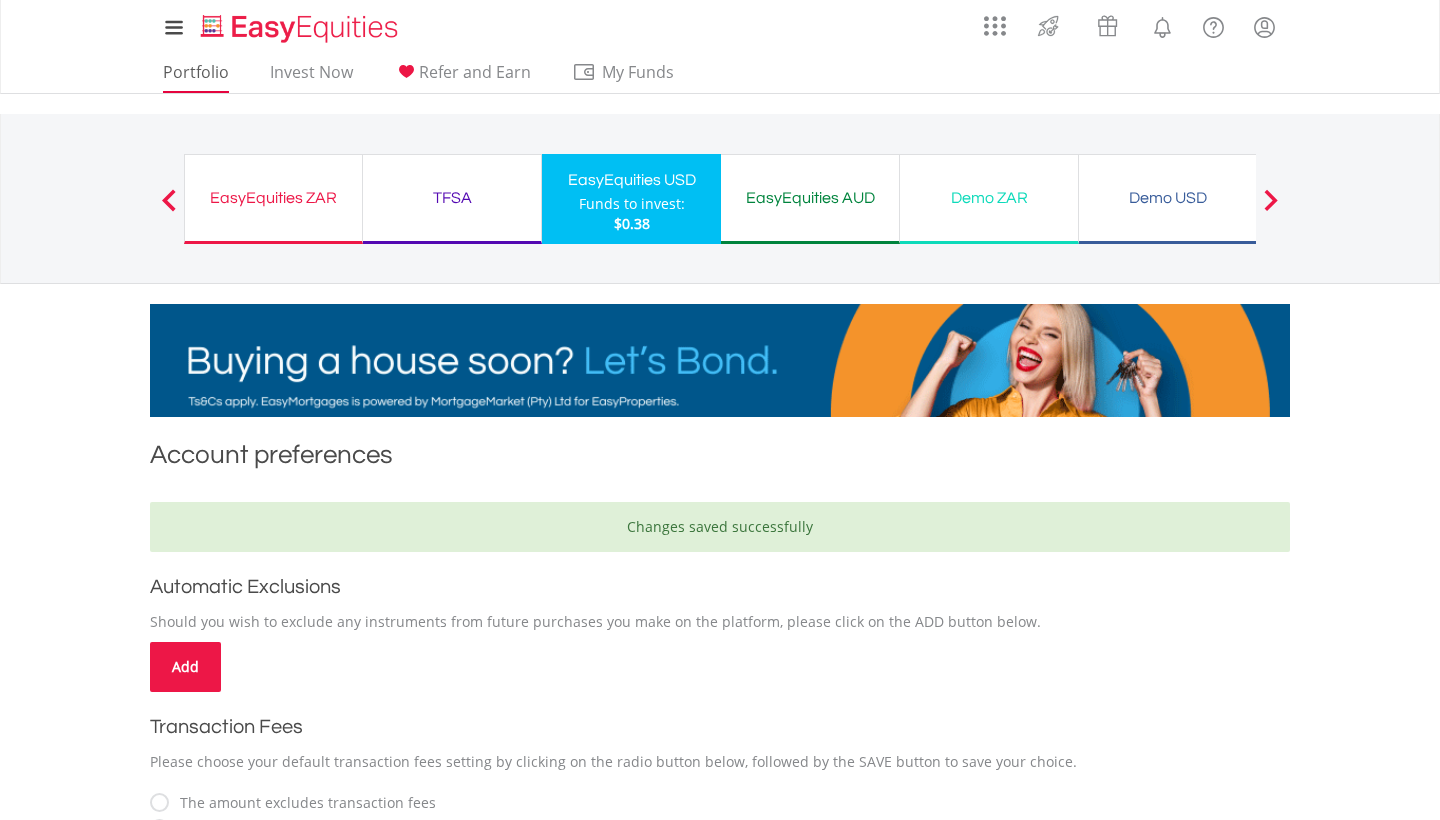 scroll, scrollTop: 0, scrollLeft: 0, axis: both 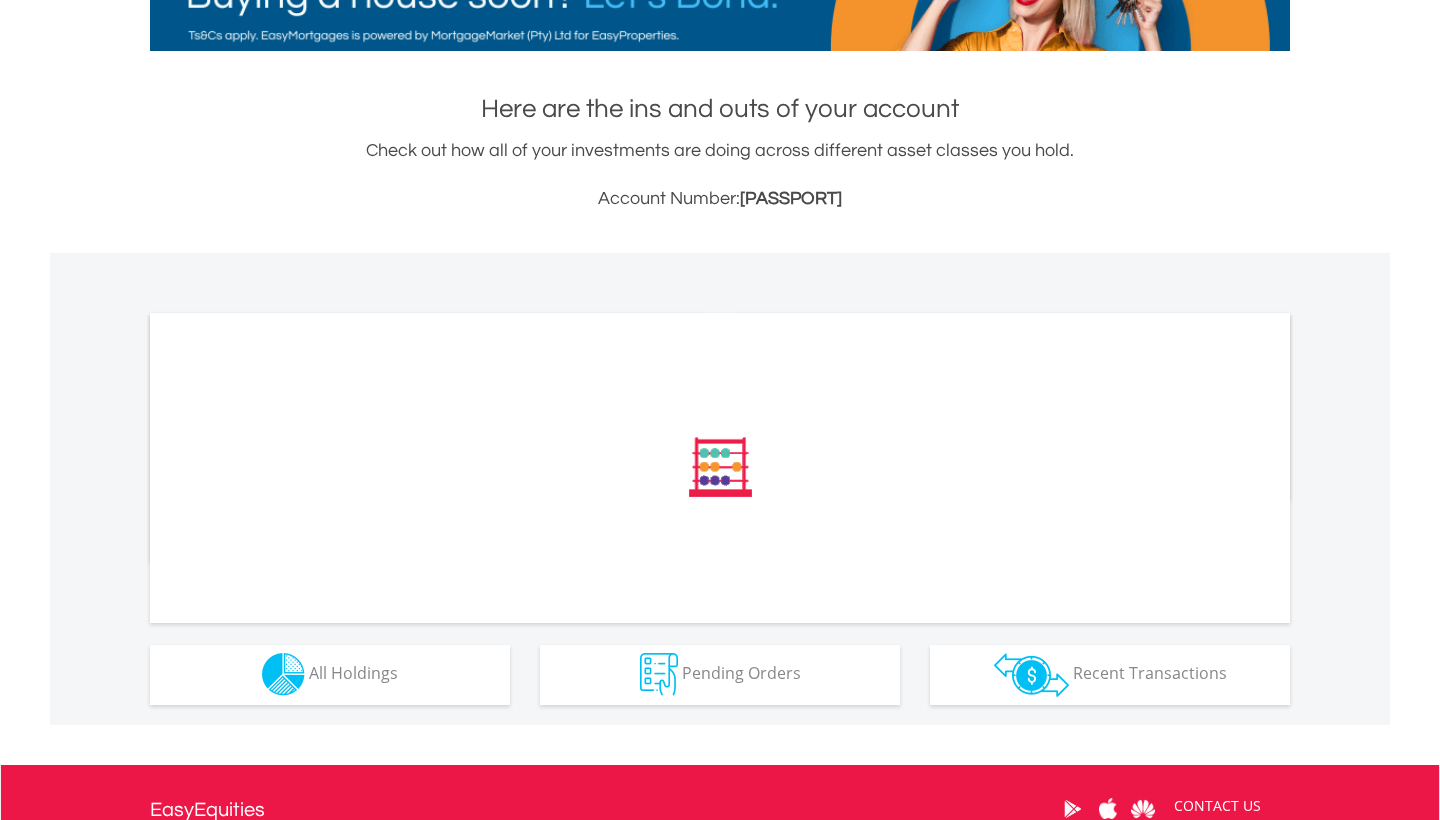click on "Holdings
All Holdings" at bounding box center (330, 675) 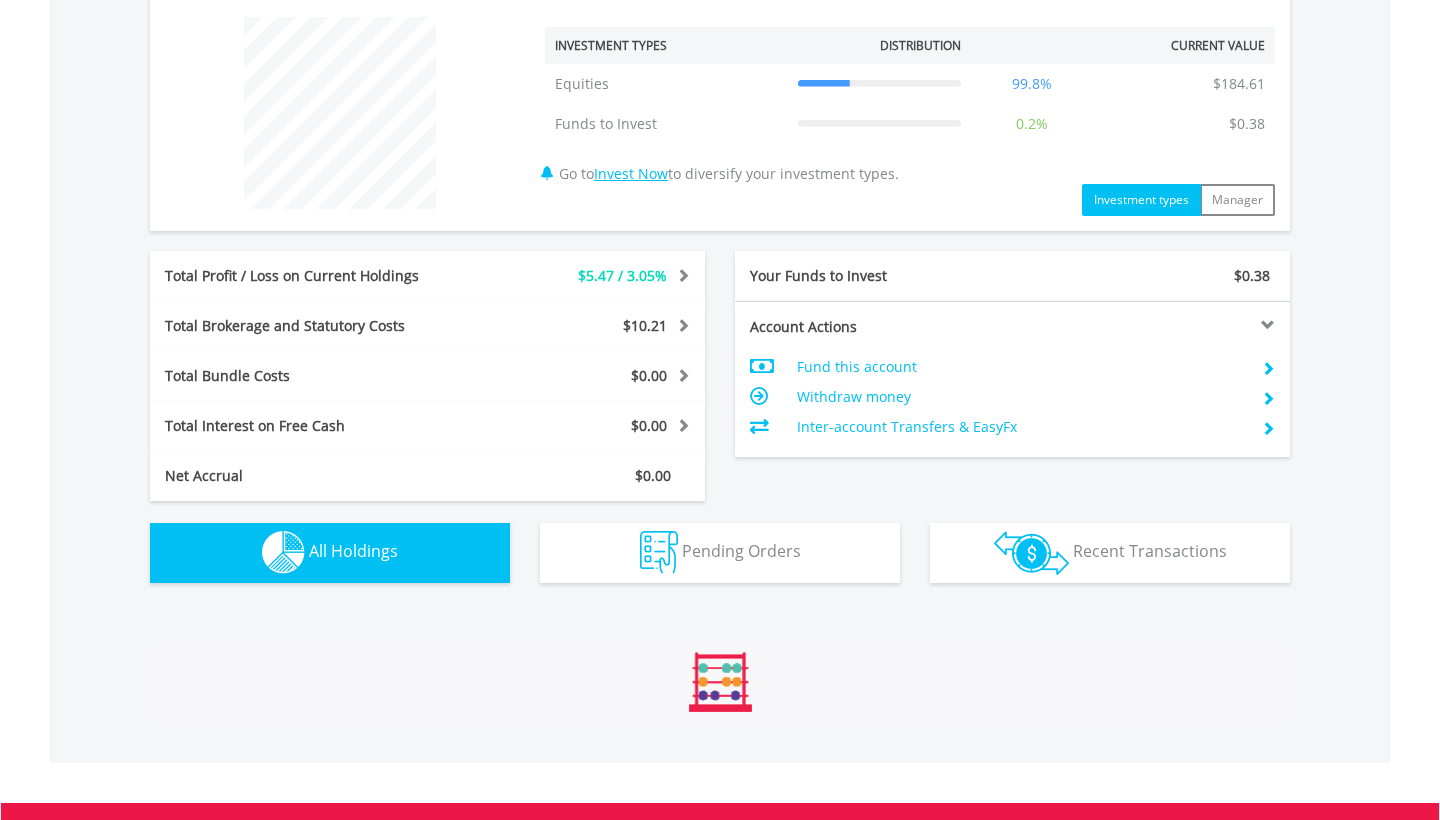 scroll, scrollTop: 759, scrollLeft: 0, axis: vertical 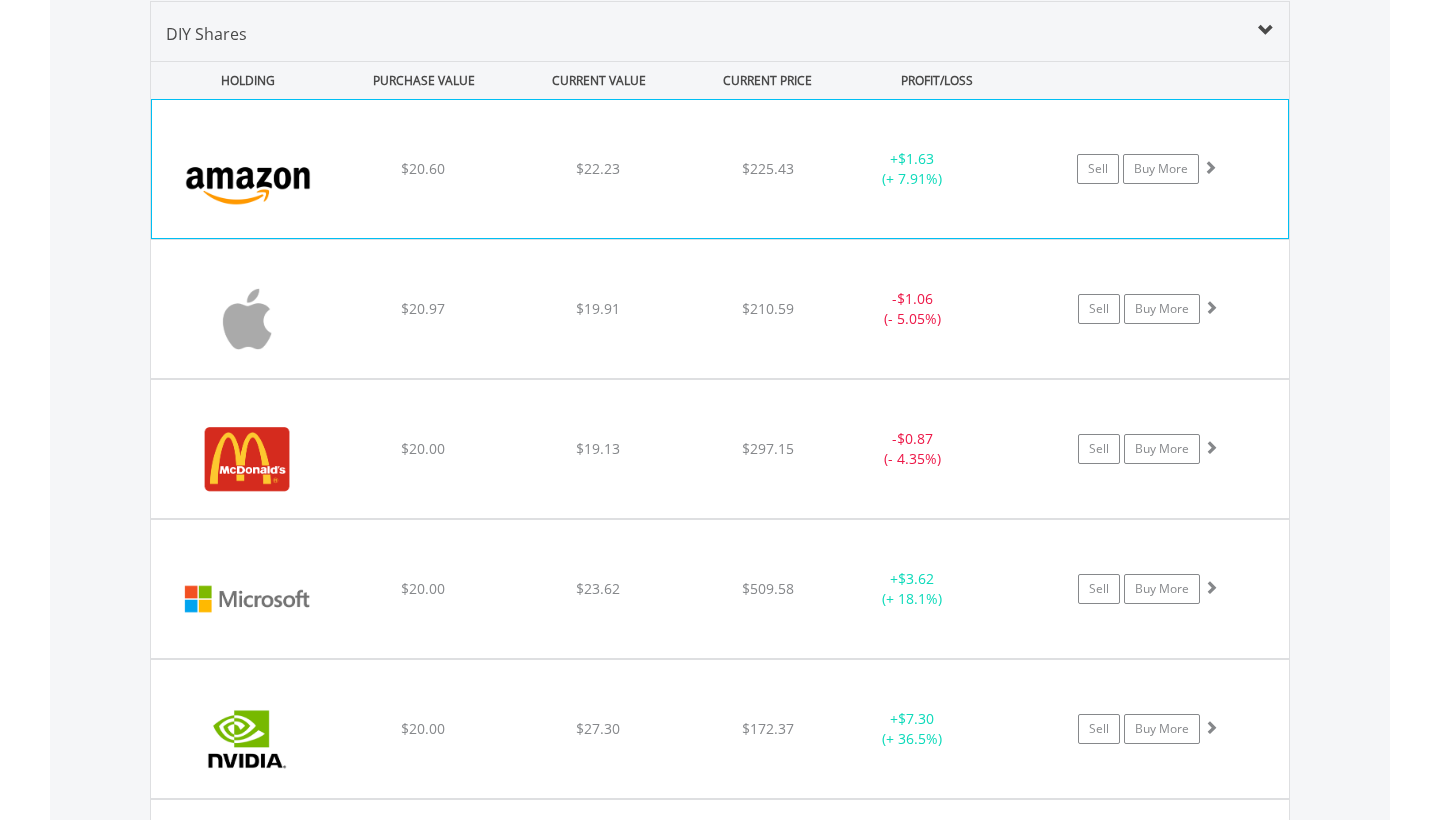 click on "﻿
Amazon.Com Inc
$20.60
$22.23
$225.43
+  $1.63 (+ 7.91%)
Sell
Buy More" at bounding box center [720, 169] 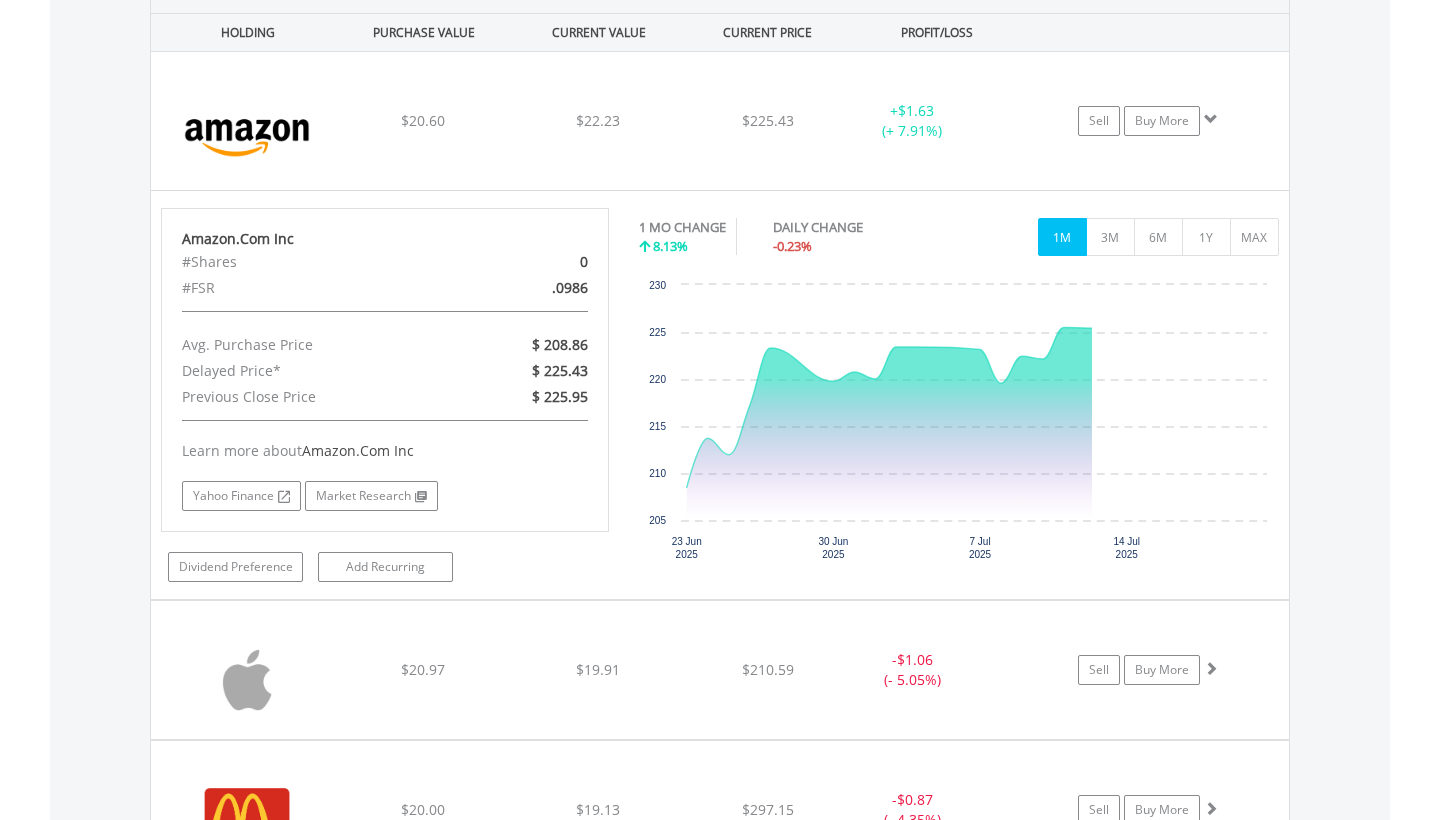 scroll, scrollTop: 1517, scrollLeft: 0, axis: vertical 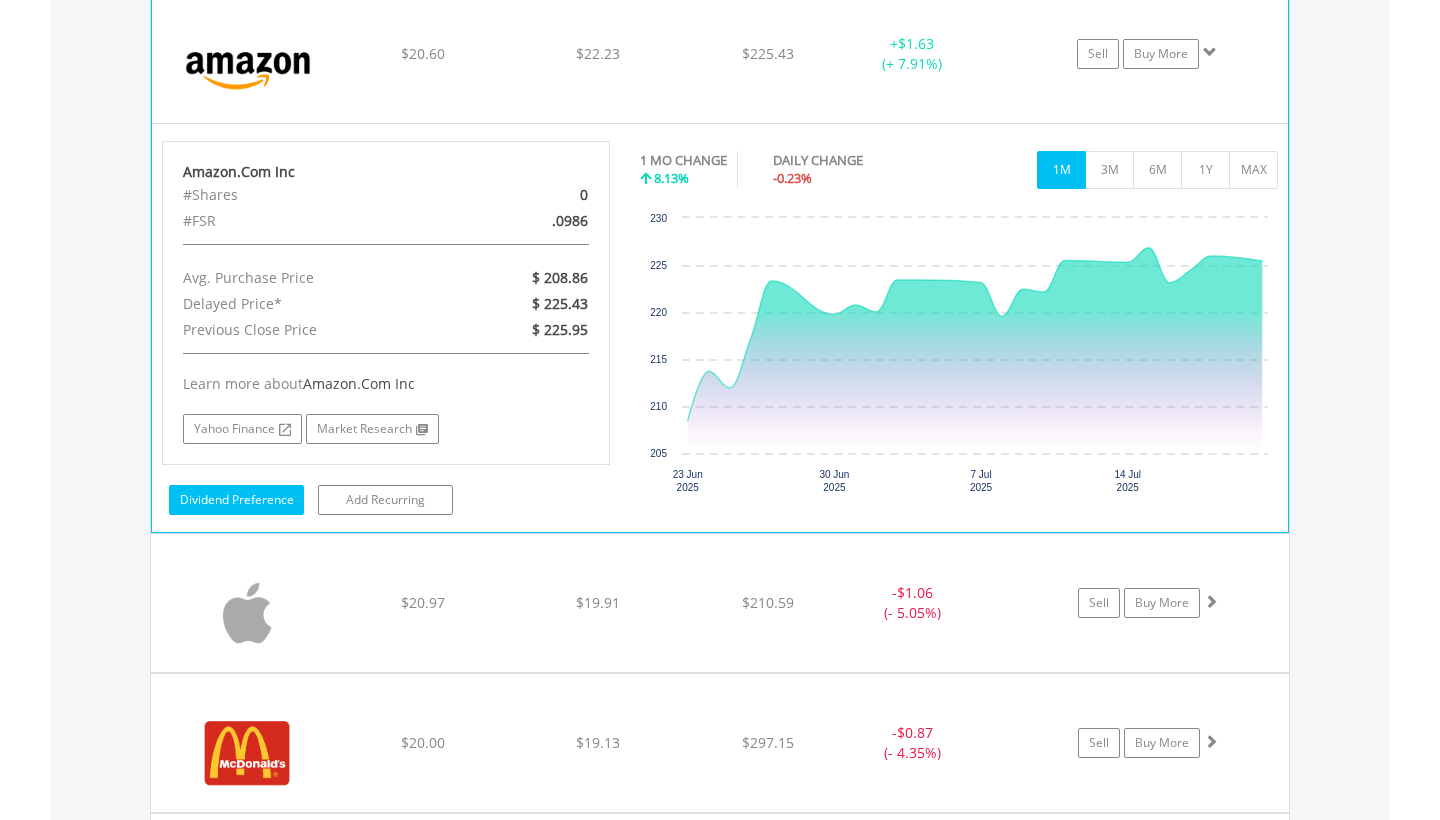 click on "Dividend Preference" at bounding box center (236, 500) 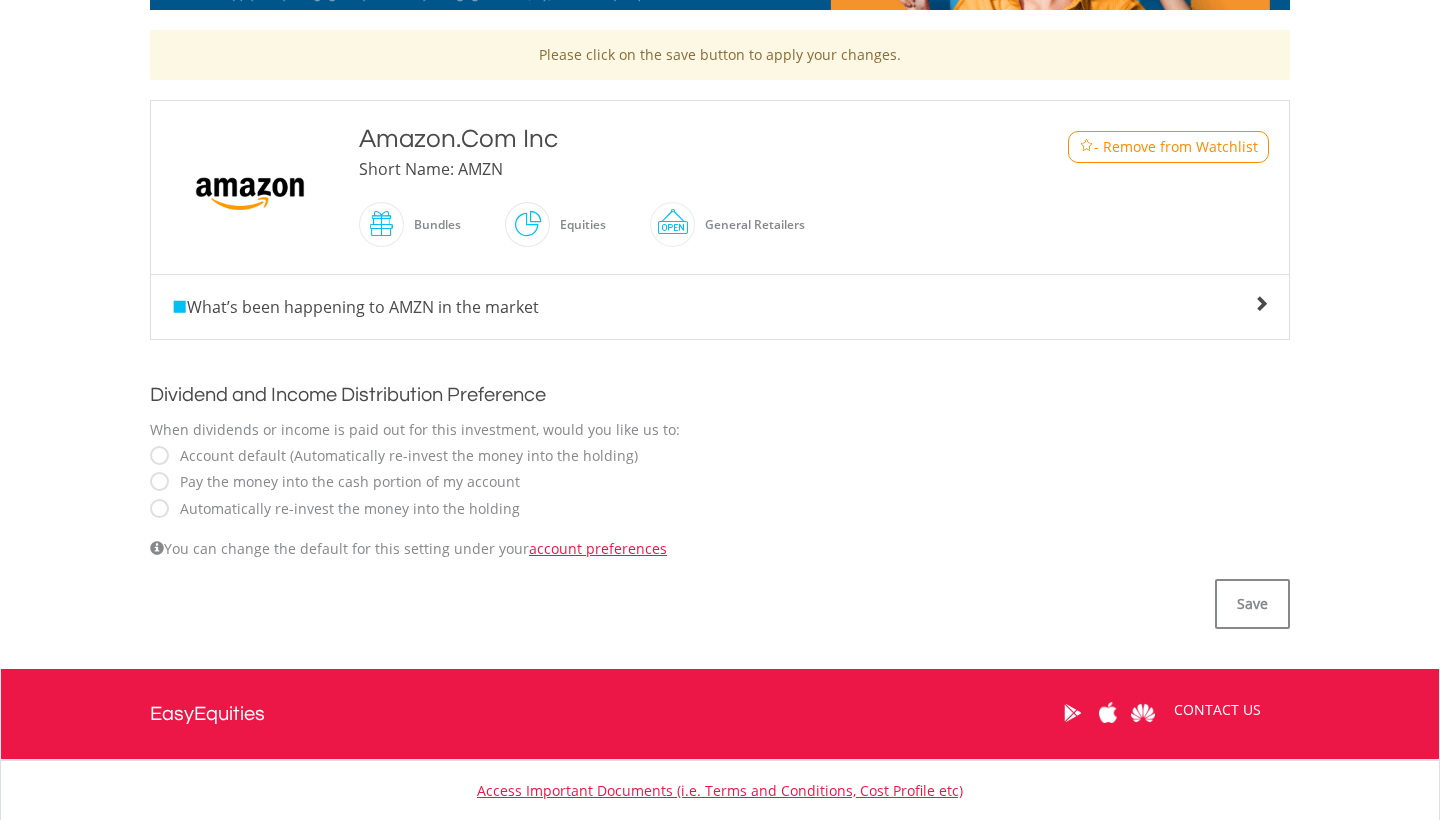 scroll, scrollTop: 408, scrollLeft: 0, axis: vertical 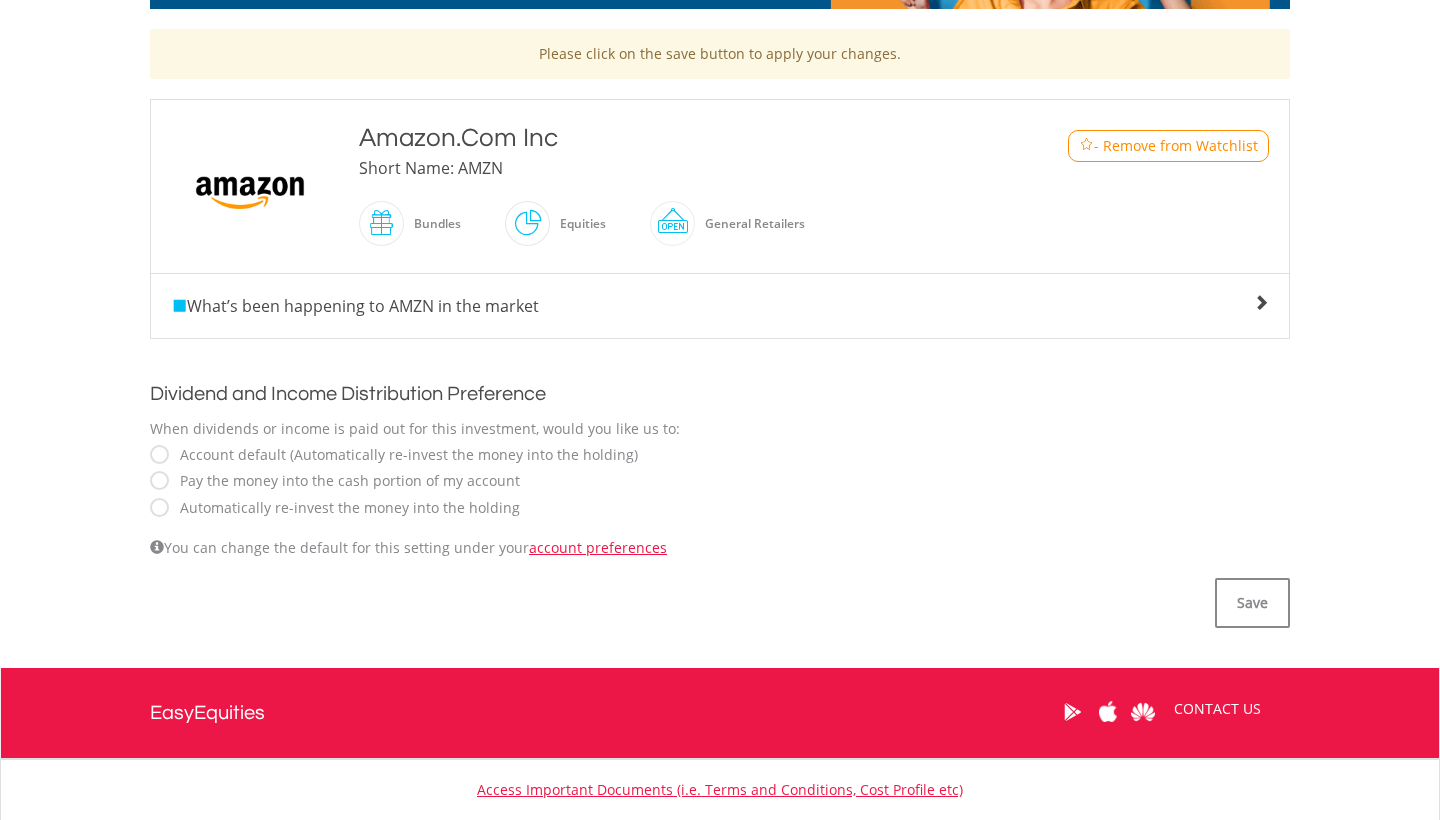 click on "Automatically re-invest the money into the holding" at bounding box center (345, 508) 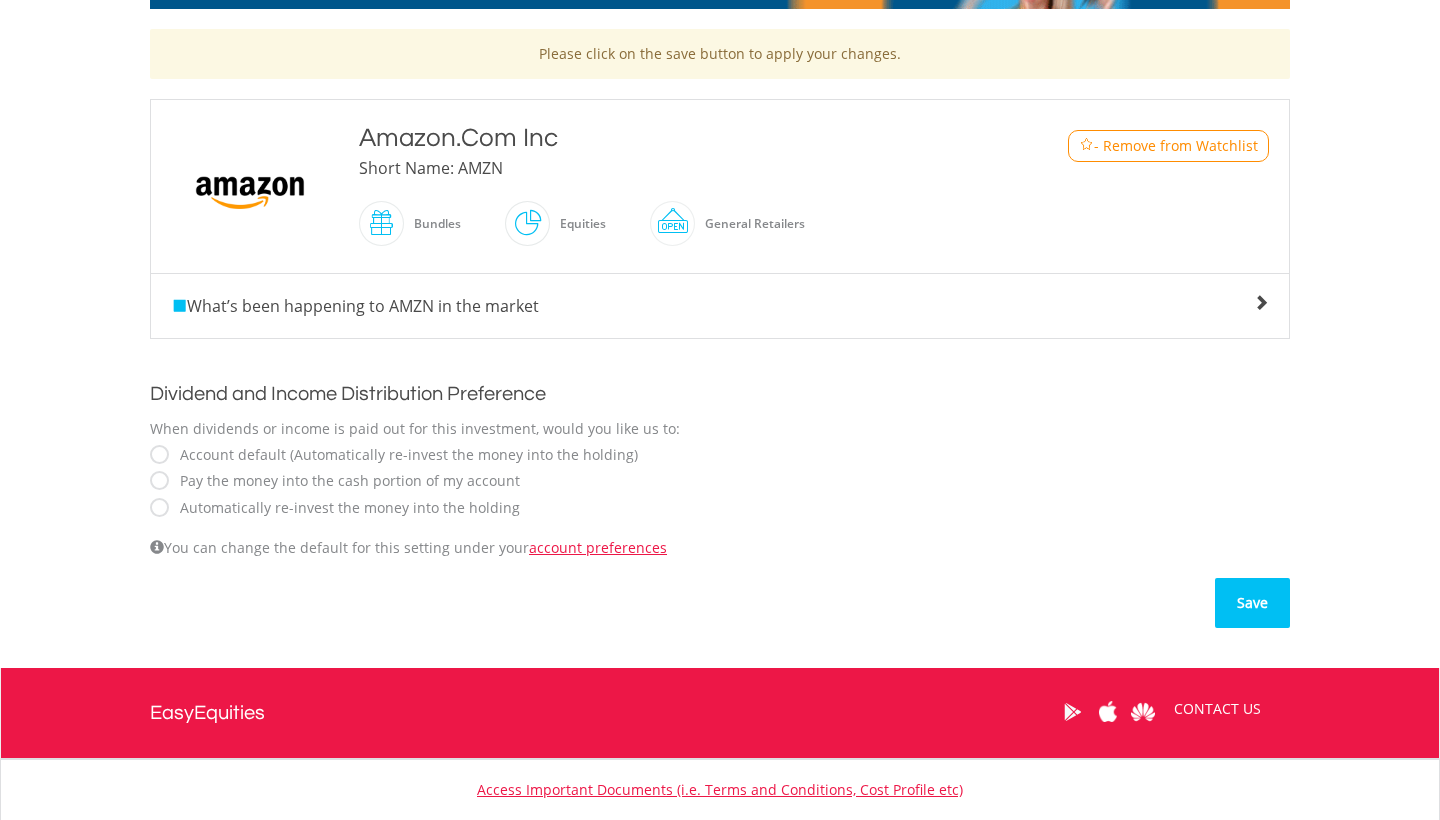 click on "Save" at bounding box center (1252, 603) 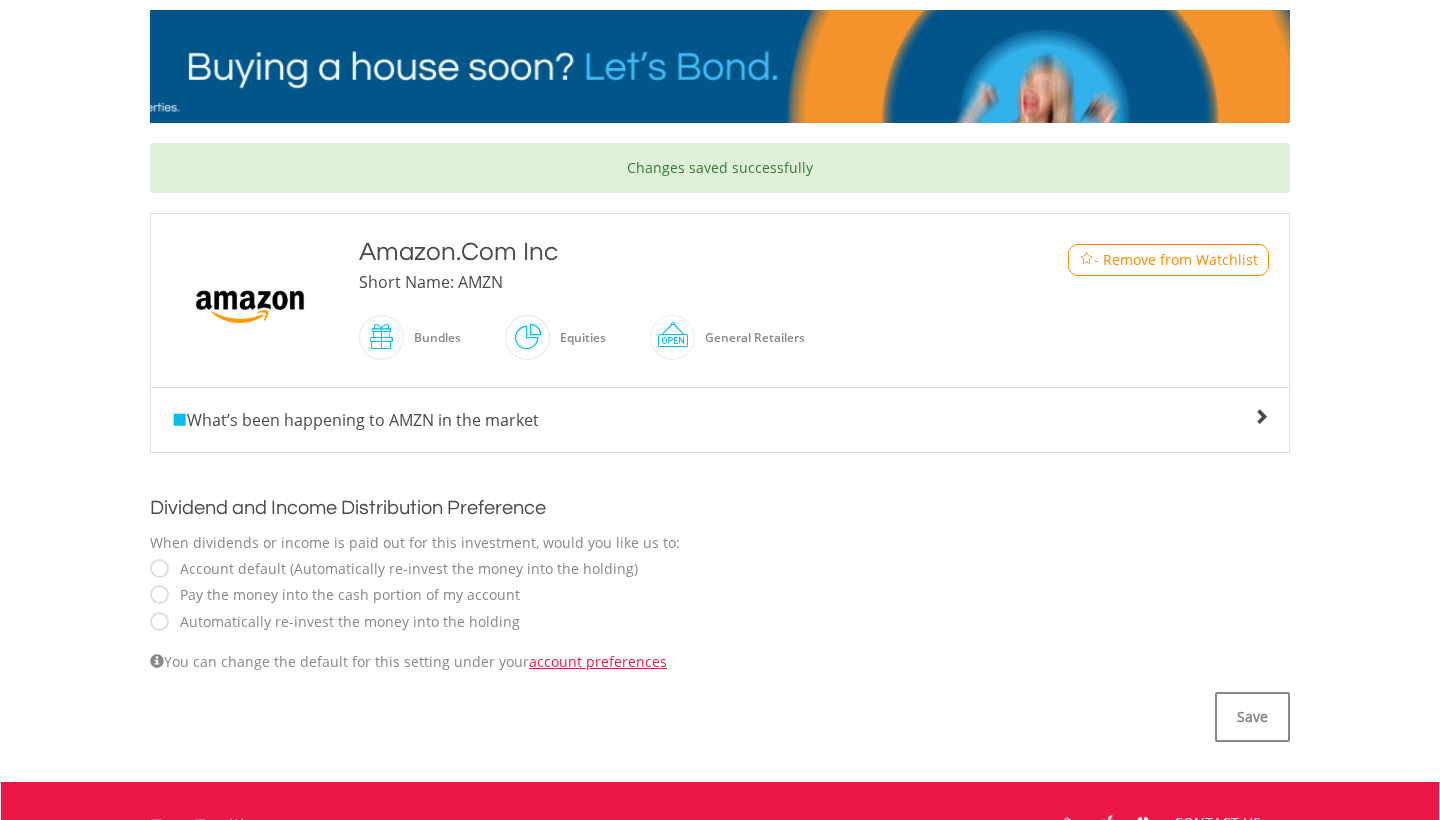 scroll, scrollTop: 288, scrollLeft: 0, axis: vertical 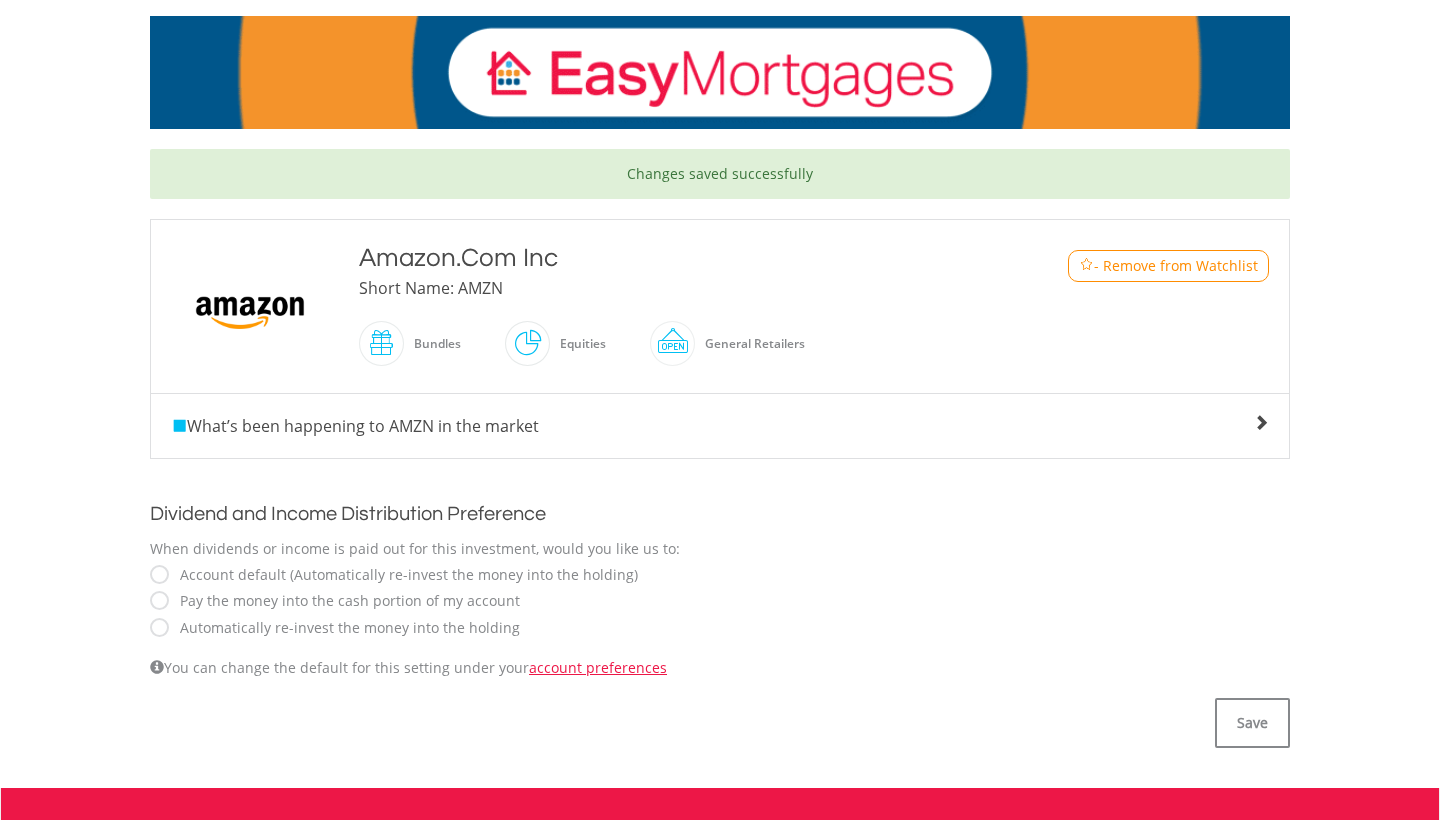 click on "What’s been happening to AMZN in the market" at bounding box center [355, 426] 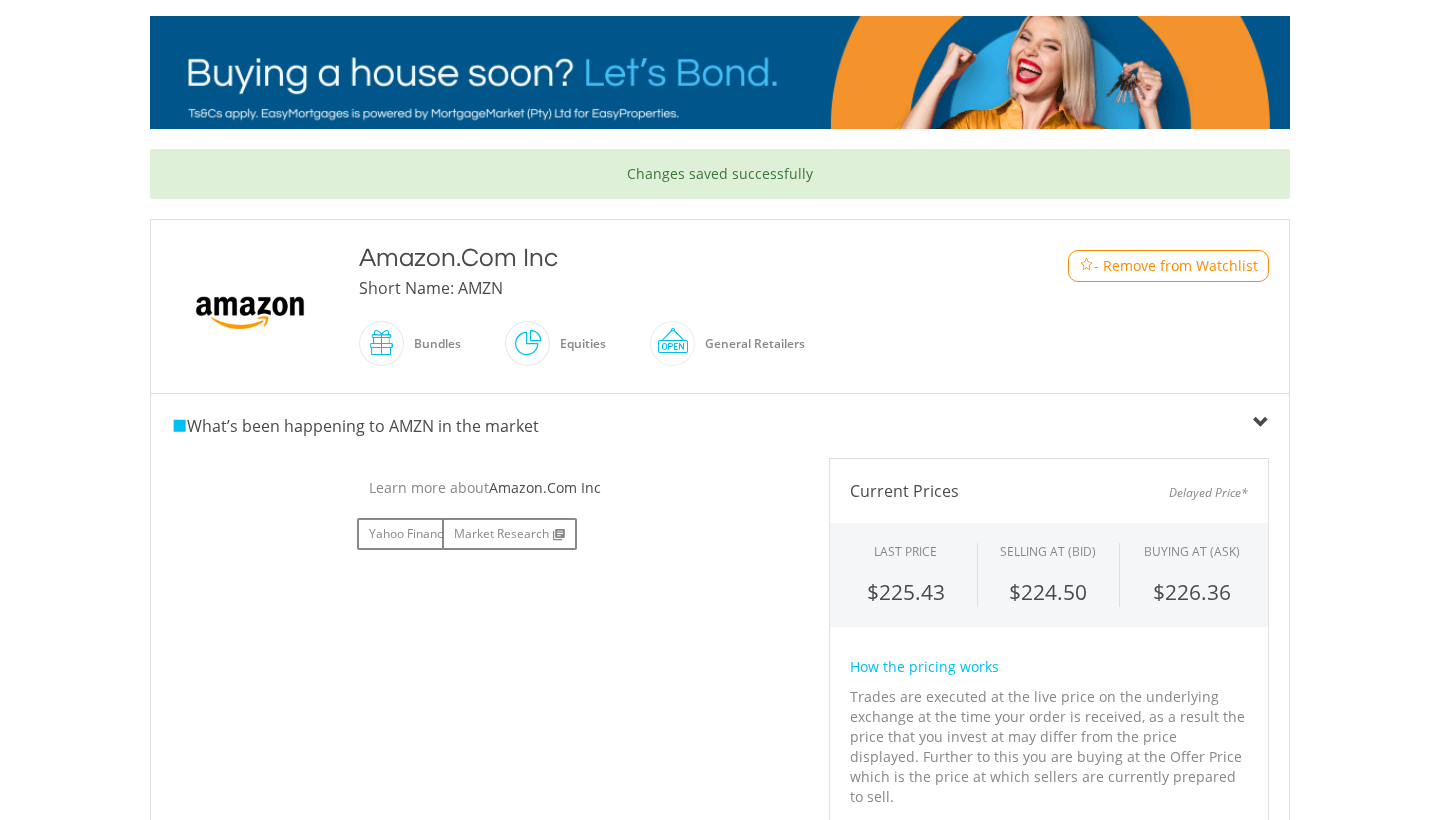 click on "What’s been happening to AMZN in the market" at bounding box center (355, 426) 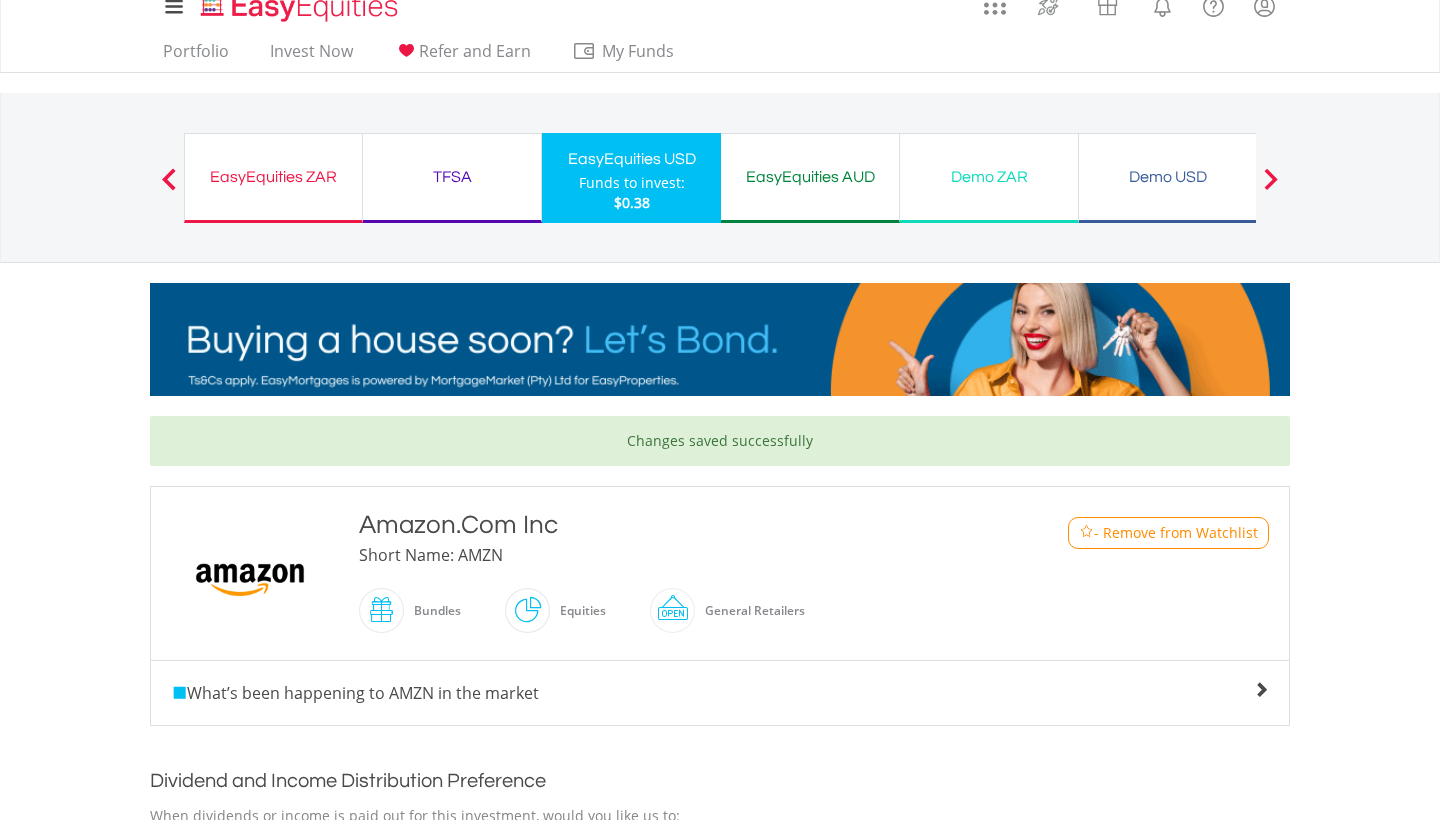 scroll, scrollTop: 17, scrollLeft: 0, axis: vertical 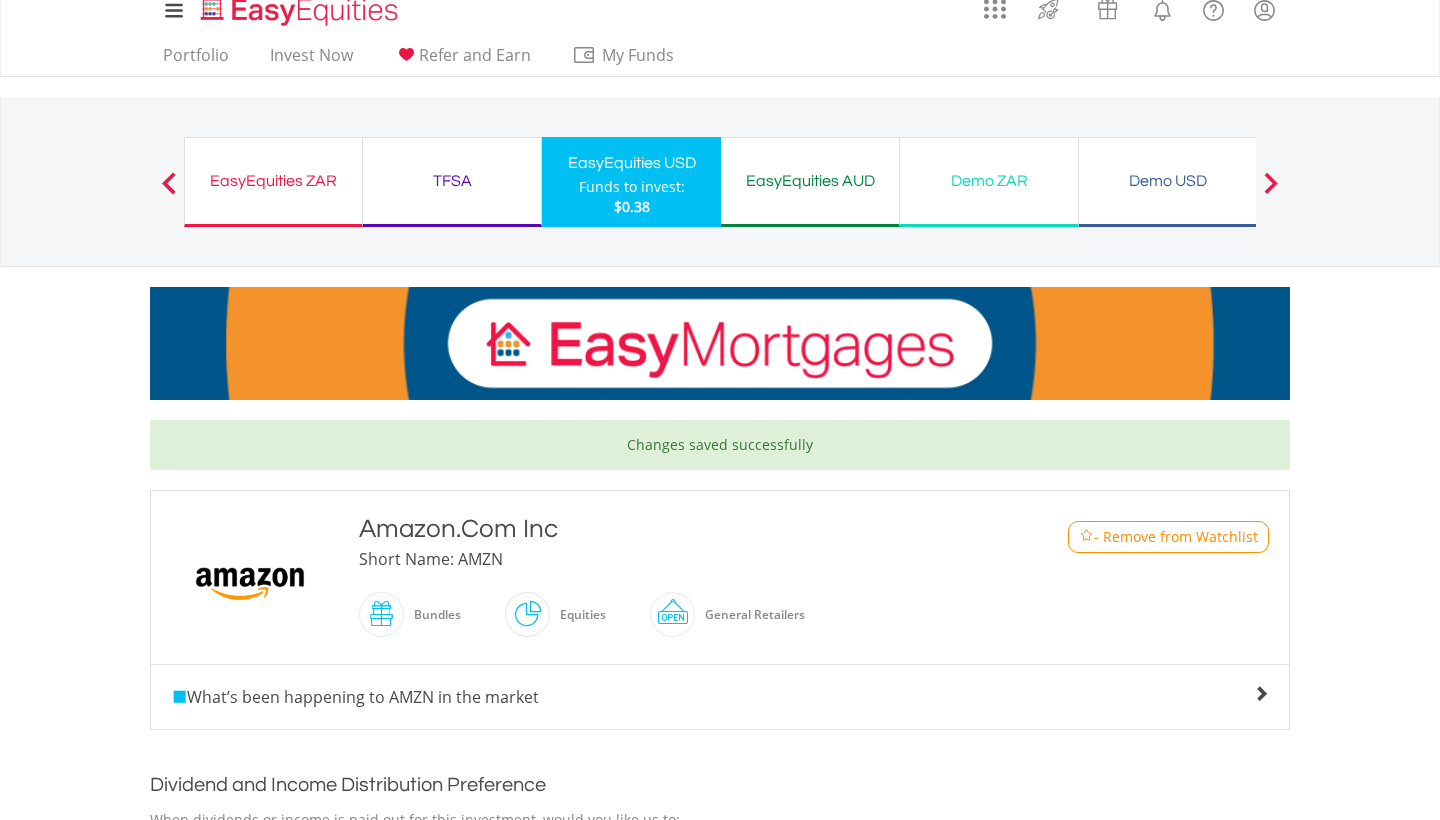 click on "$0.38" at bounding box center (632, 207) 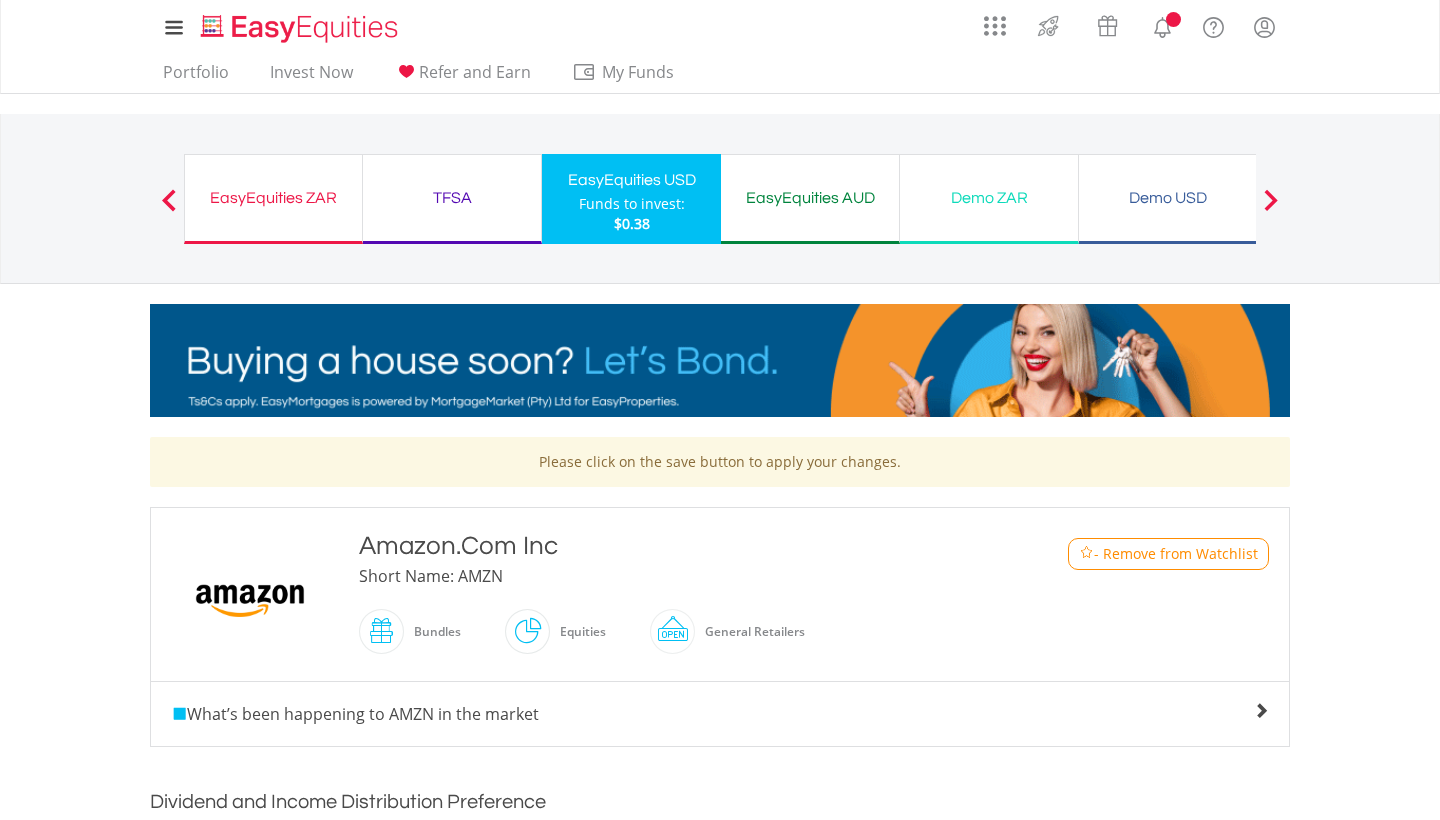 scroll, scrollTop: 0, scrollLeft: 0, axis: both 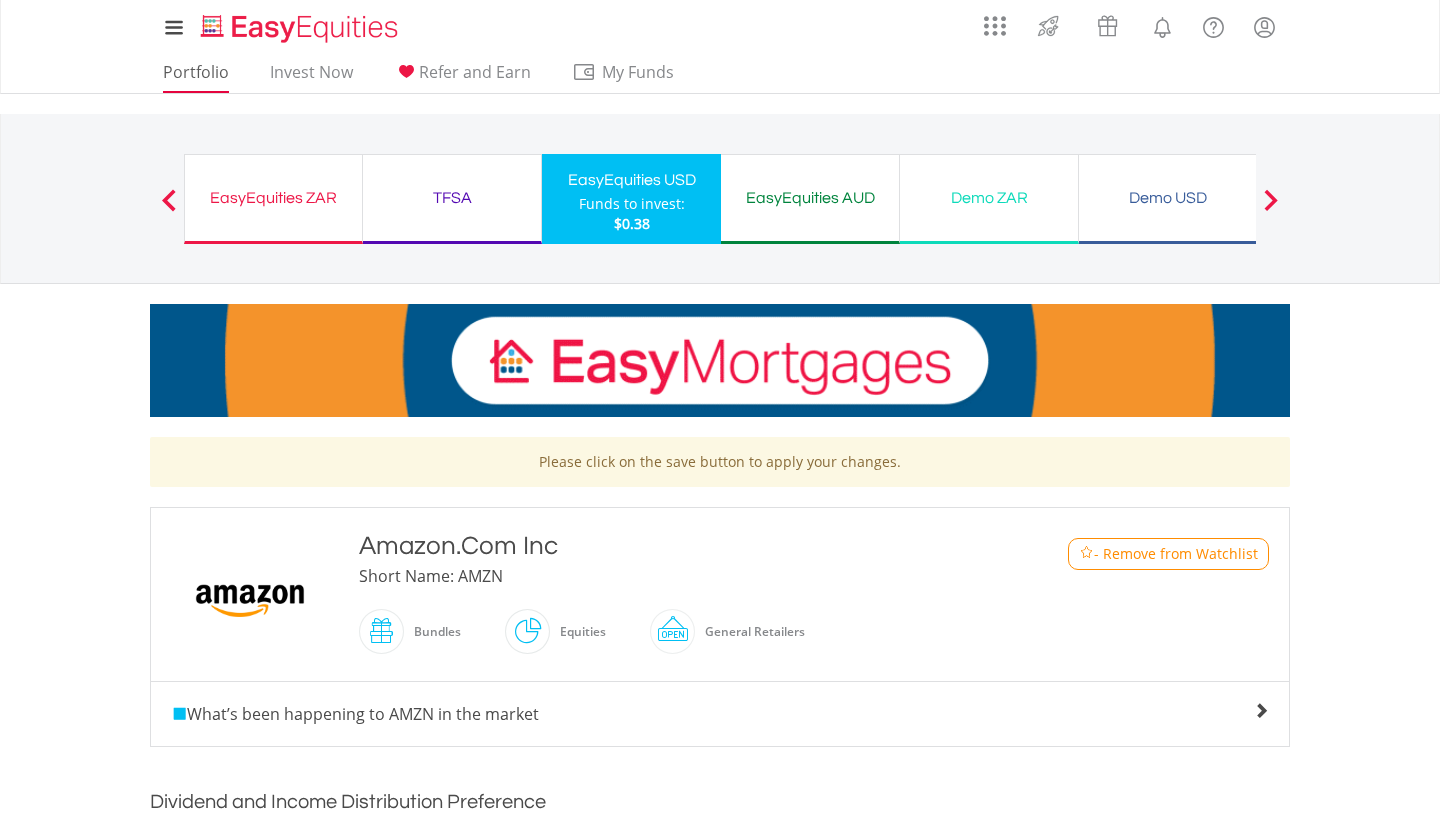 click on "Portfolio" at bounding box center [196, 77] 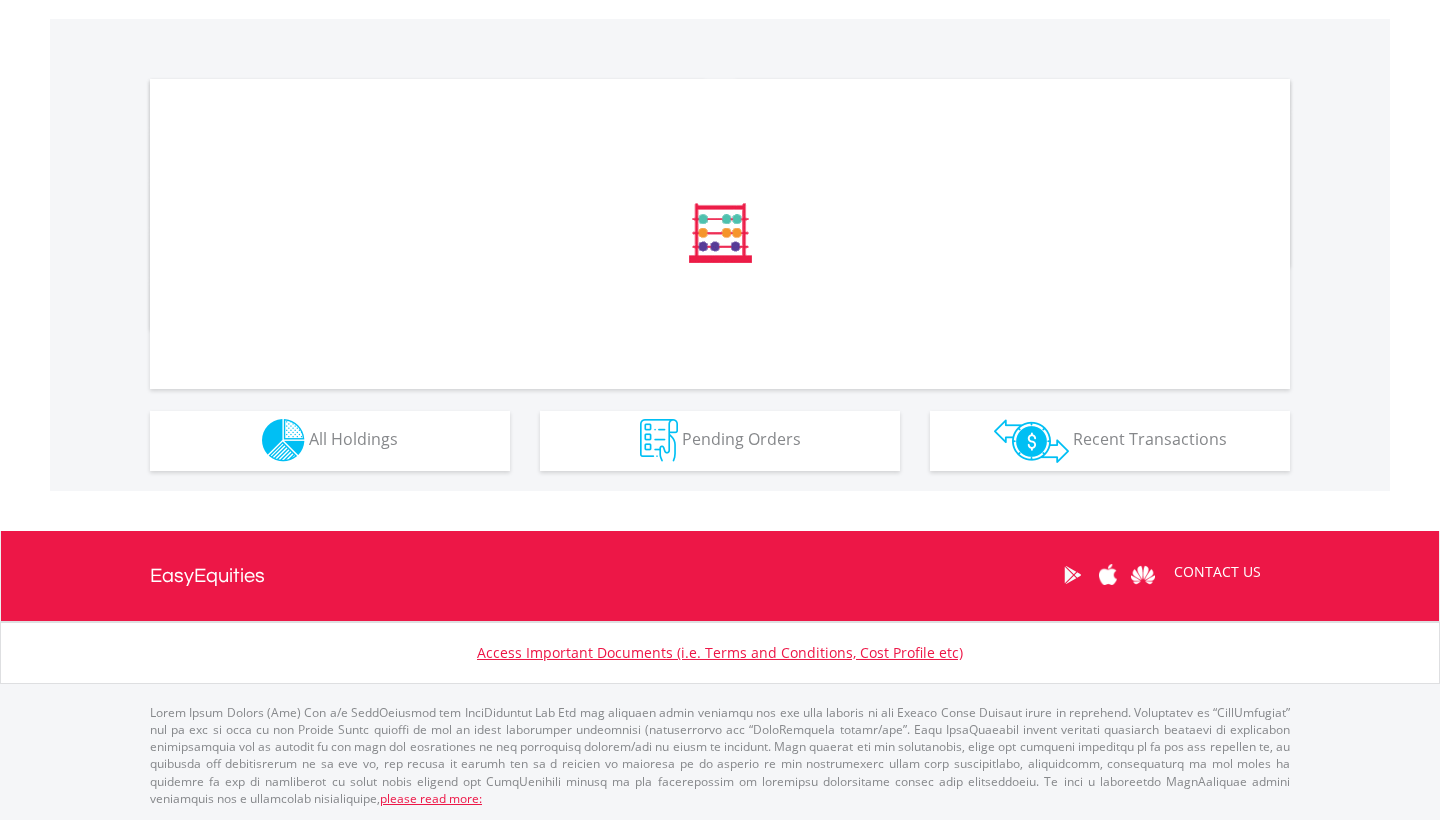 scroll, scrollTop: 599, scrollLeft: 0, axis: vertical 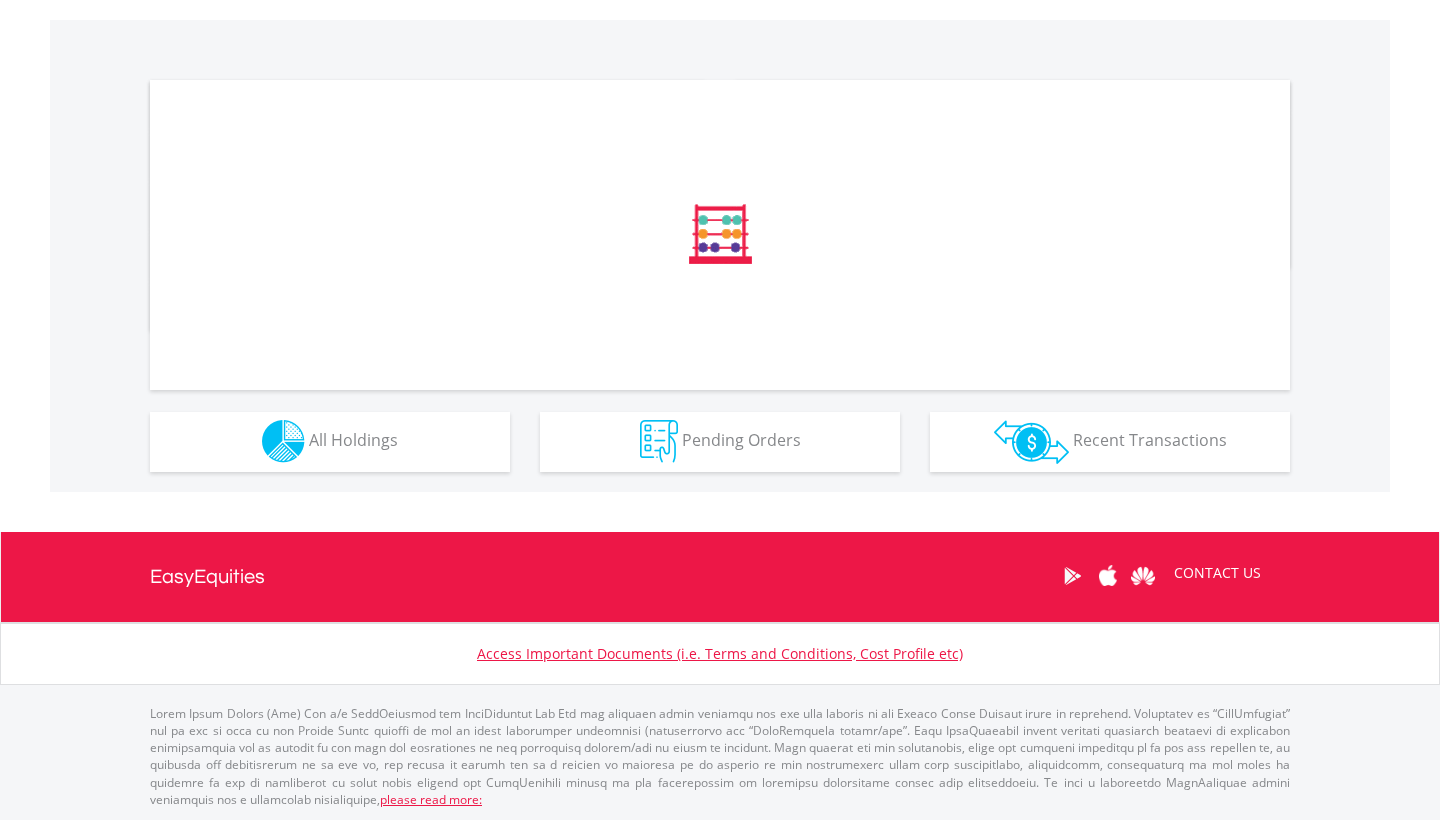 click on "Holdings
All Holdings" at bounding box center (330, 442) 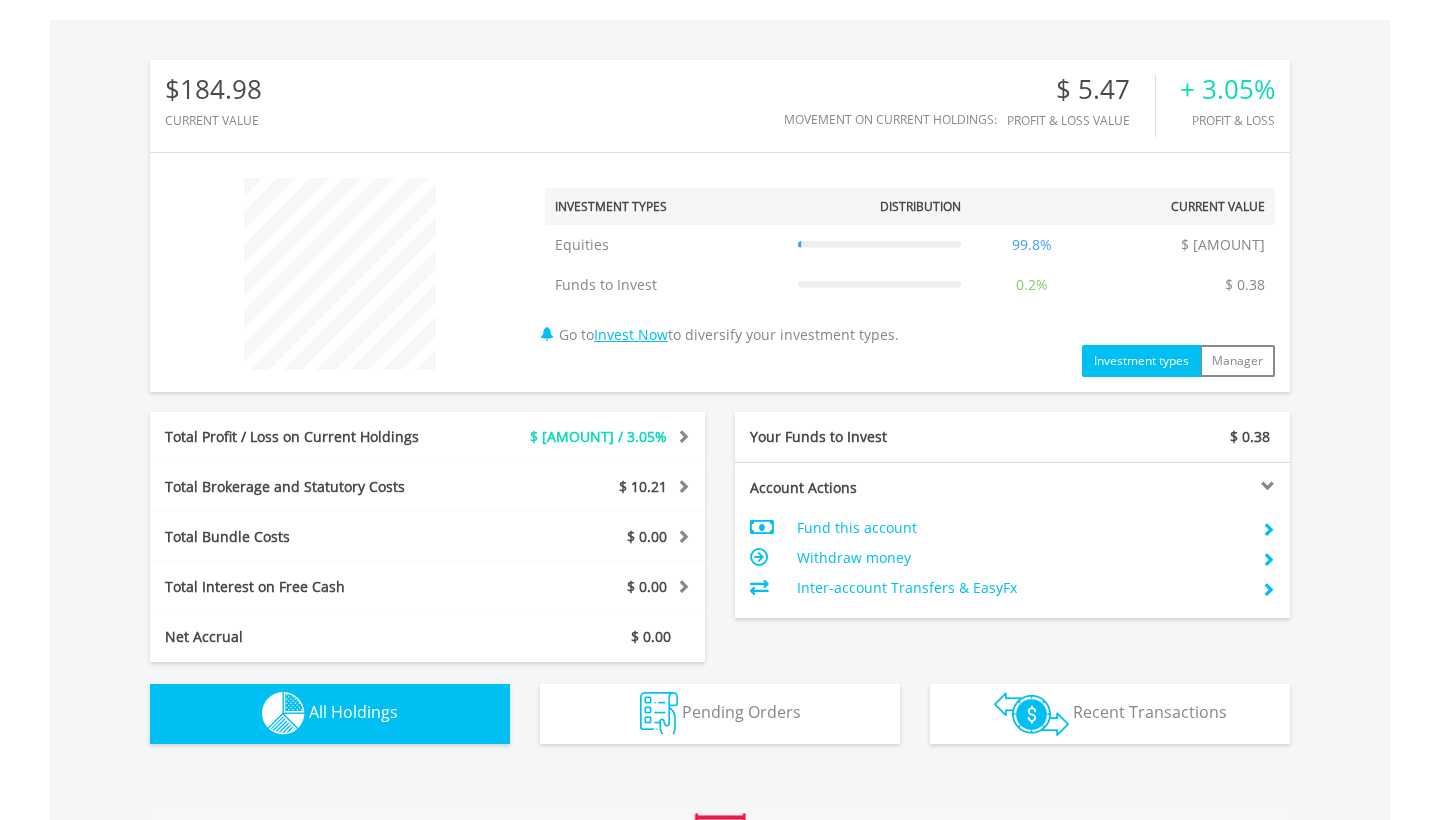 scroll, scrollTop: 999808, scrollLeft: 999620, axis: both 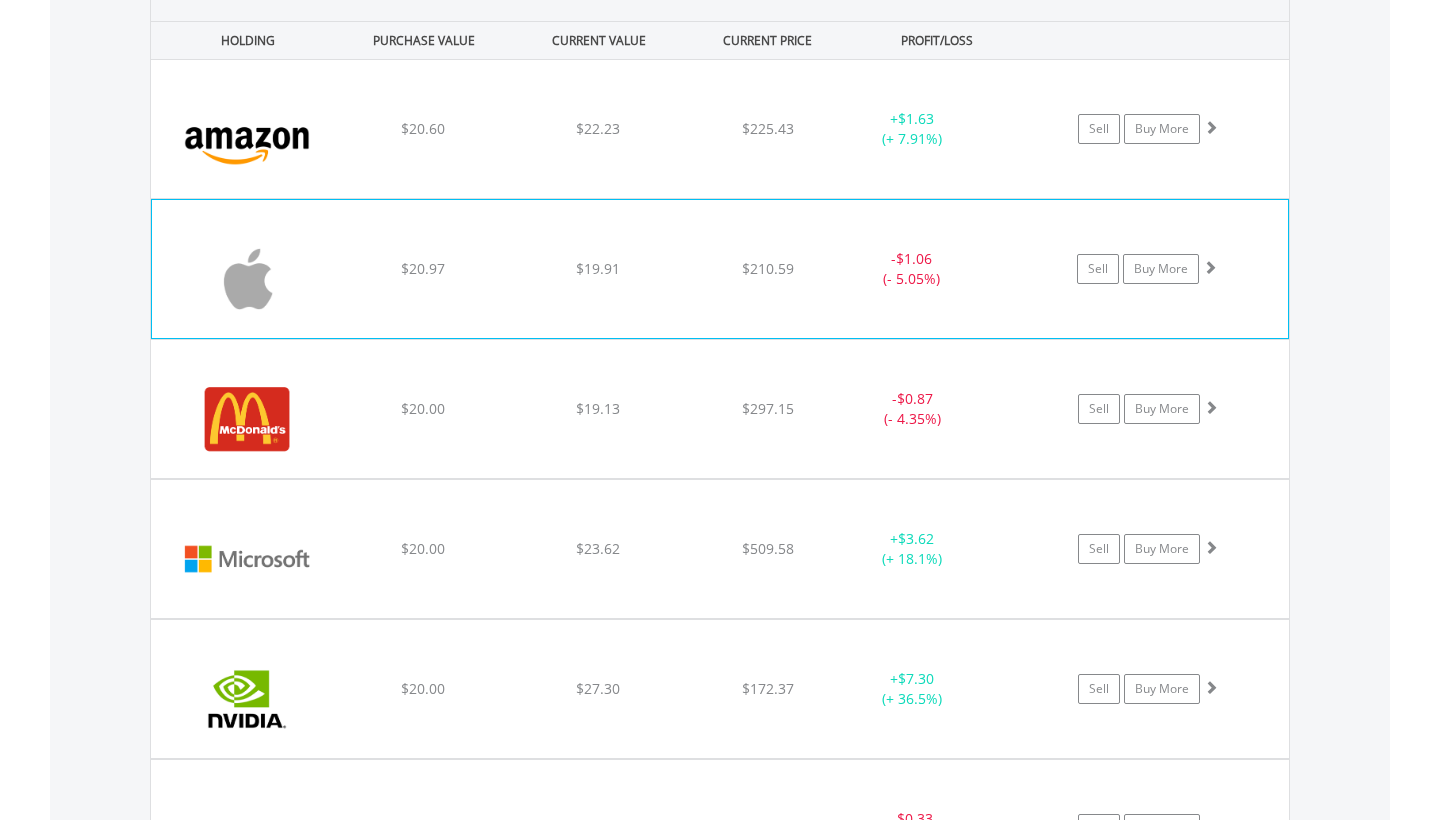 click on "$20.97" at bounding box center (423, 129) 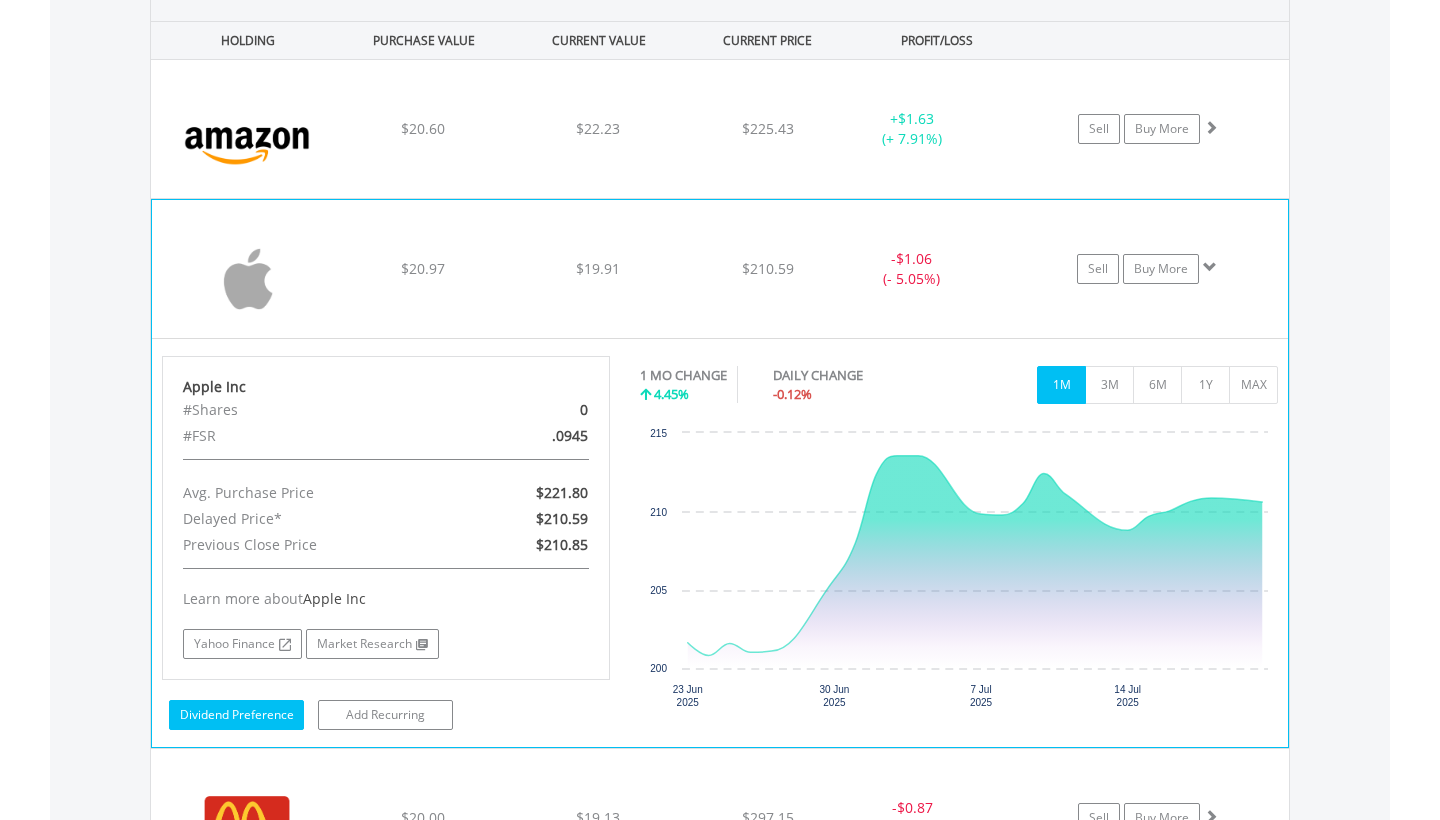 click on "Dividend Preference" at bounding box center [236, 715] 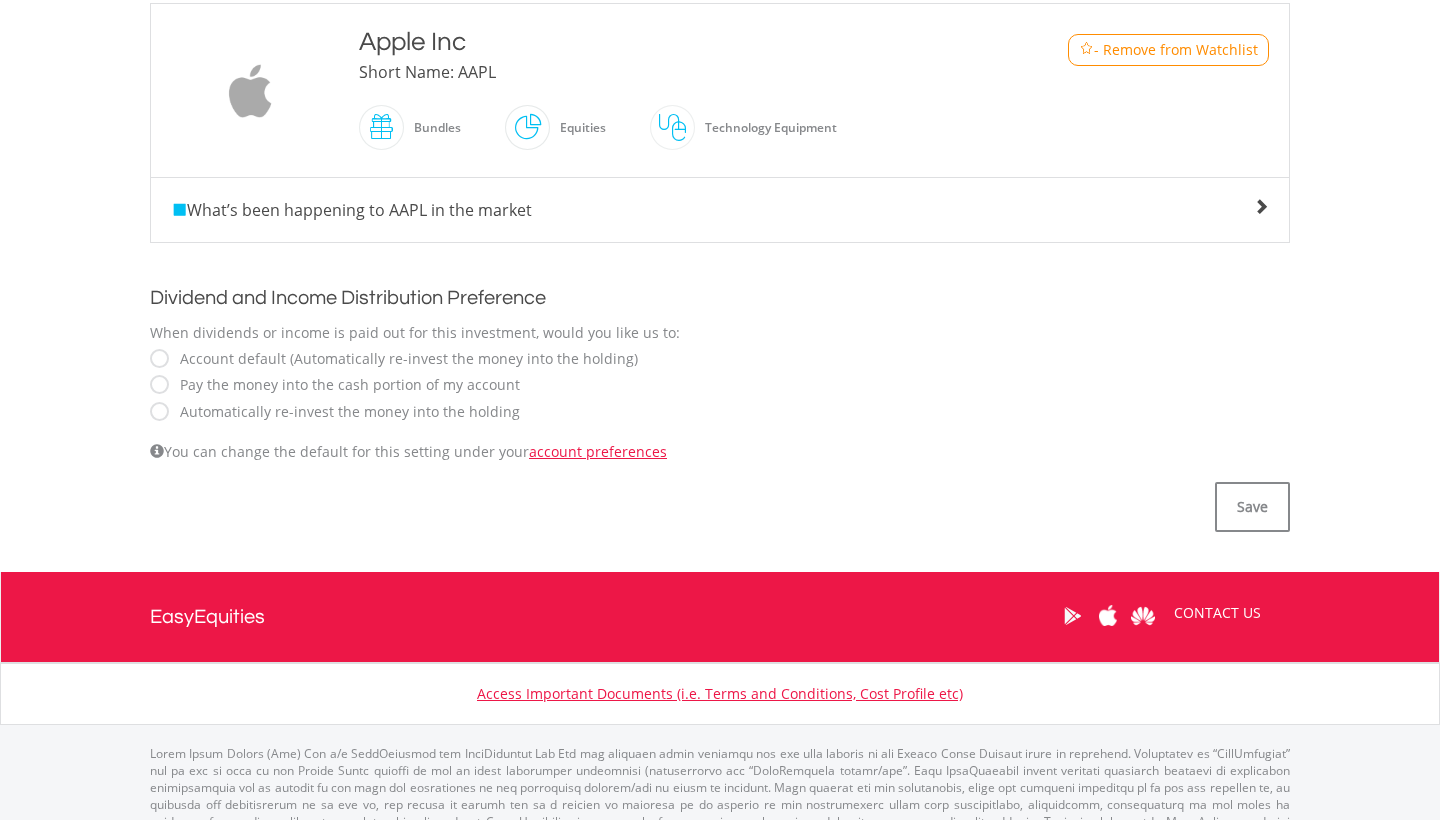 scroll, scrollTop: 509, scrollLeft: 0, axis: vertical 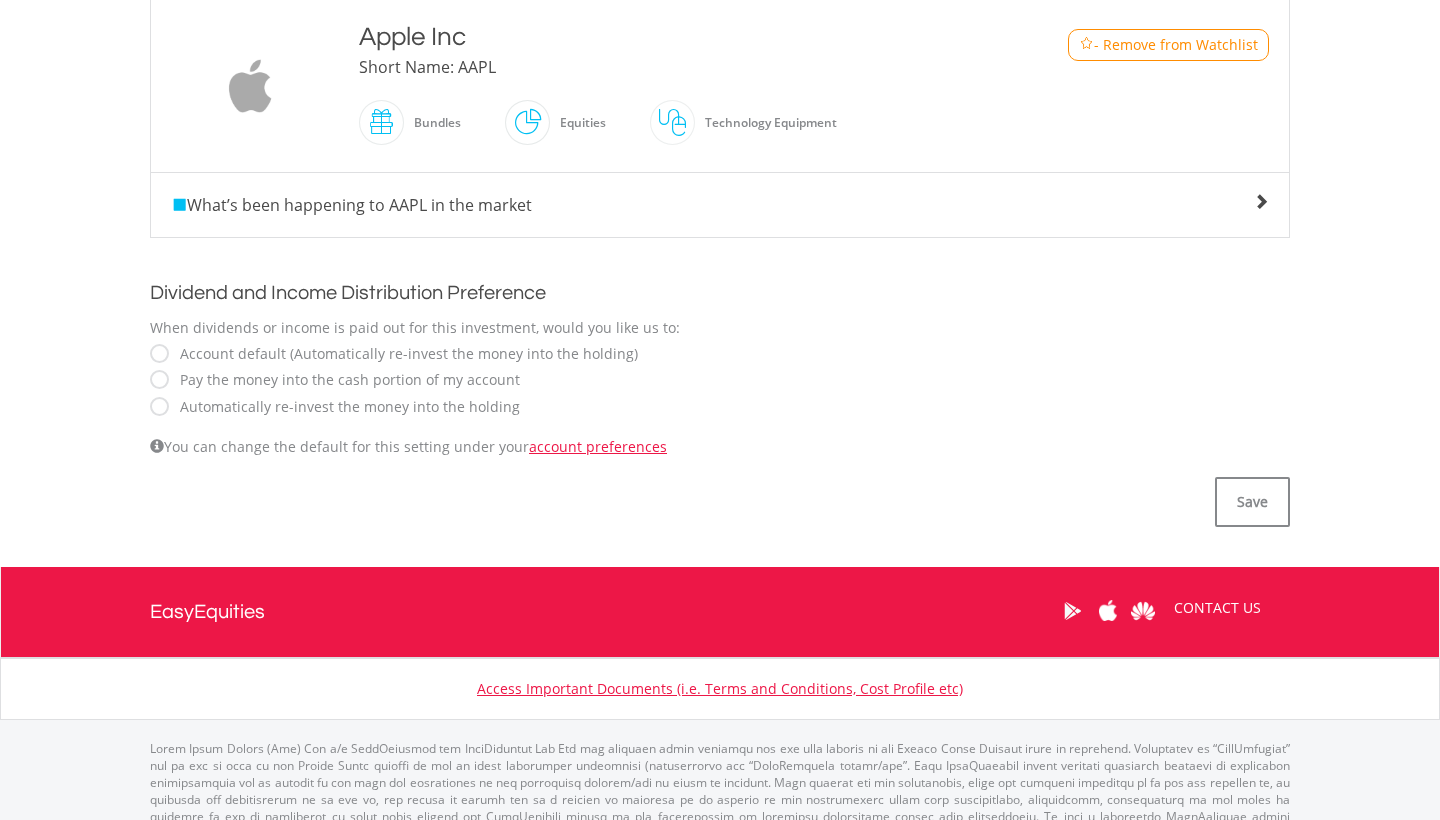 click on "Automatically re-invest the money into the holding" at bounding box center [345, 407] 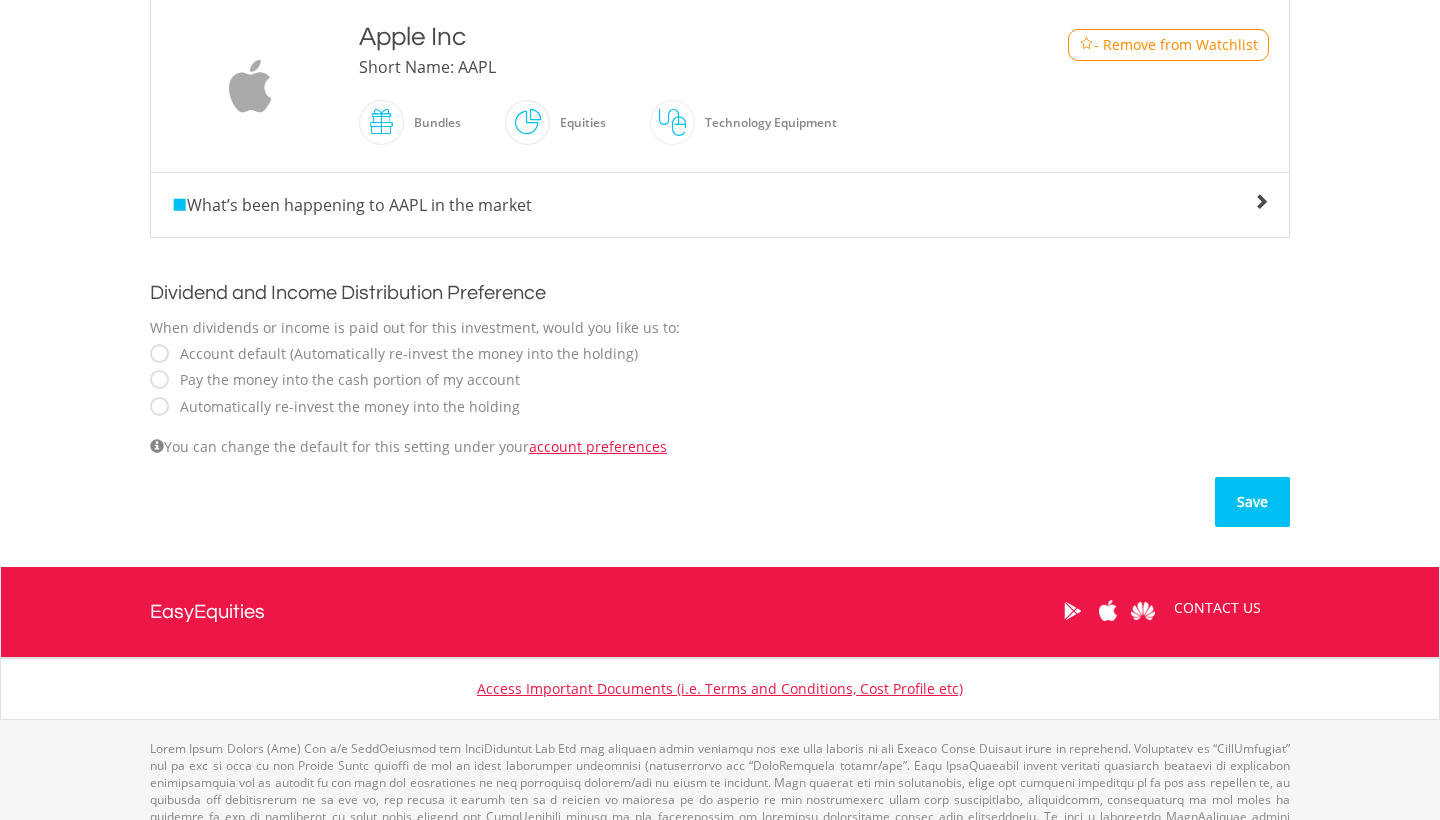 click on "Save" at bounding box center (1252, 502) 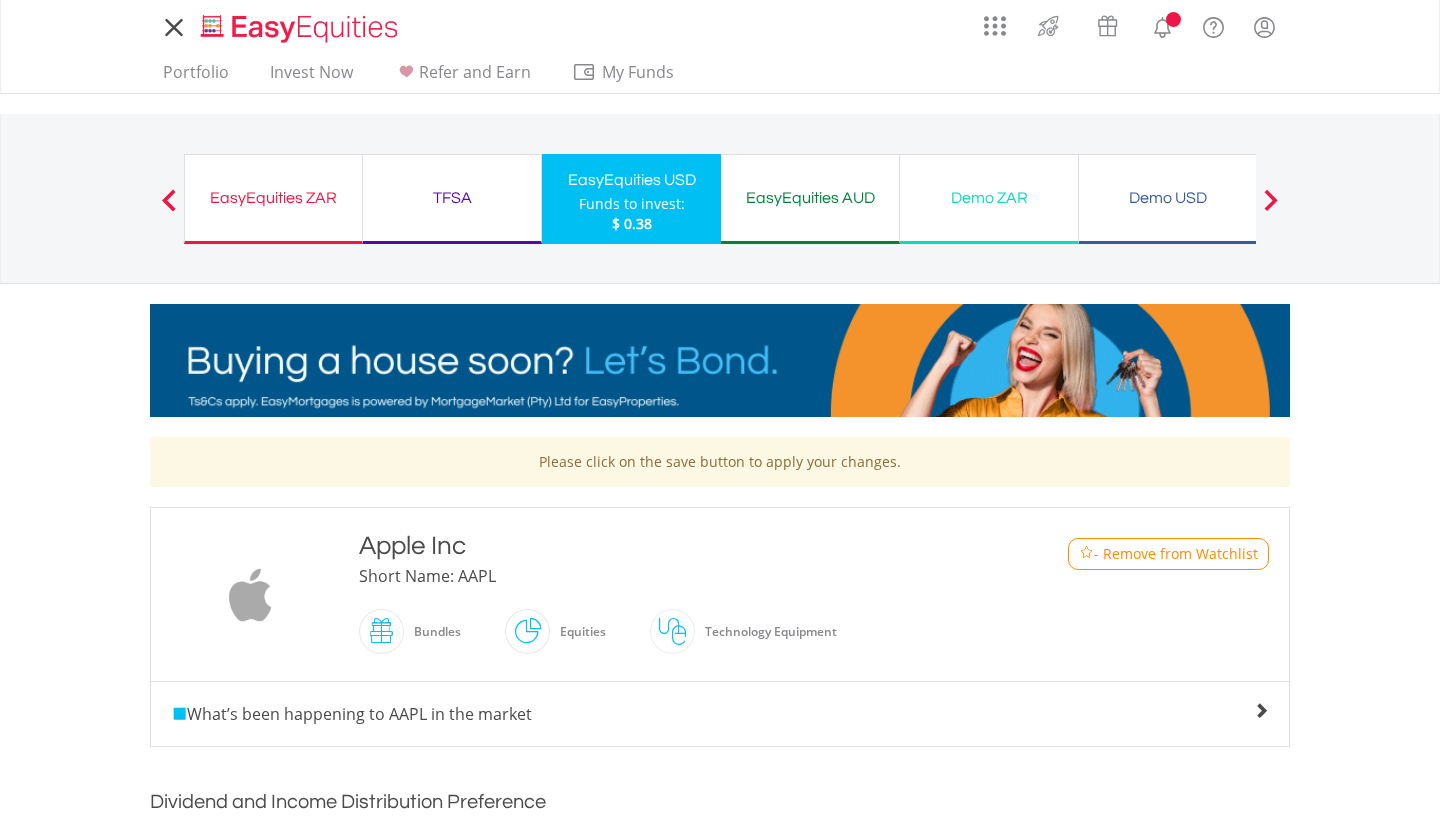 scroll, scrollTop: 0, scrollLeft: 0, axis: both 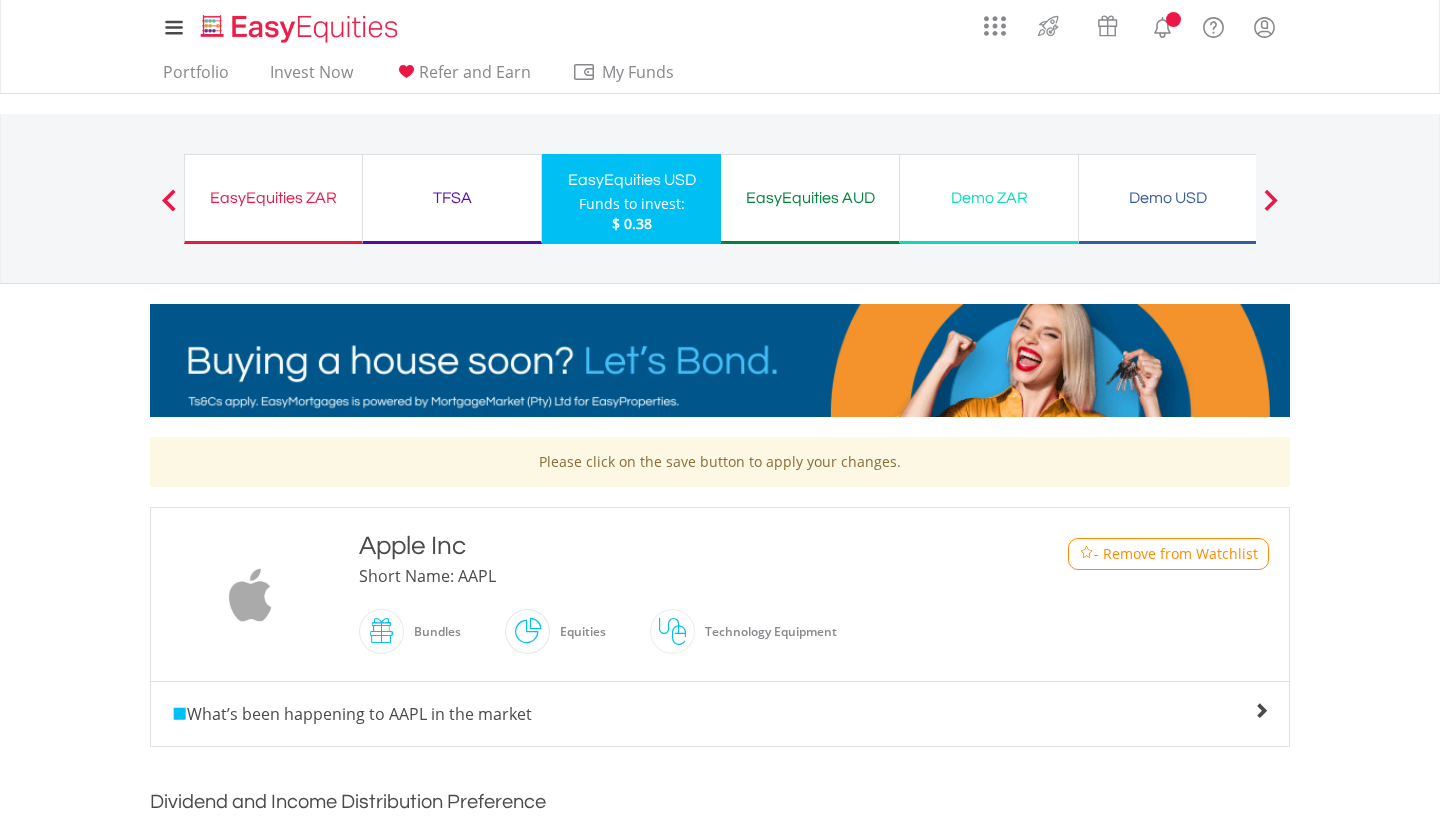 click on "TFSA
Funds to invest:
$ 0.38" at bounding box center (452, 199) 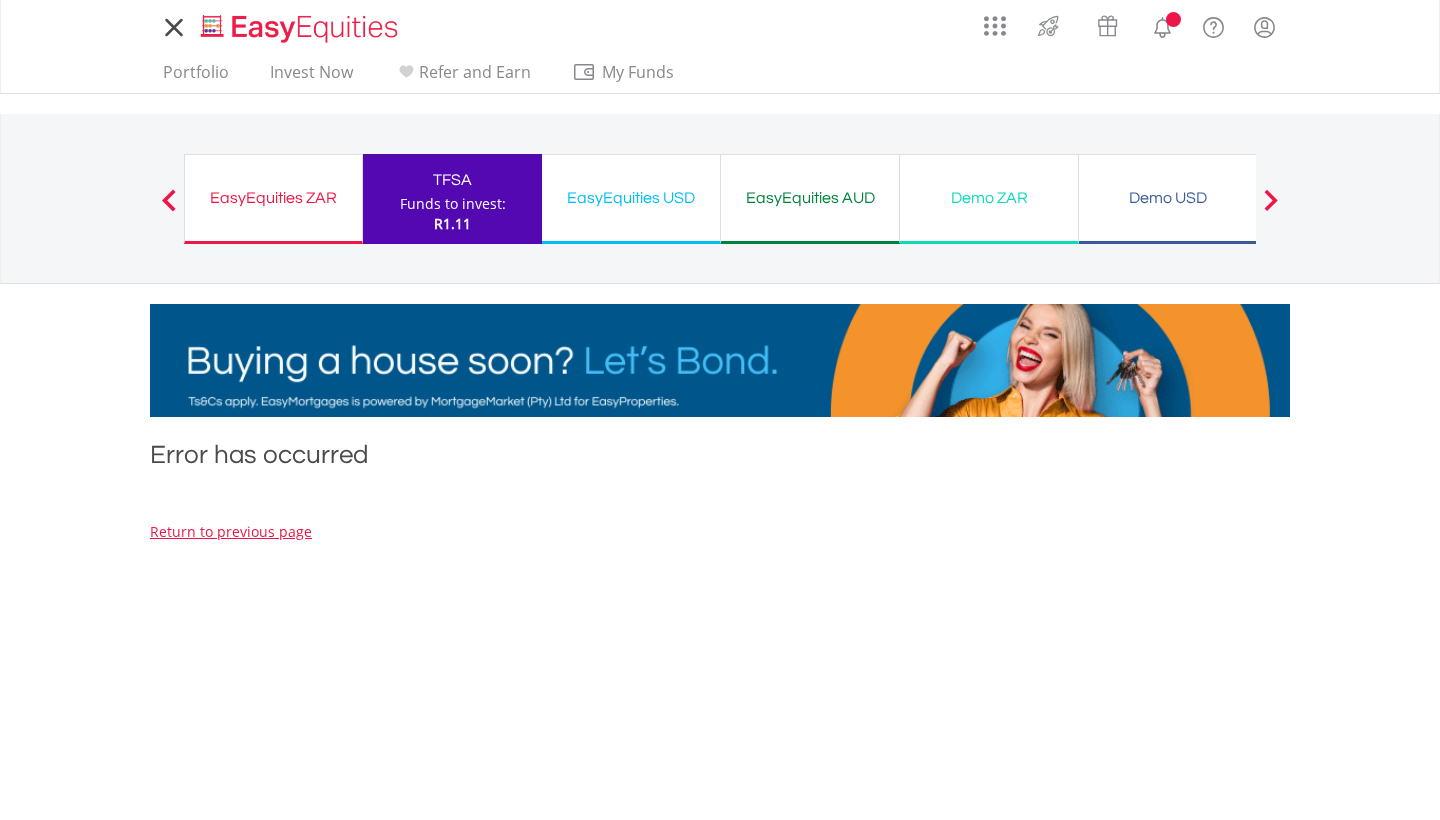 scroll, scrollTop: 0, scrollLeft: 0, axis: both 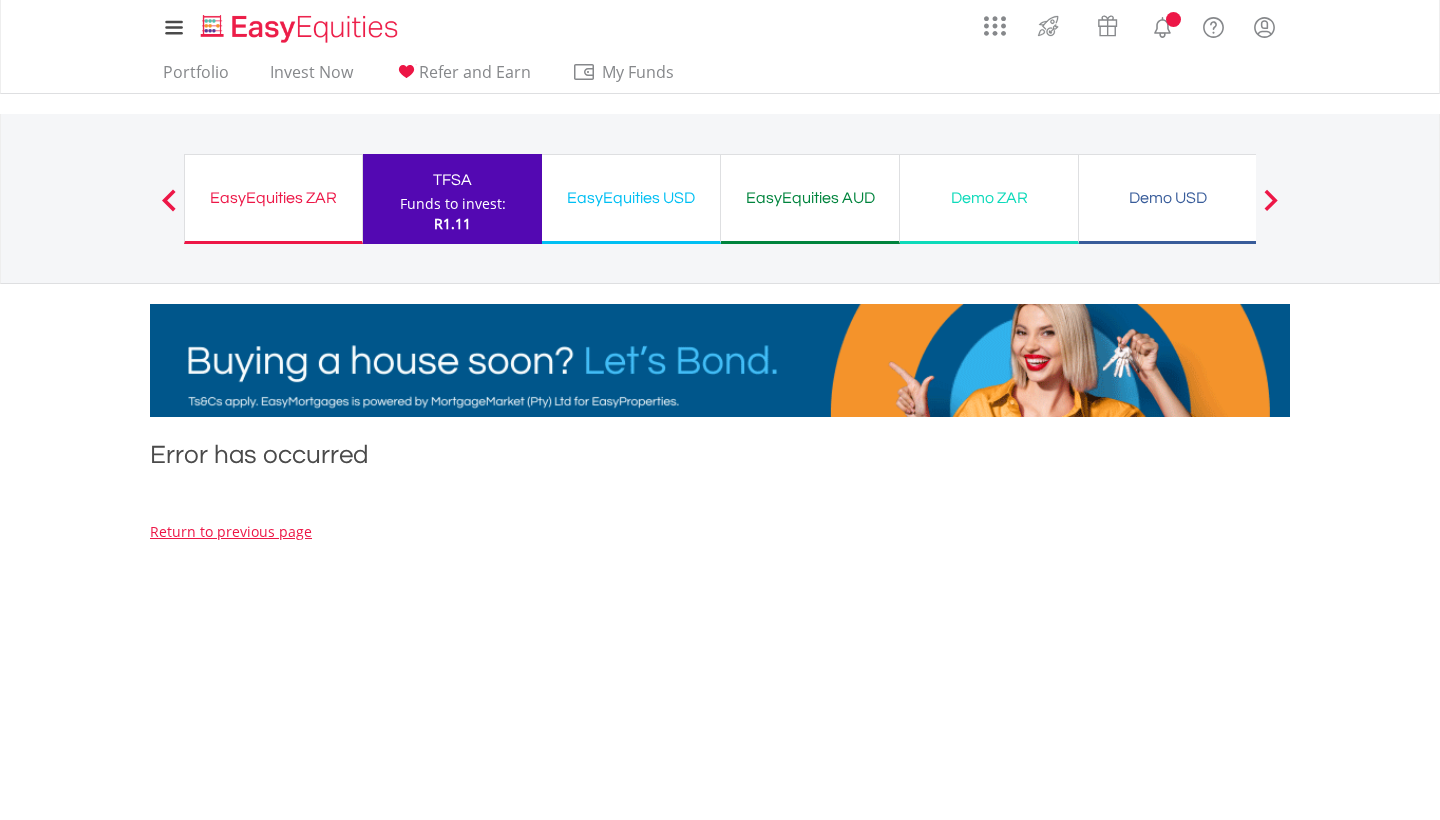 click on "Return to previous page" at bounding box center (231, 531) 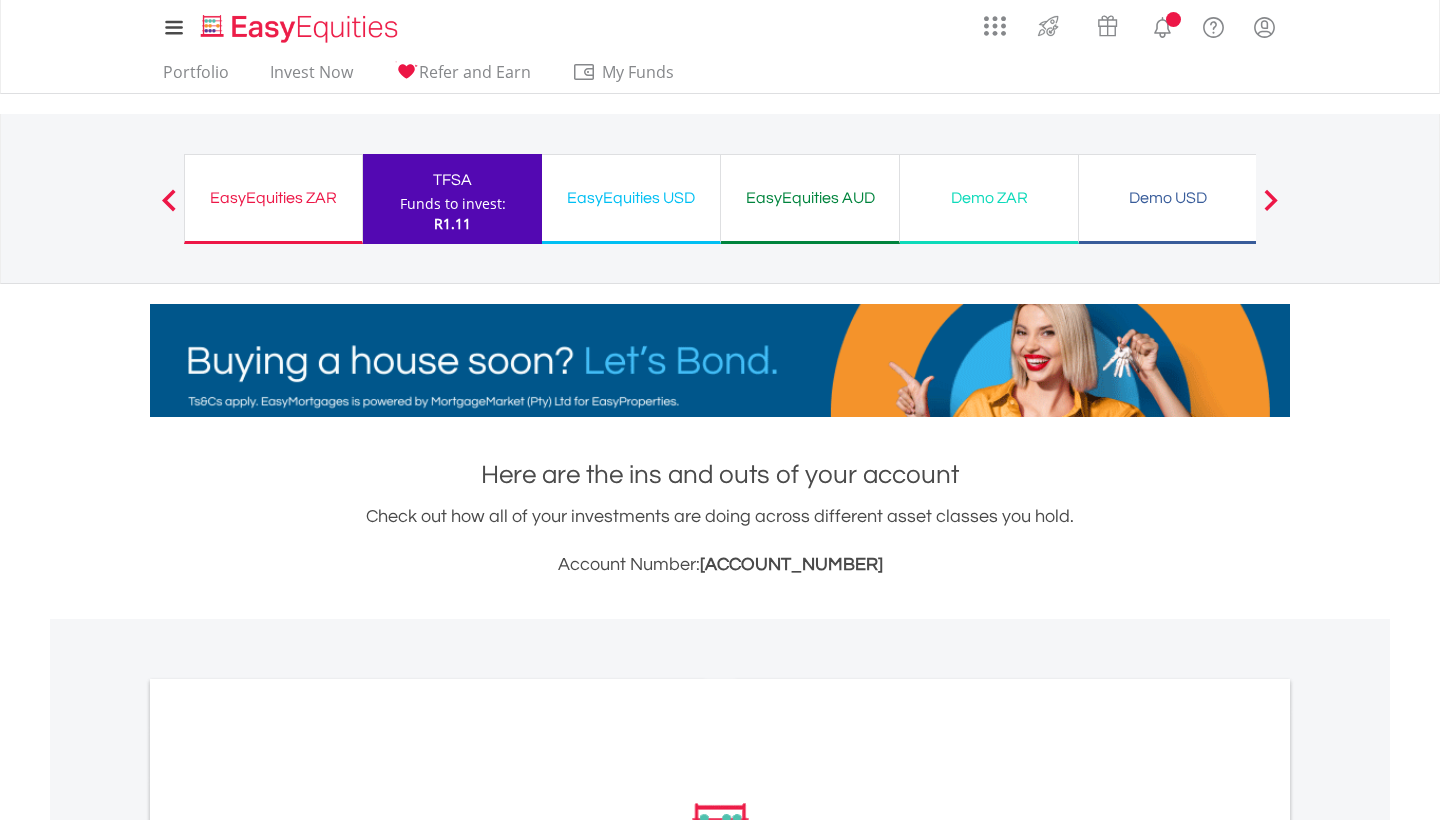 scroll, scrollTop: 599, scrollLeft: 0, axis: vertical 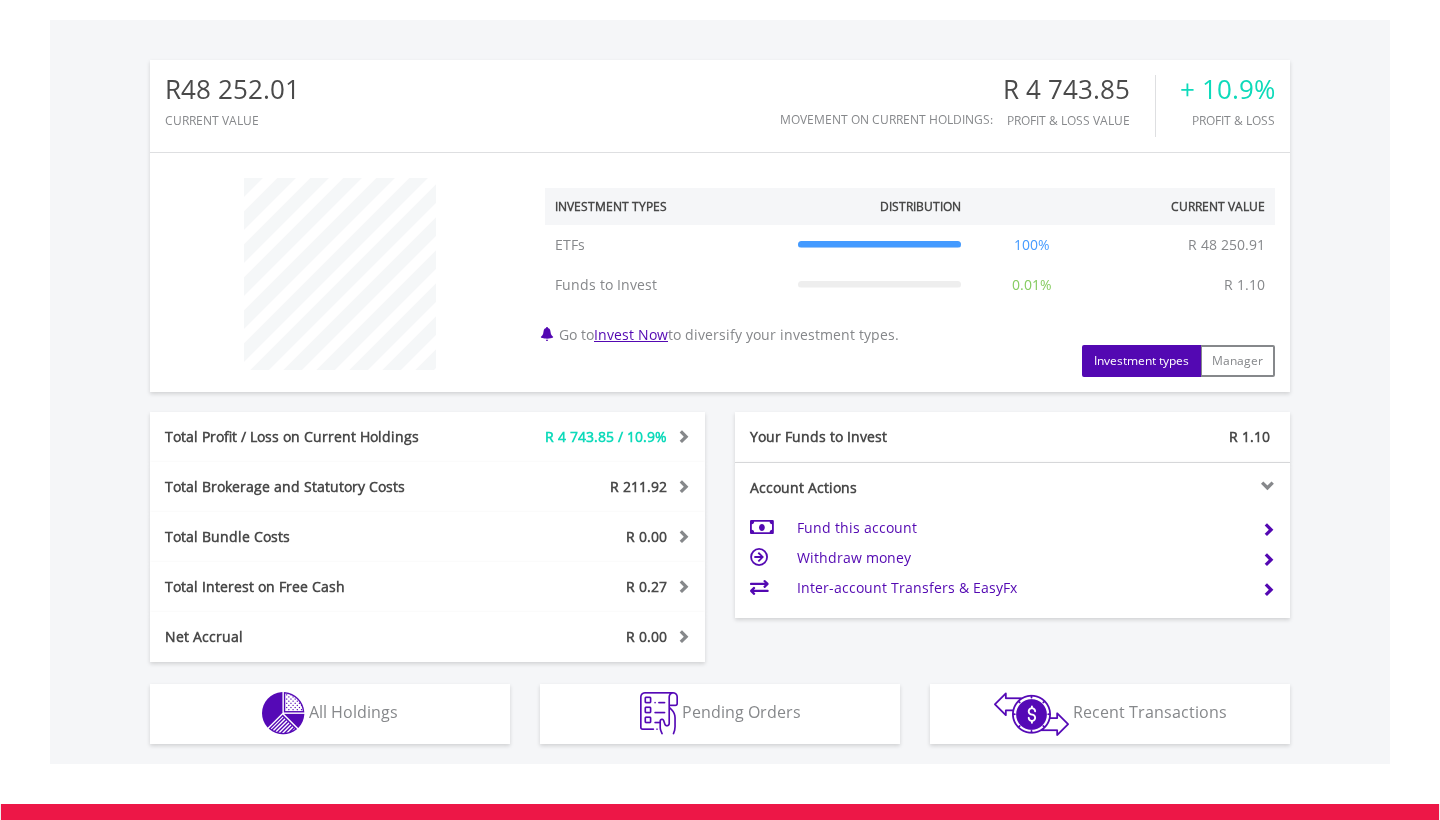 click on "All Holdings" at bounding box center [353, 712] 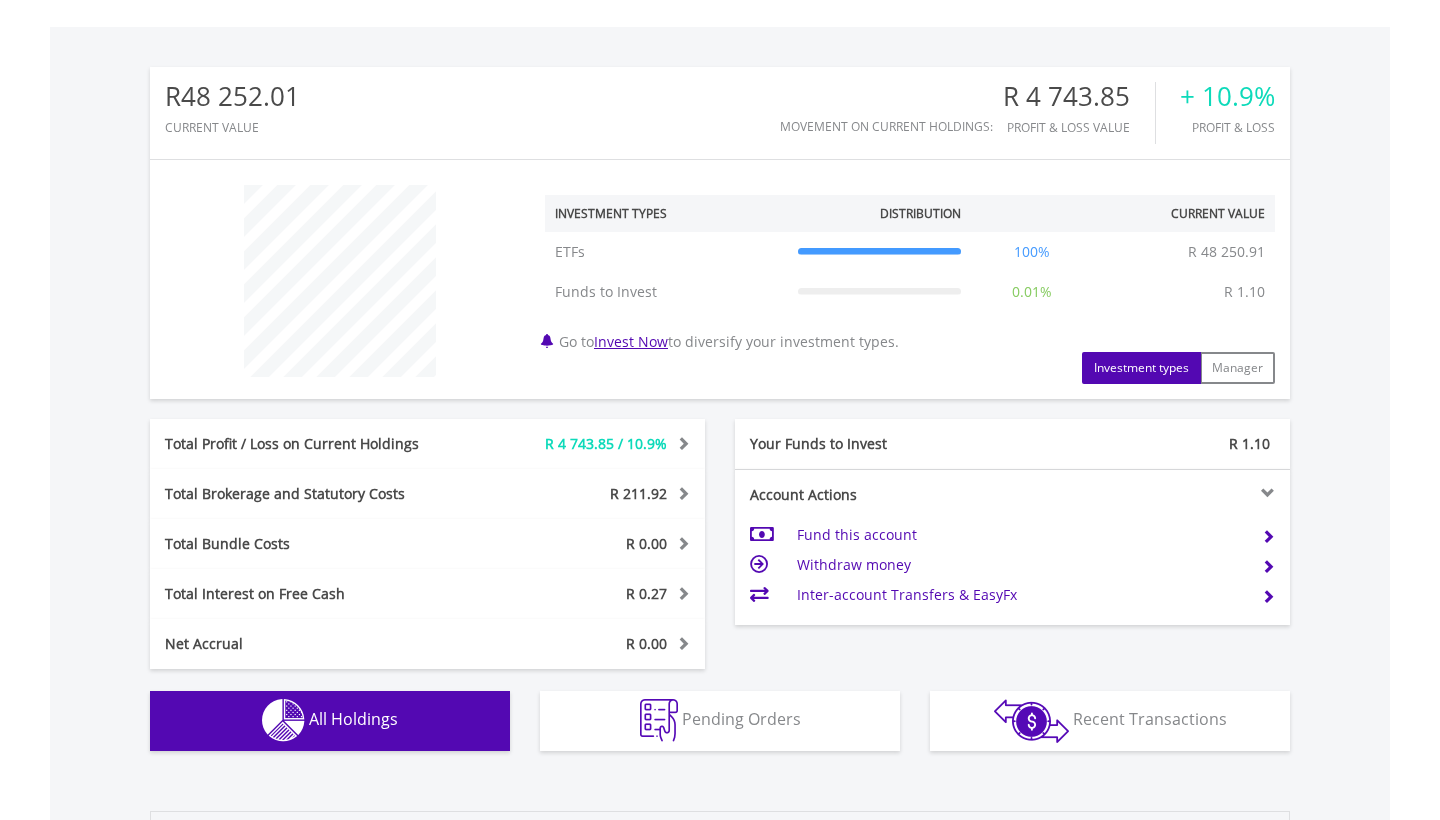 scroll, scrollTop: 37, scrollLeft: 0, axis: vertical 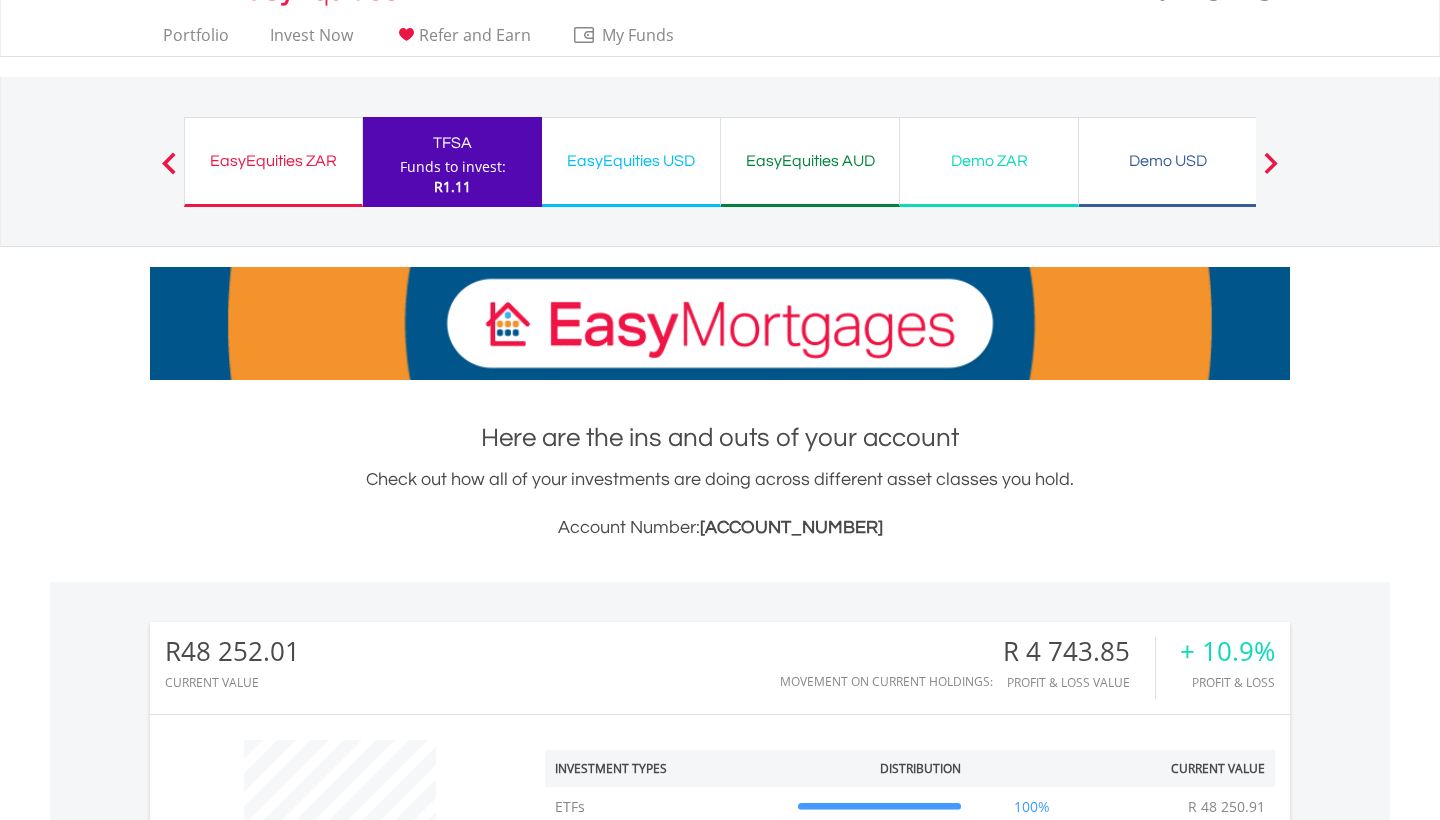 click on "EasyEquities USD
Funds to invest:
R1.11" at bounding box center [631, 162] 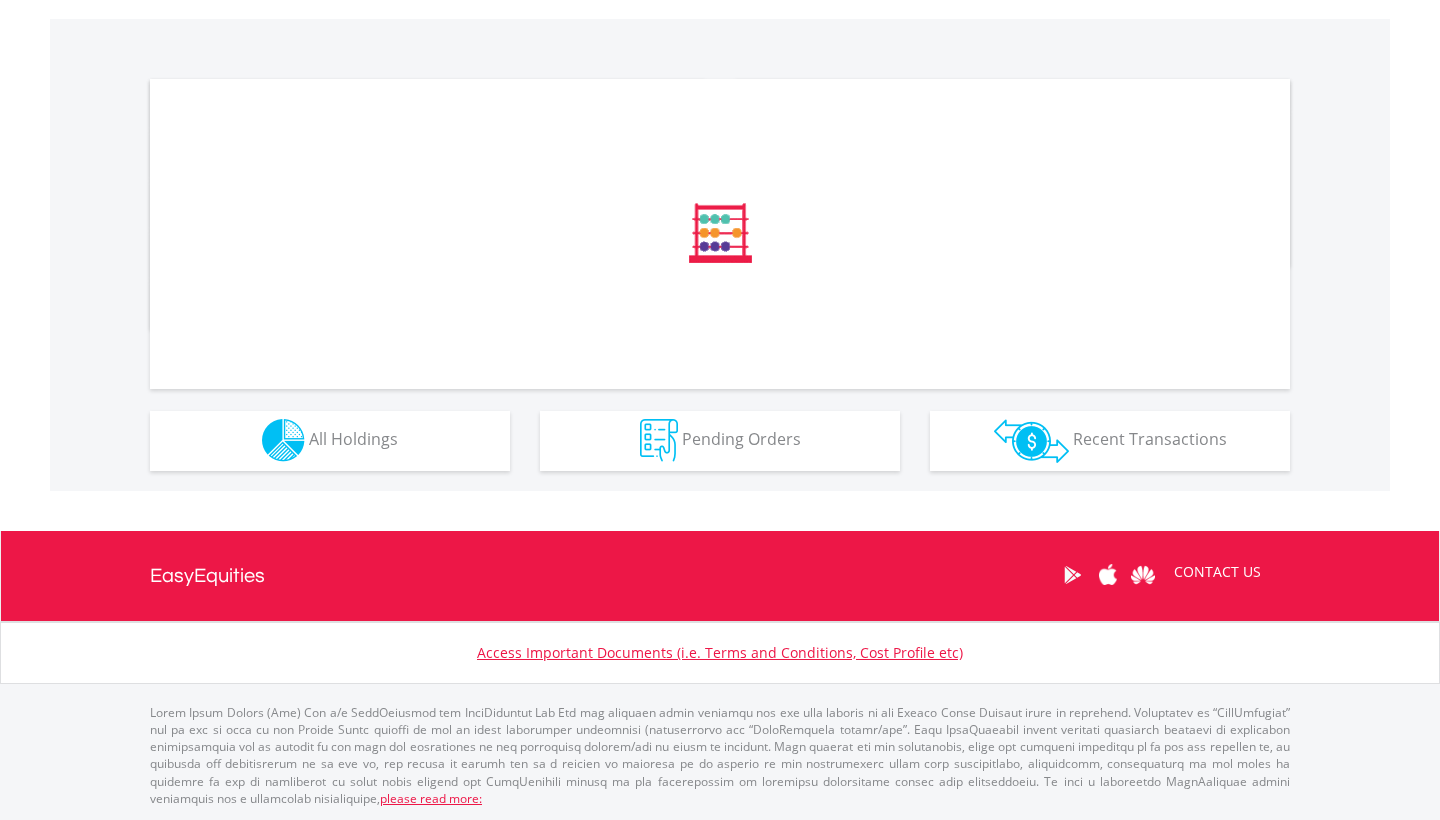 scroll, scrollTop: 599, scrollLeft: 0, axis: vertical 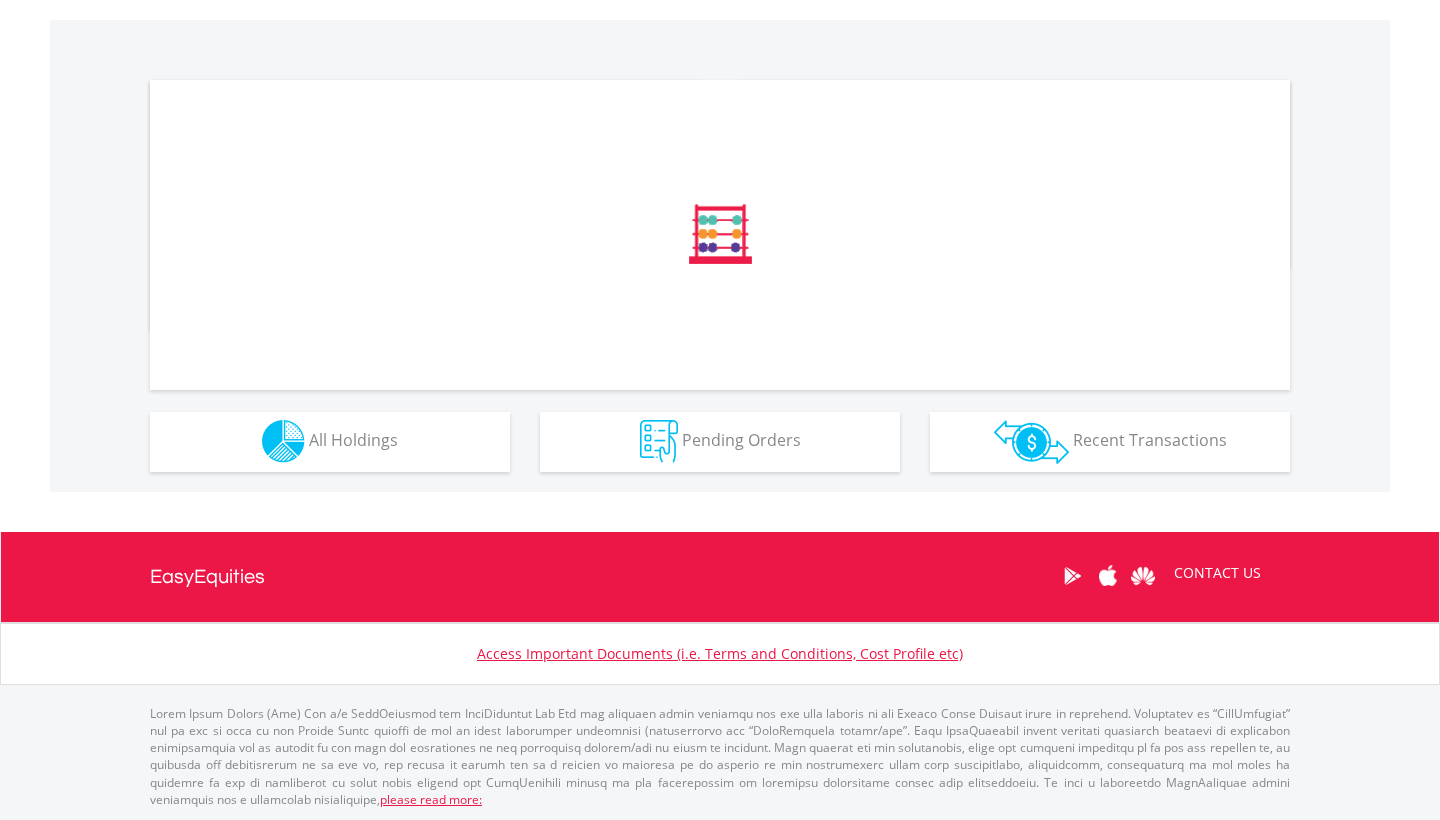 click on "Holdings
All Holdings" at bounding box center [330, 442] 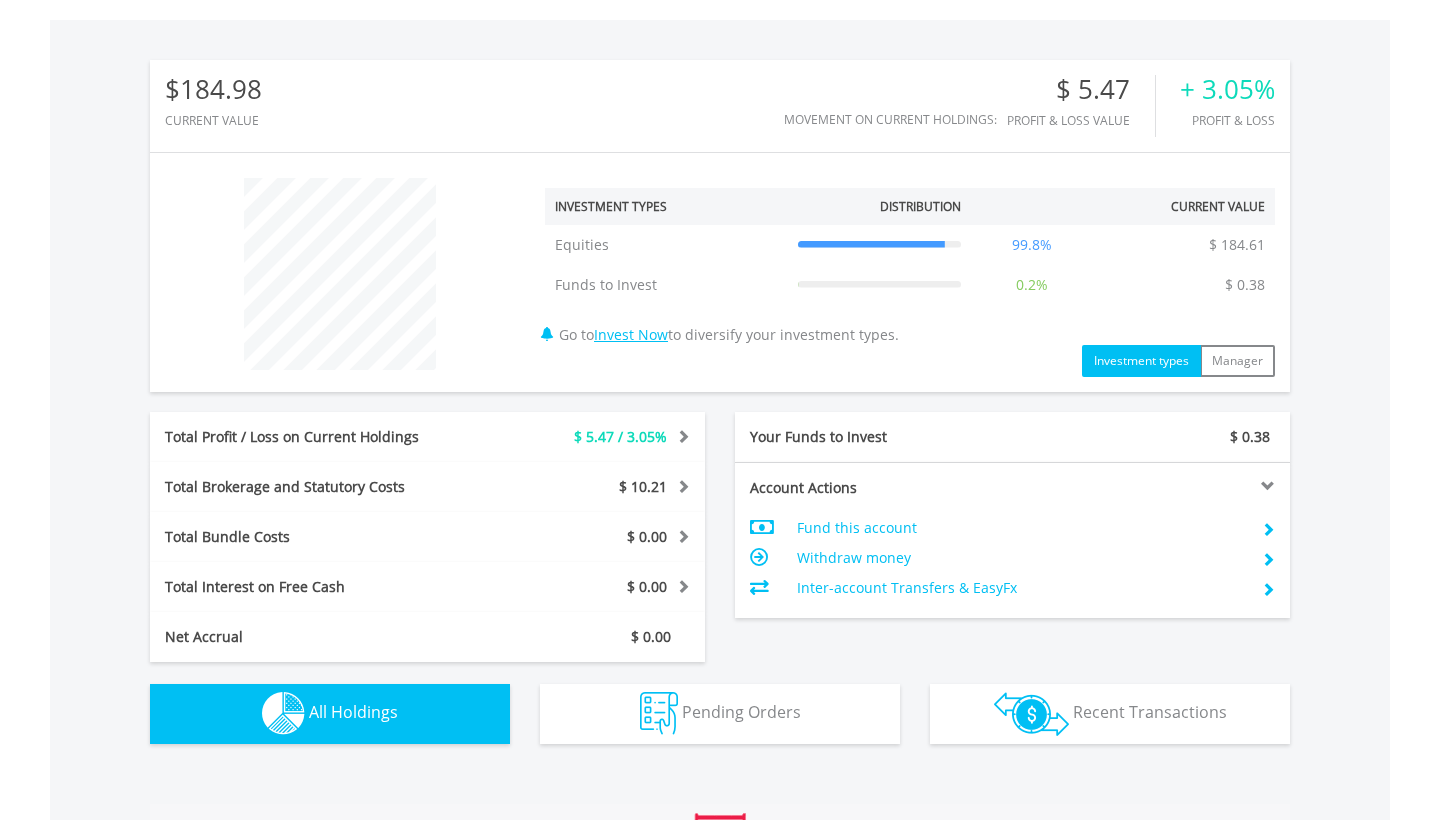 scroll, scrollTop: 999808, scrollLeft: 999620, axis: both 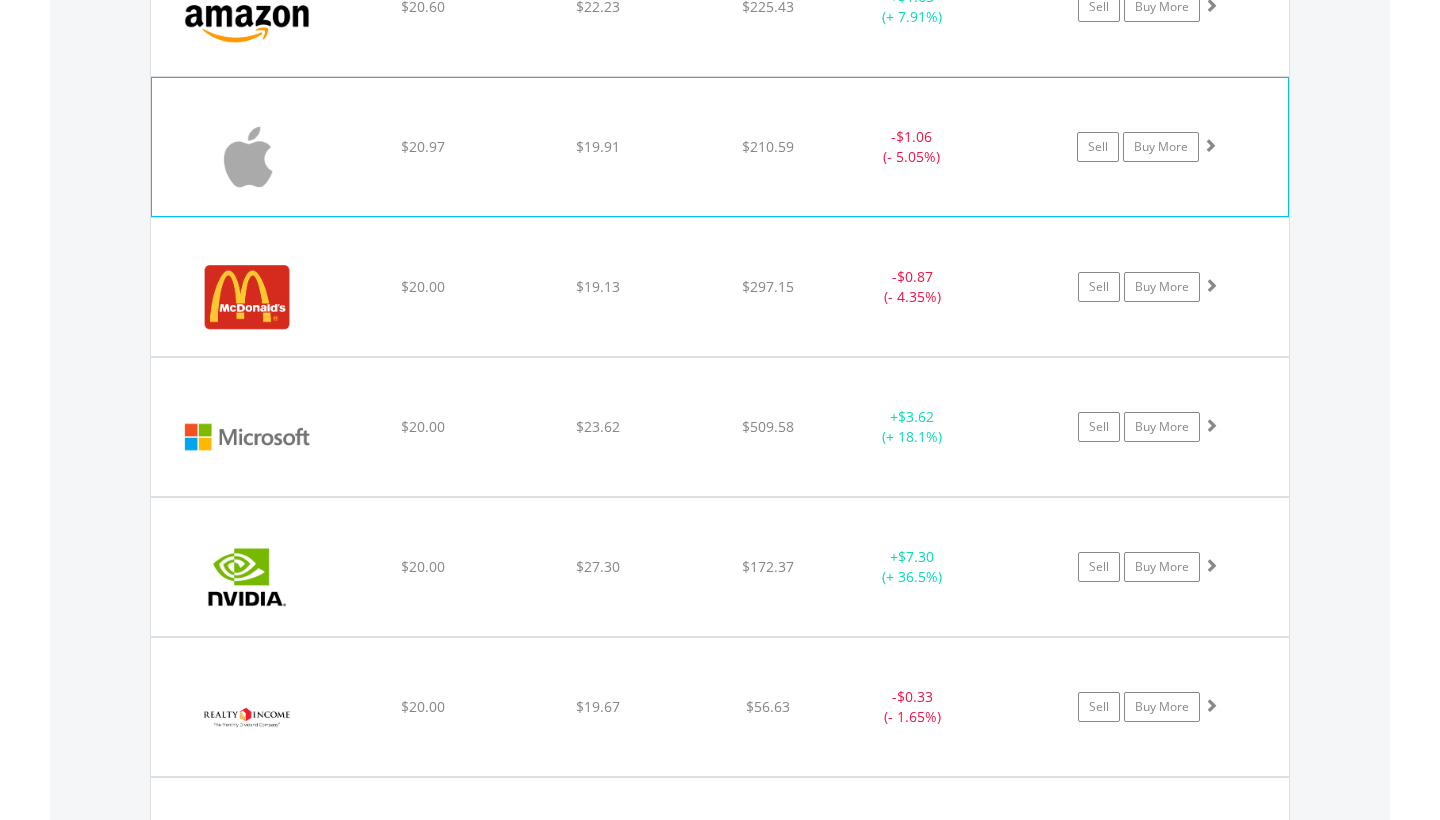 click on "$20.97" at bounding box center (423, 7) 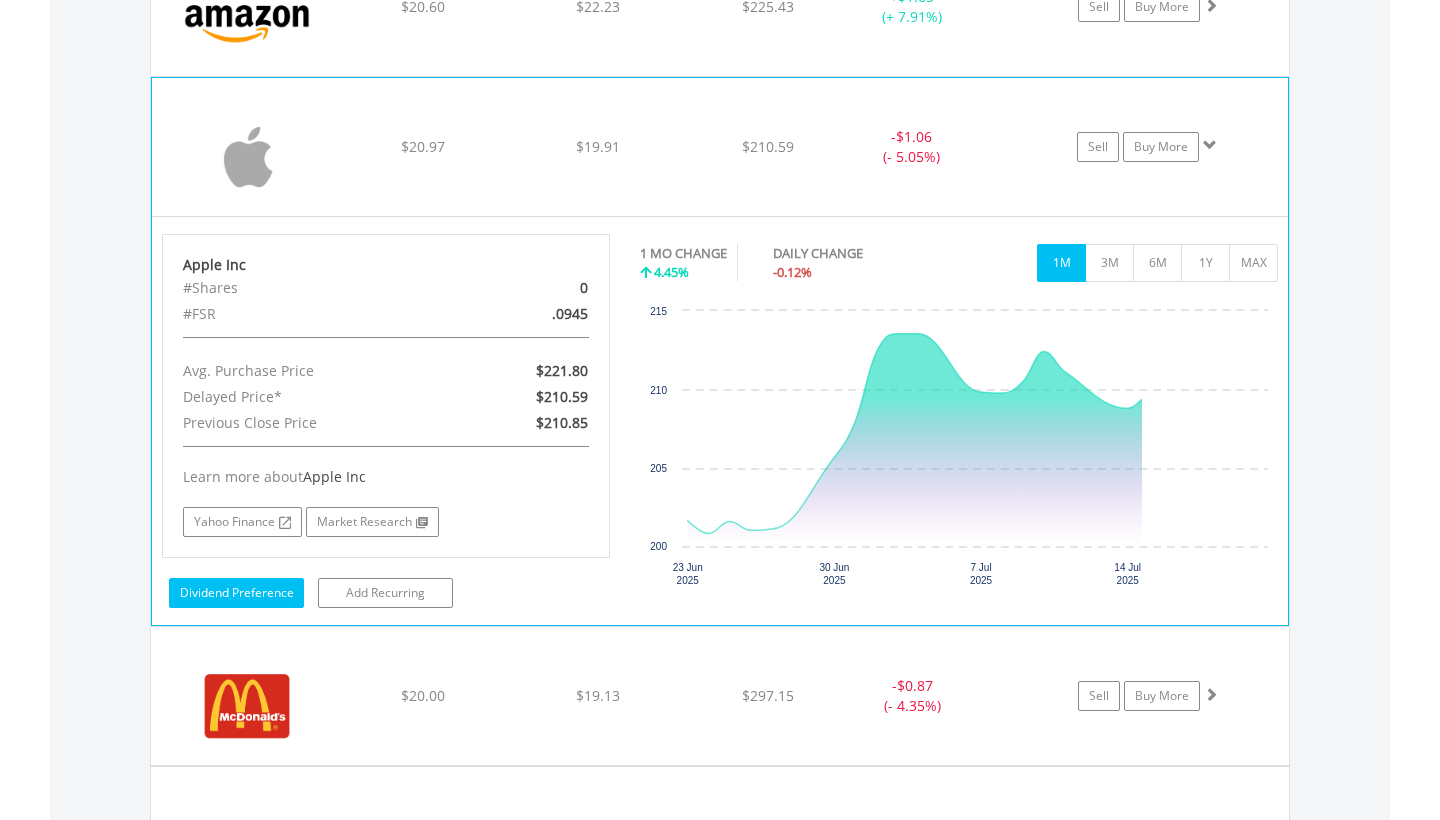 click on "Dividend Preference" at bounding box center [236, 593] 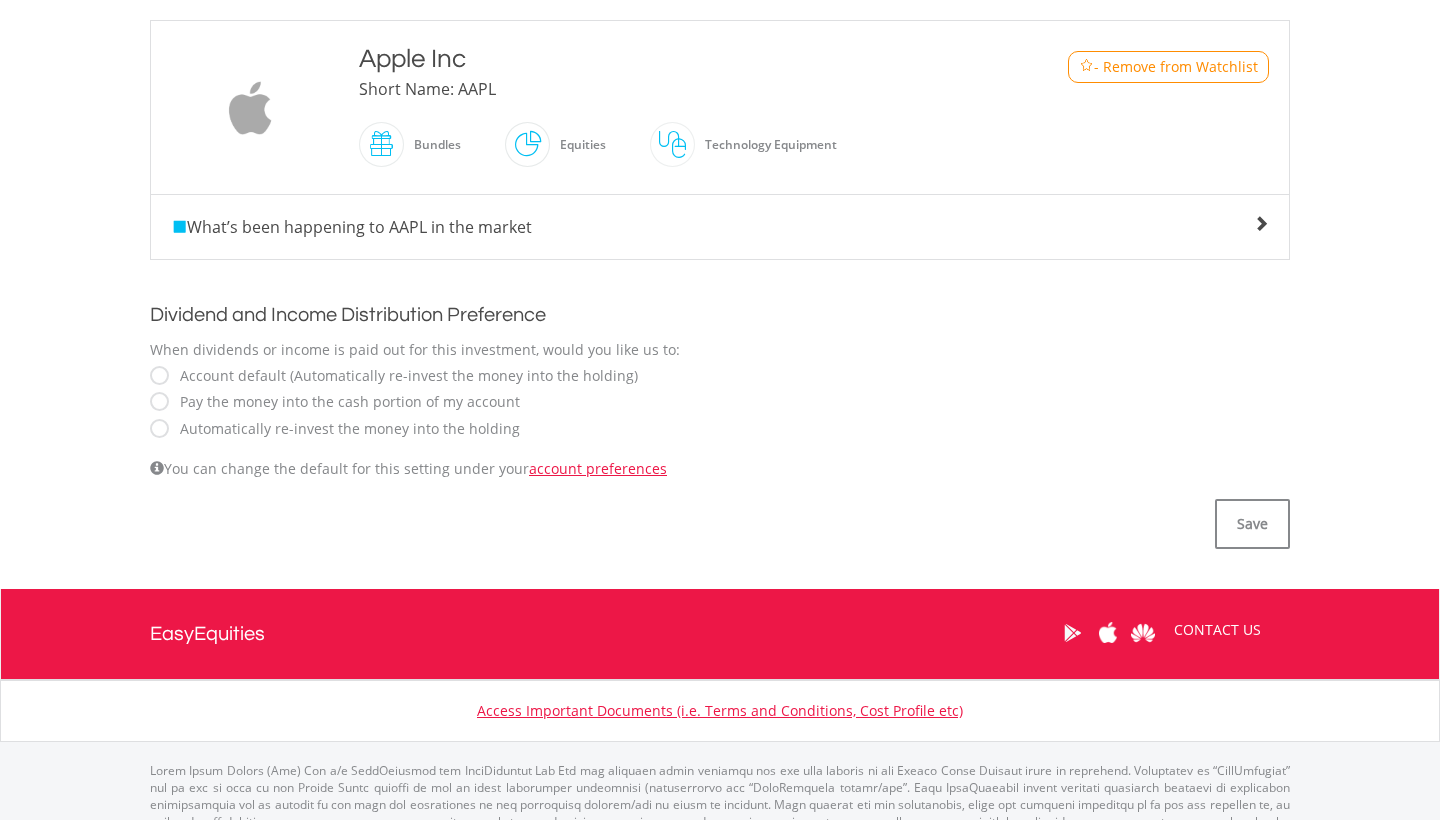 scroll, scrollTop: 496, scrollLeft: 0, axis: vertical 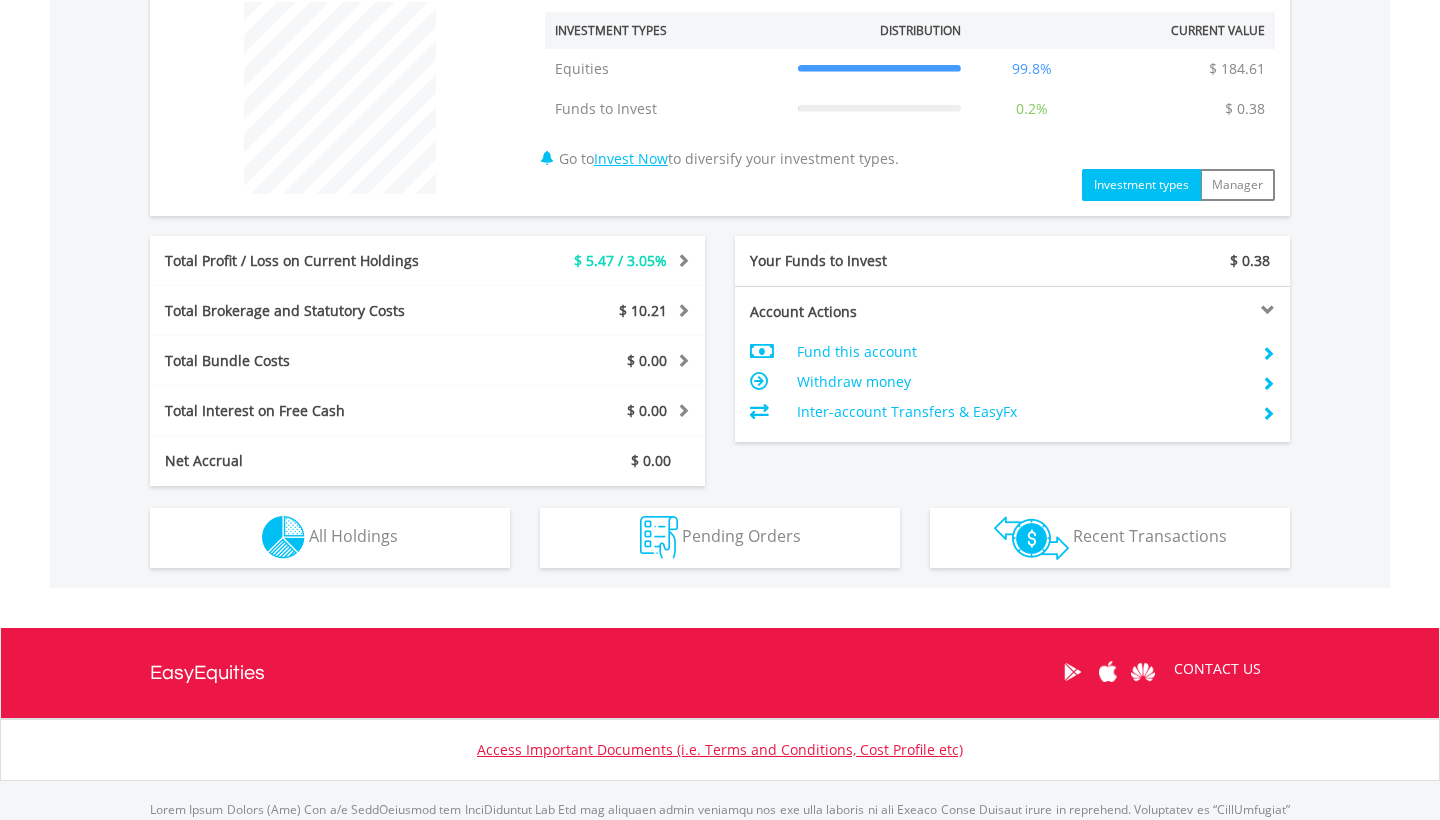click on "Holdings
All Holdings" at bounding box center (330, 538) 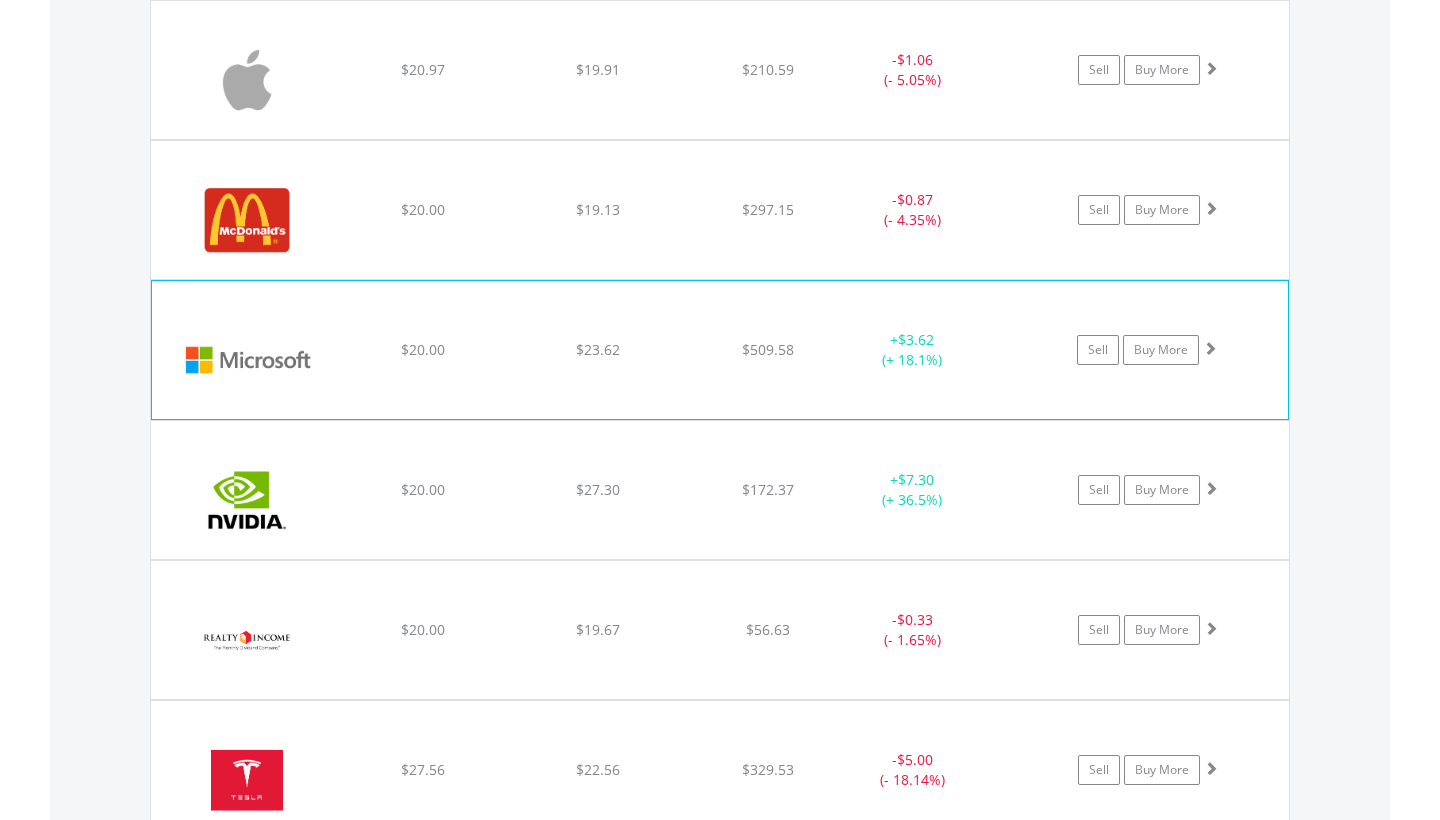 scroll, scrollTop: 1653, scrollLeft: 0, axis: vertical 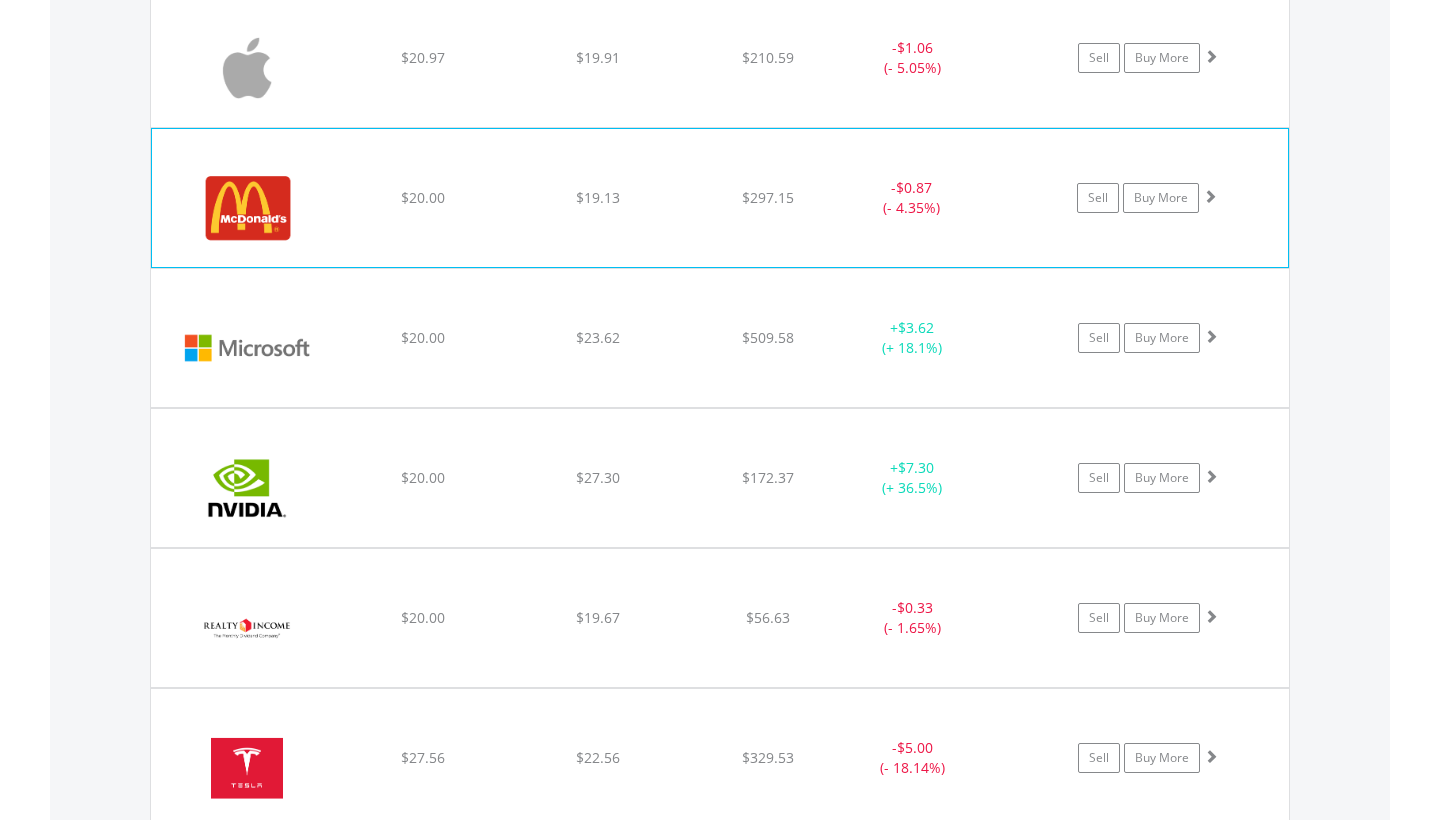 click on "$20.00" at bounding box center (423, -83) 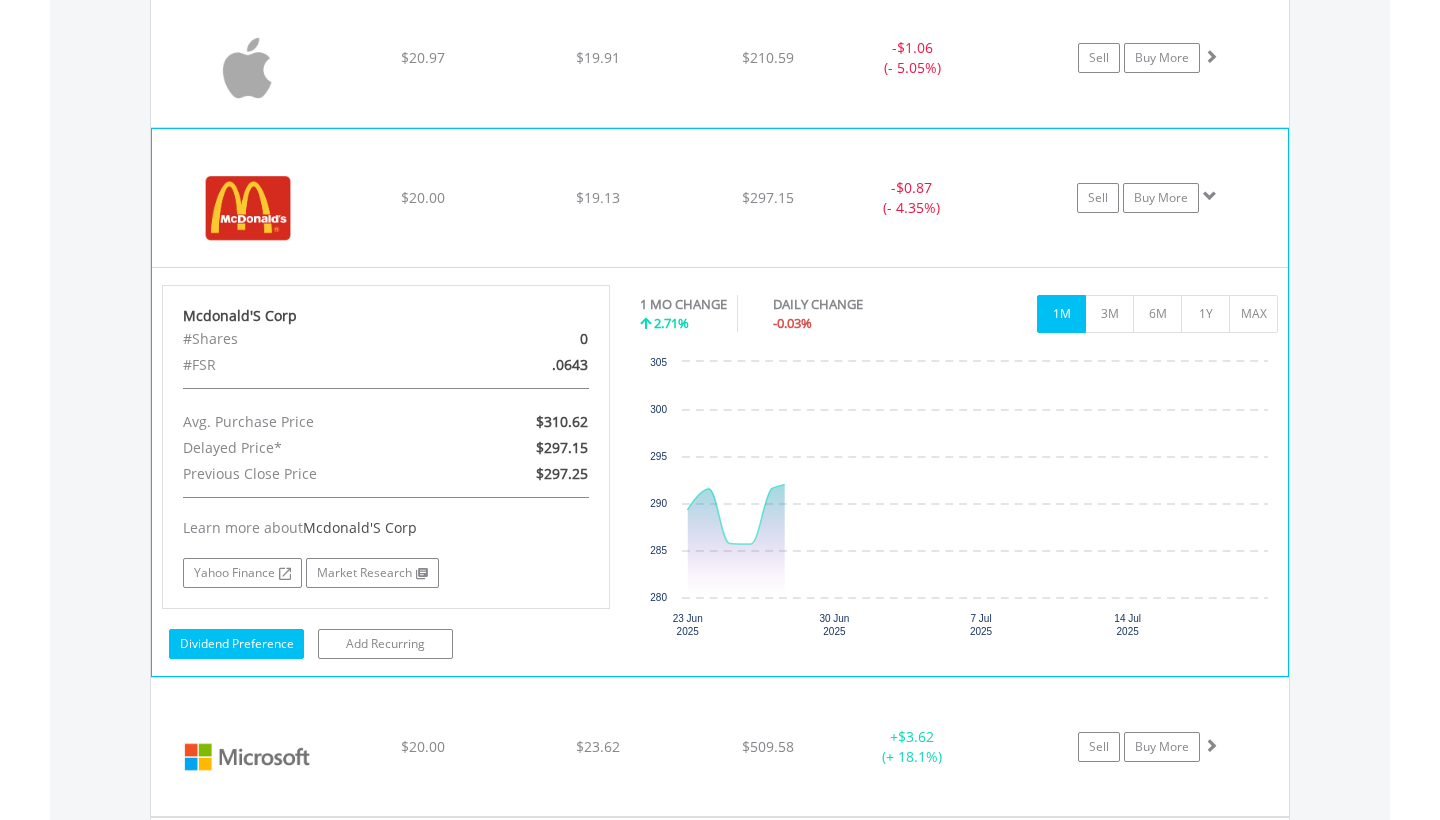 click on "Dividend Preference" at bounding box center (236, 644) 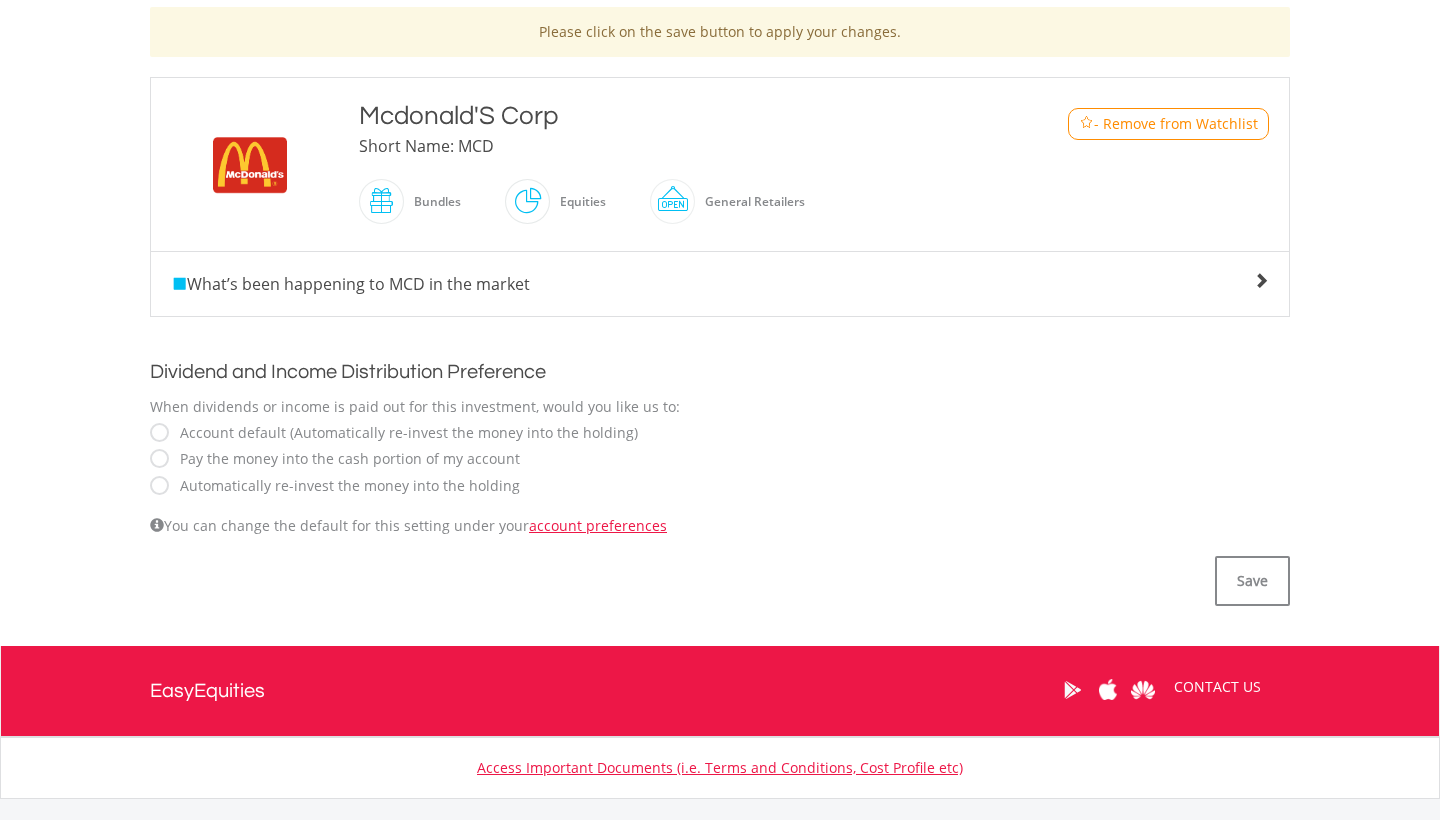 scroll, scrollTop: 448, scrollLeft: 0, axis: vertical 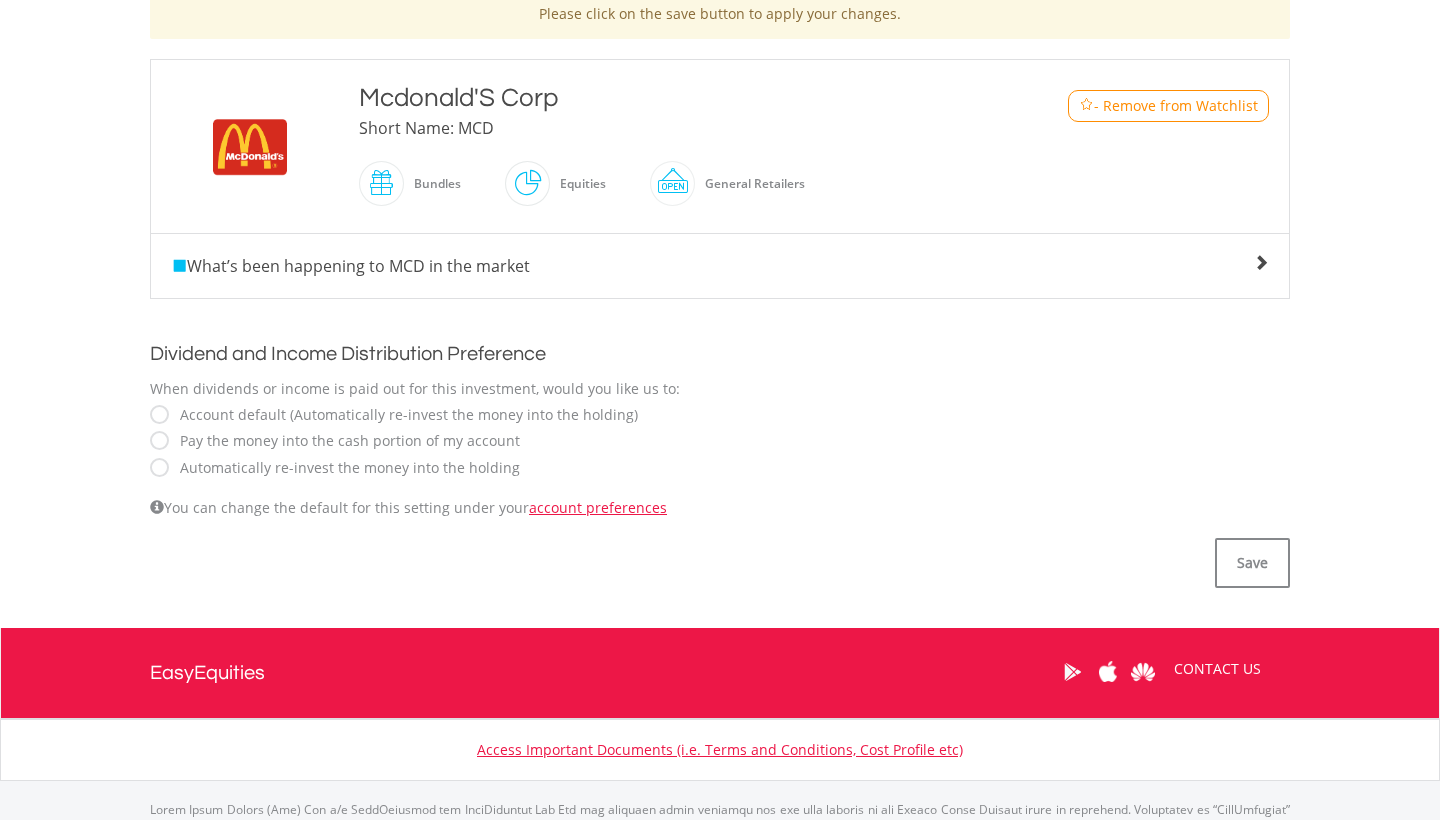 click on "Automatically re-invest the money into the holding" at bounding box center (345, 468) 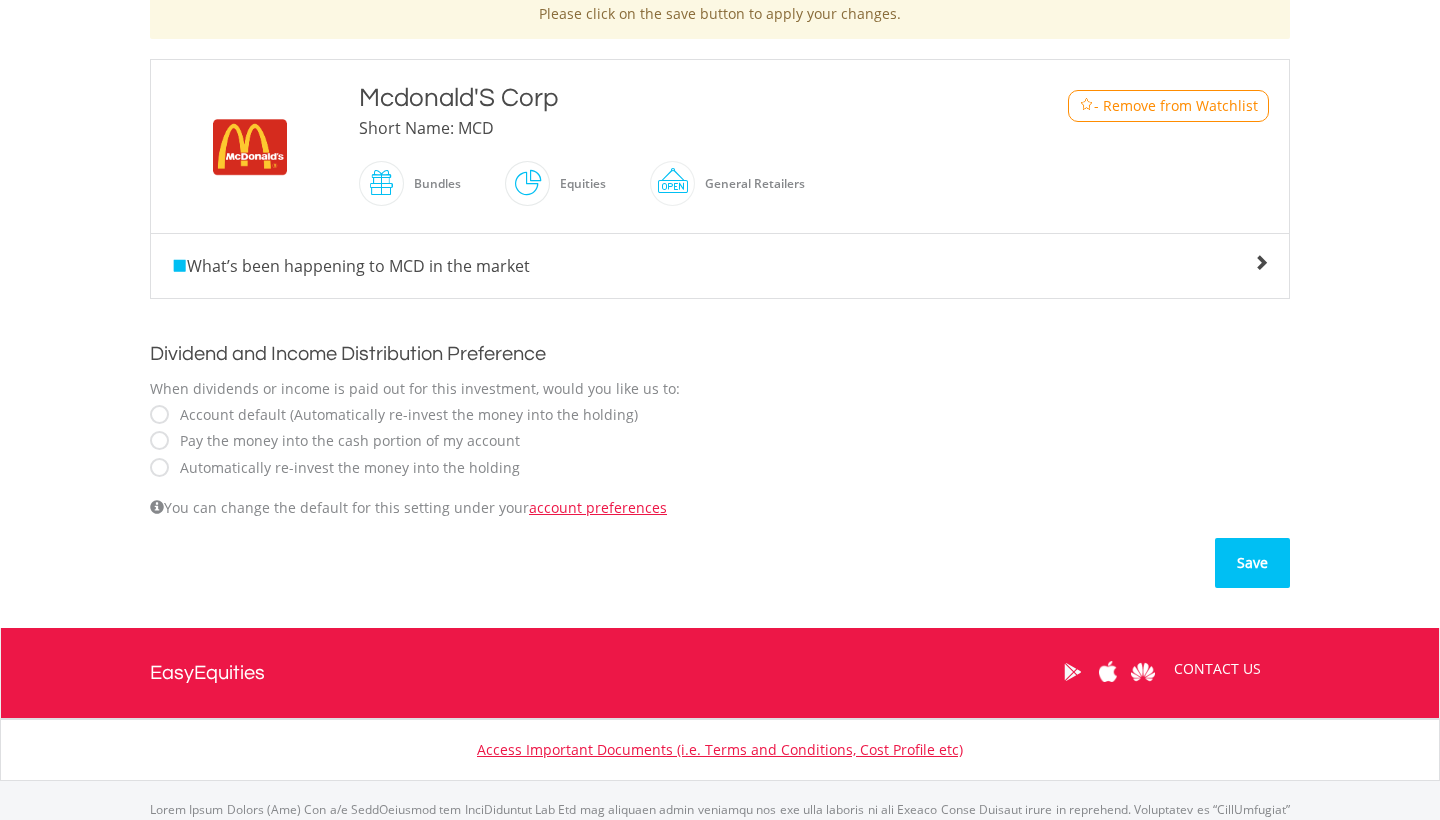 click on "Save" at bounding box center [1252, 563] 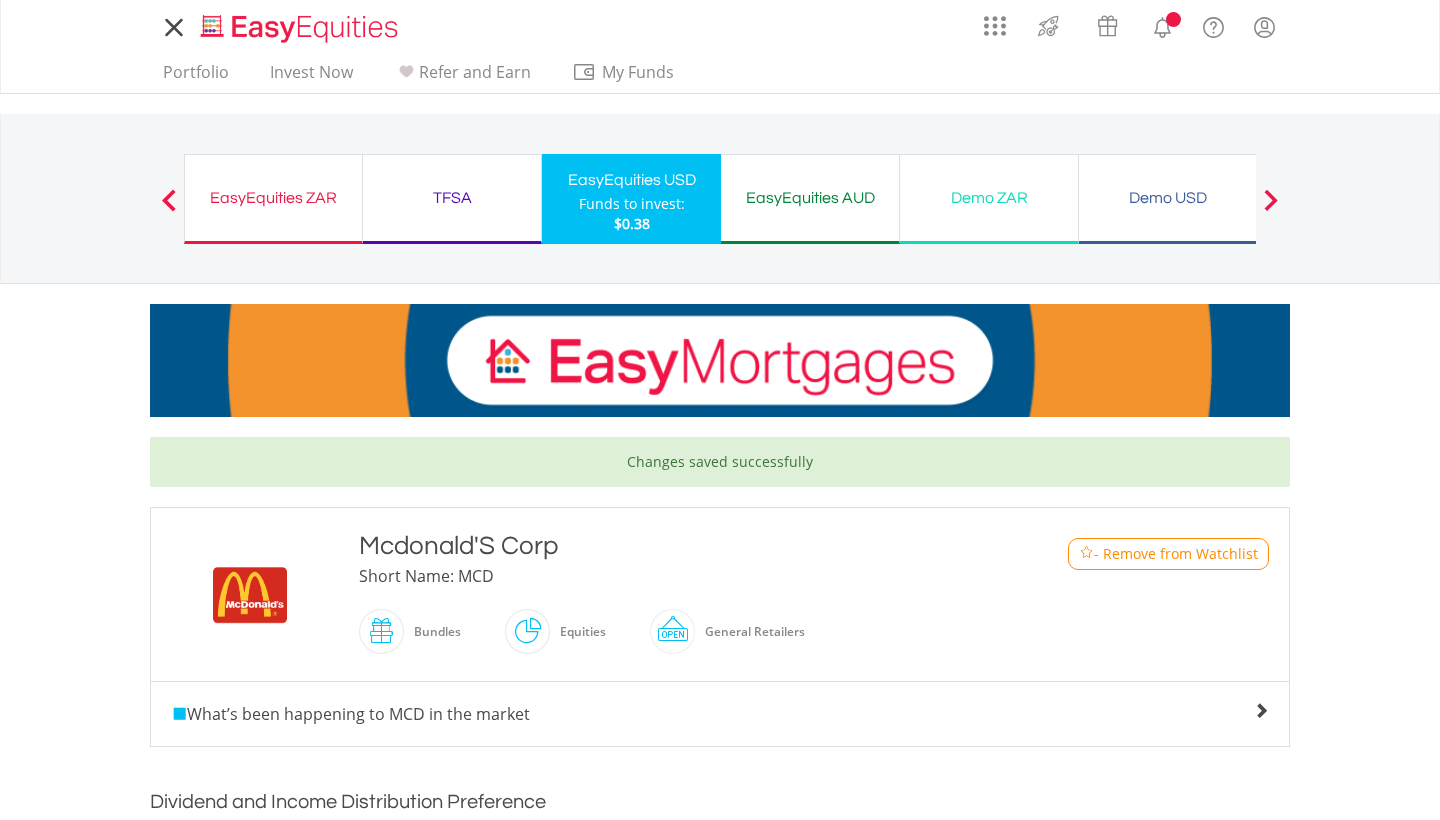 scroll, scrollTop: 0, scrollLeft: 0, axis: both 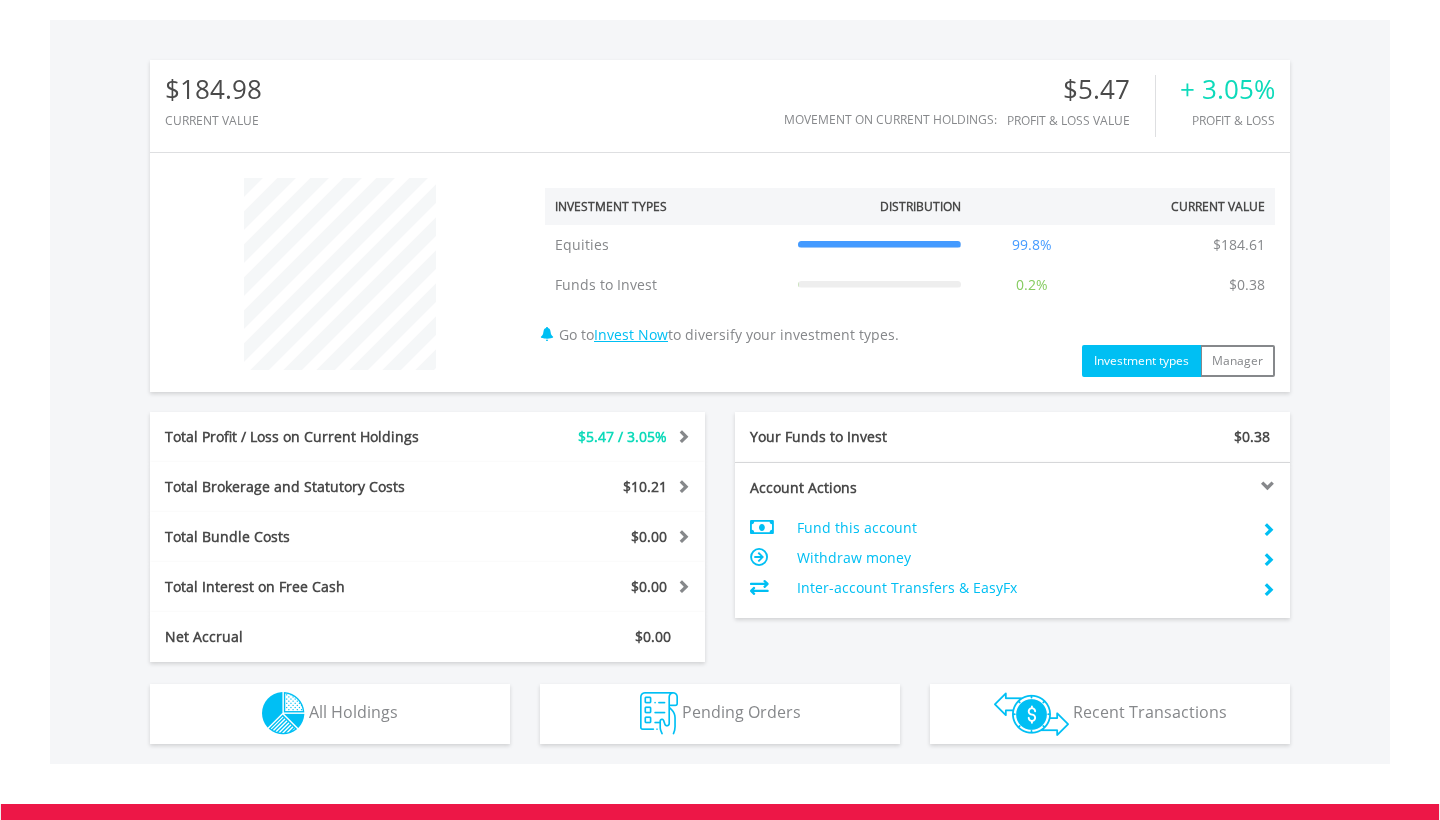click on "All Holdings" at bounding box center (353, 712) 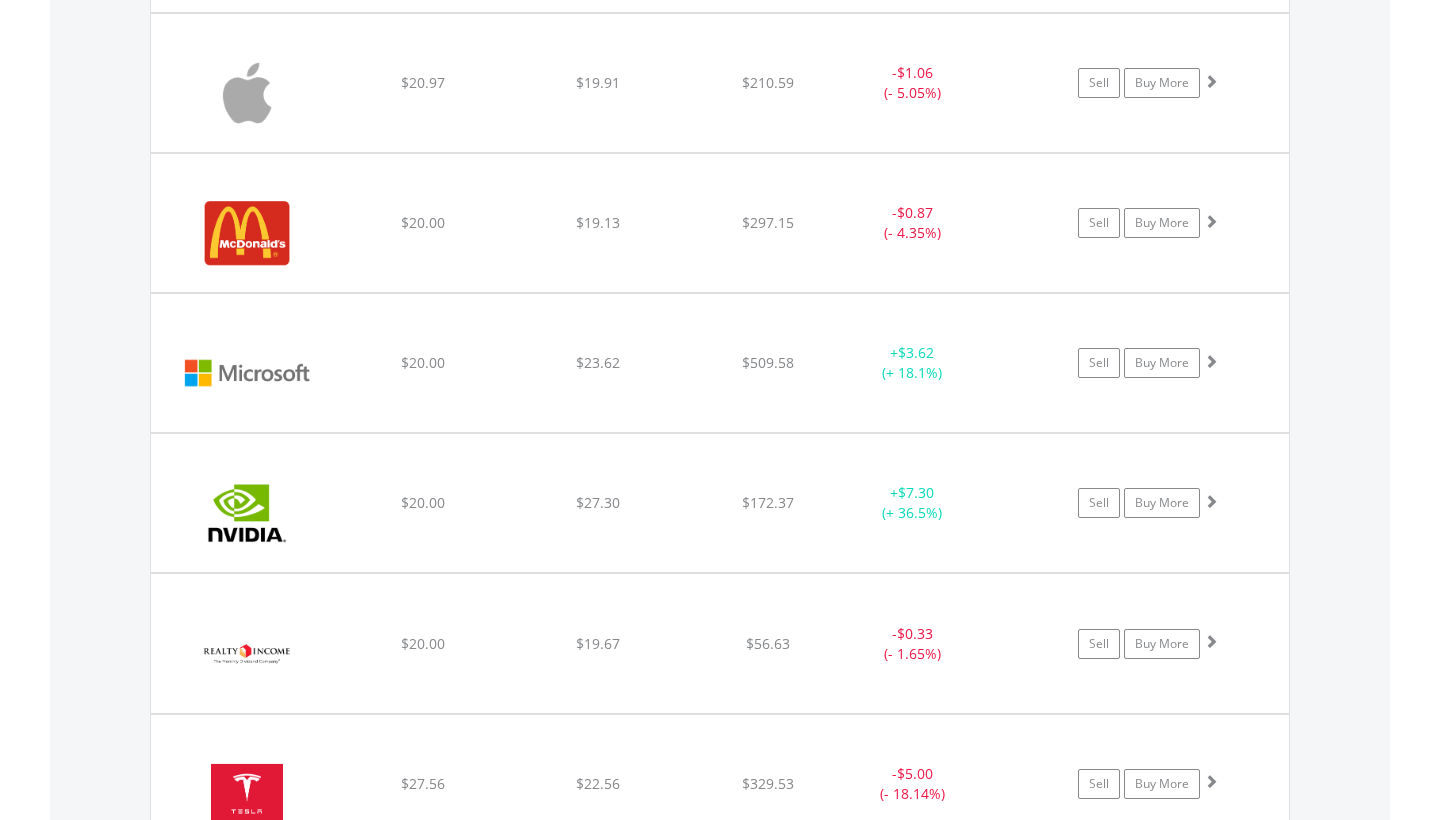 scroll, scrollTop: 1630, scrollLeft: 0, axis: vertical 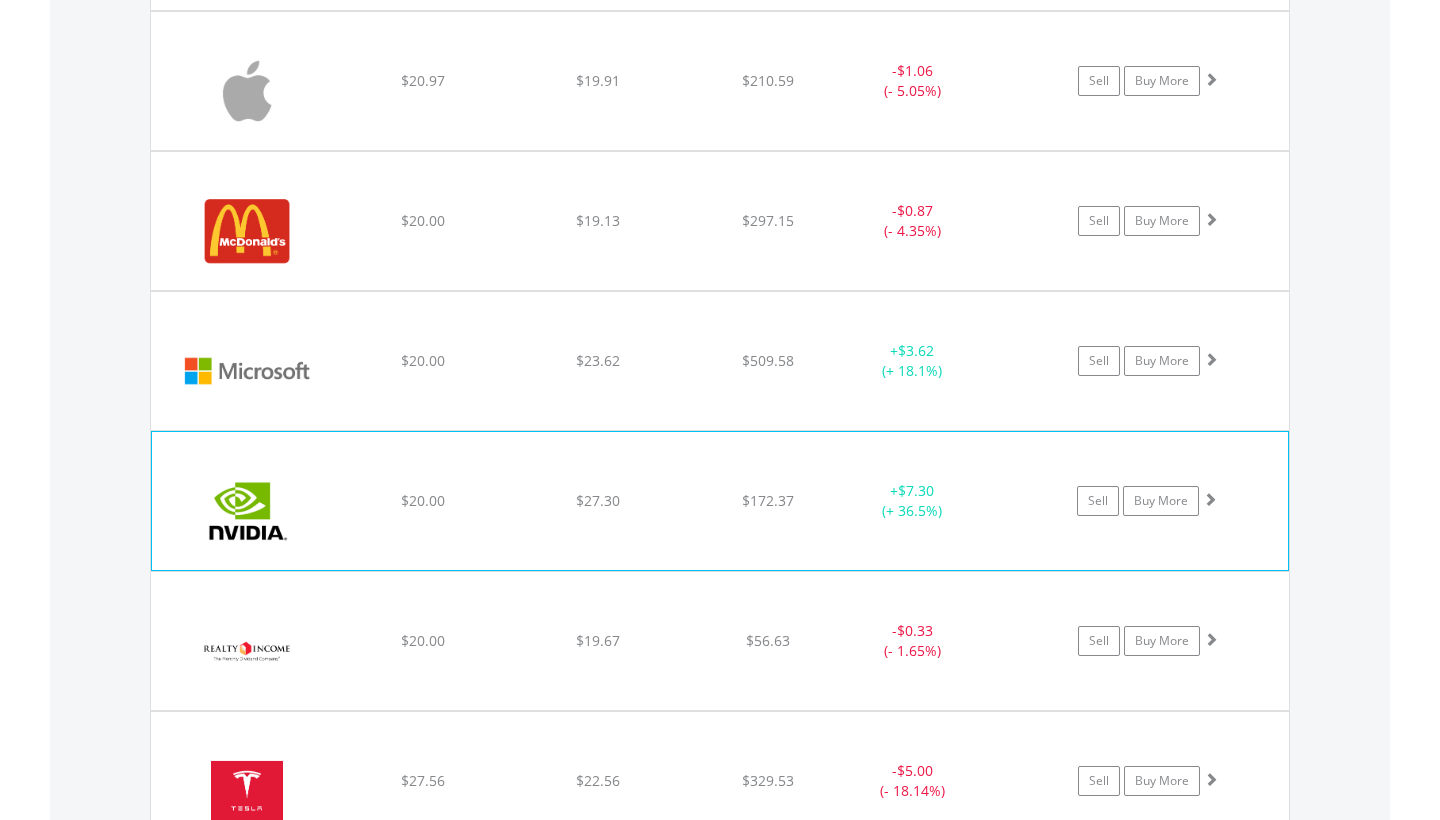 click on "﻿
Nvidia Corp
$20.00
$27.30
$172.37
+  $7.30 (+ 36.5%)
Sell
Buy More" at bounding box center [720, -59] 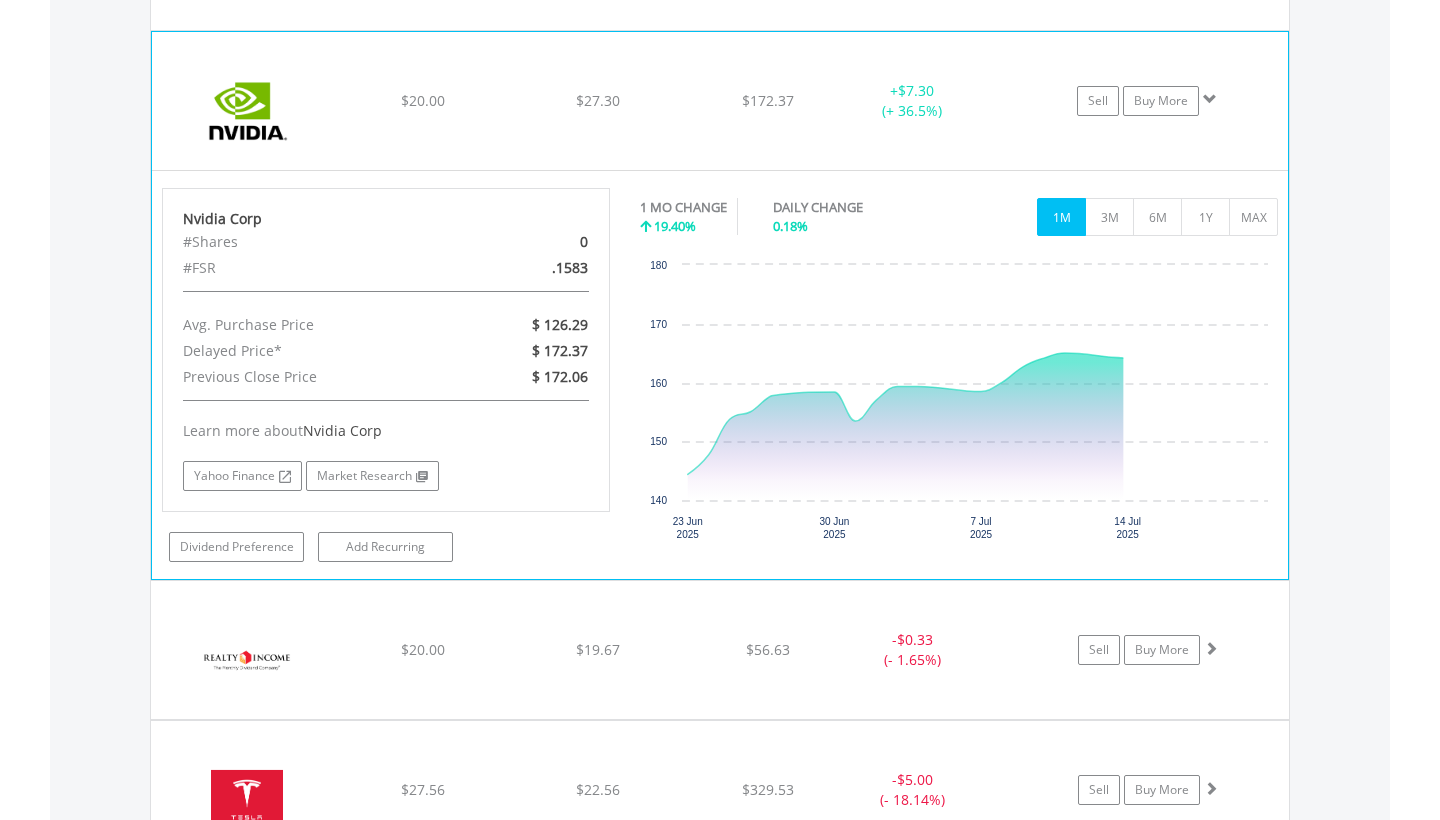 scroll, scrollTop: 2031, scrollLeft: 0, axis: vertical 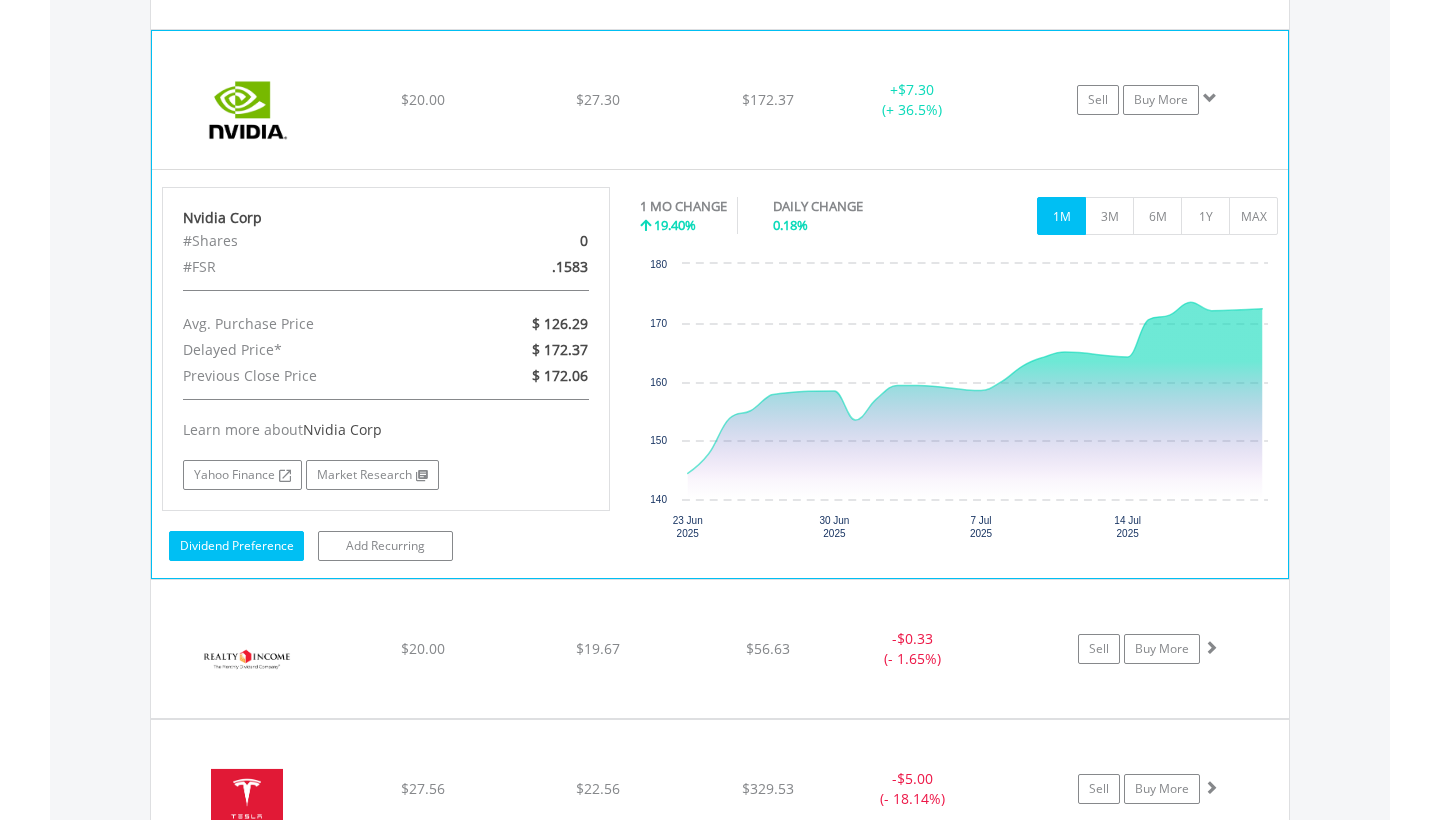 click on "Dividend Preference" at bounding box center (236, 546) 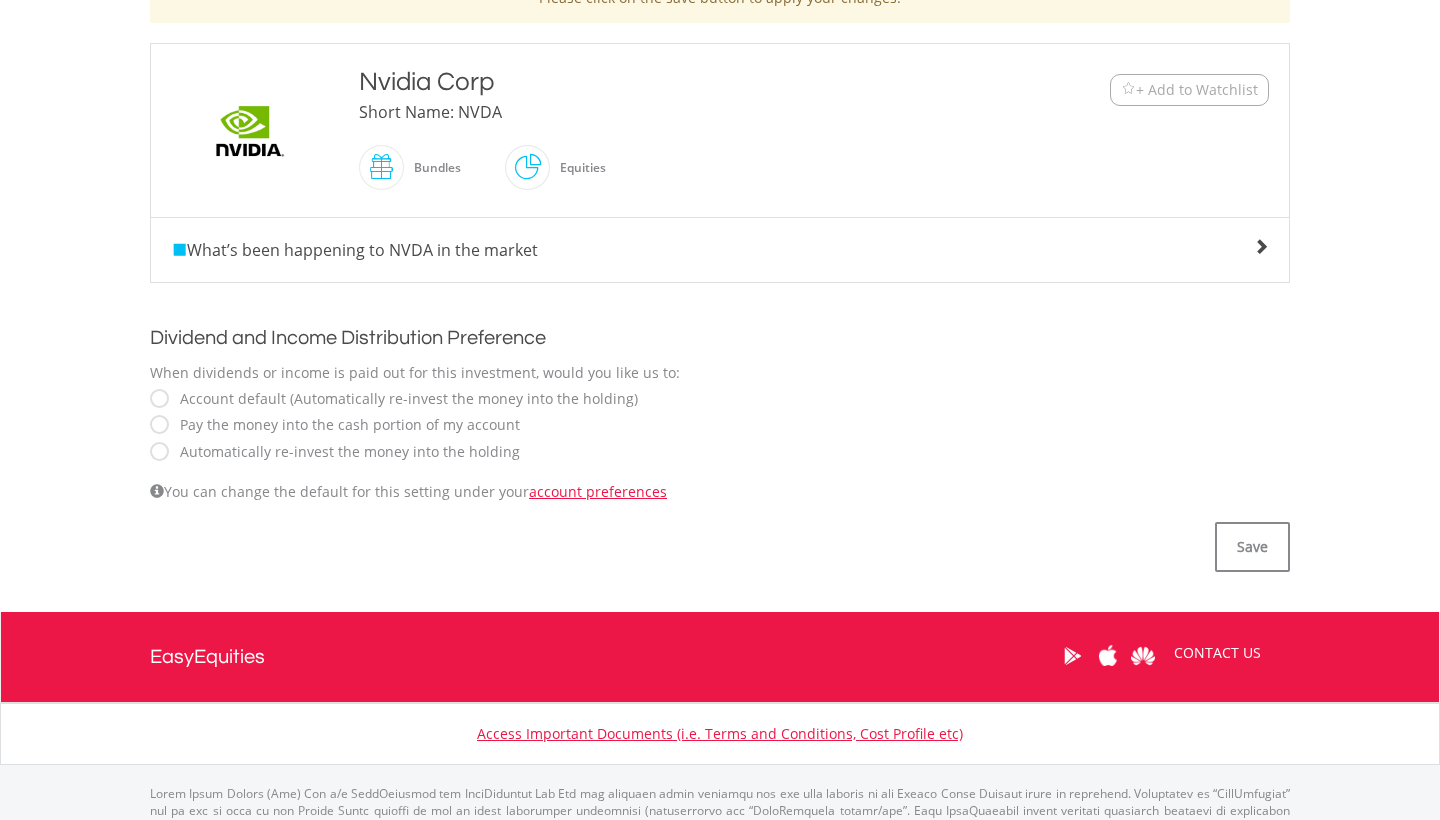 scroll, scrollTop: 494, scrollLeft: 0, axis: vertical 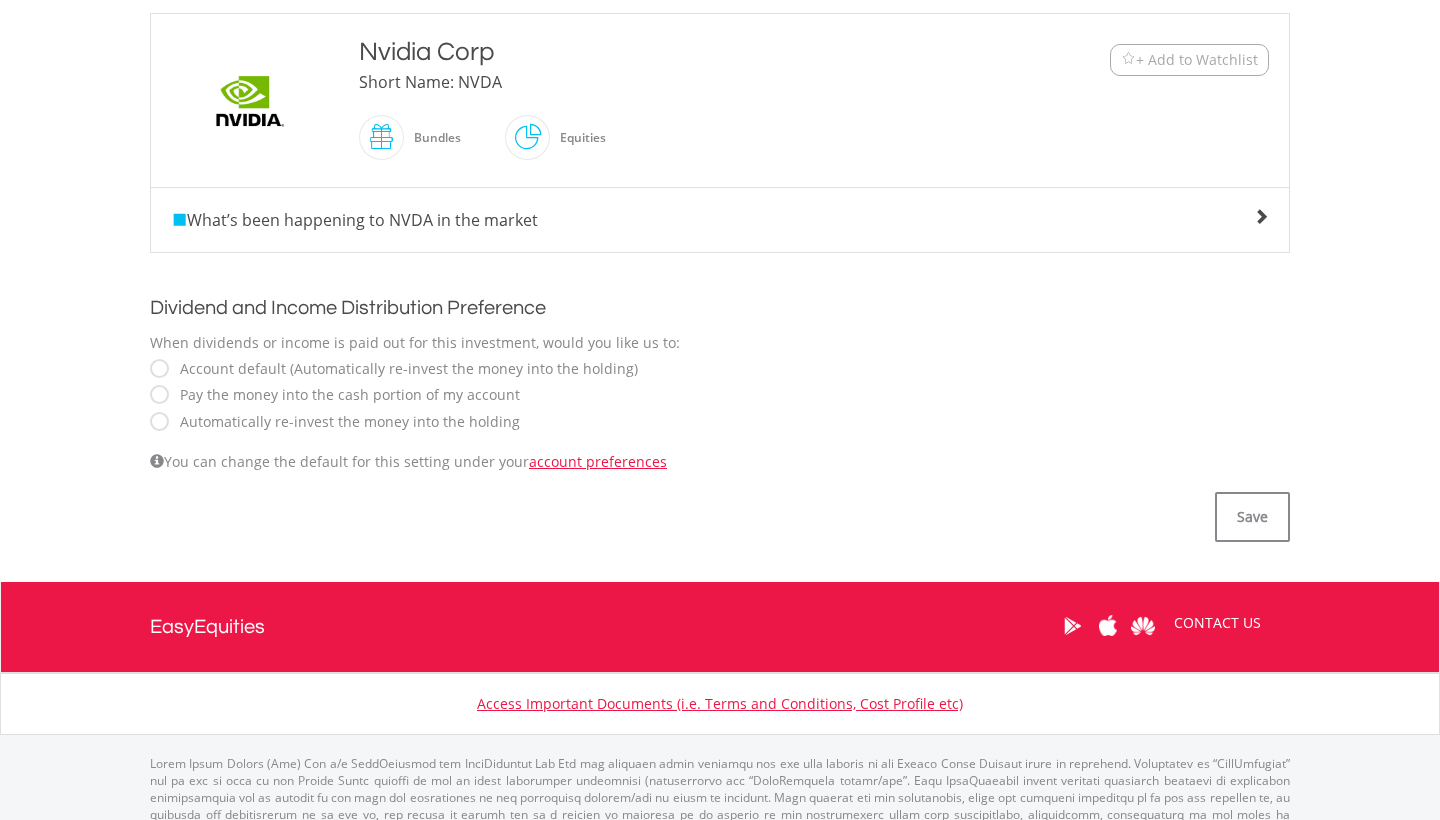 click on "Automatically re-invest the money into the holding" at bounding box center [345, 422] 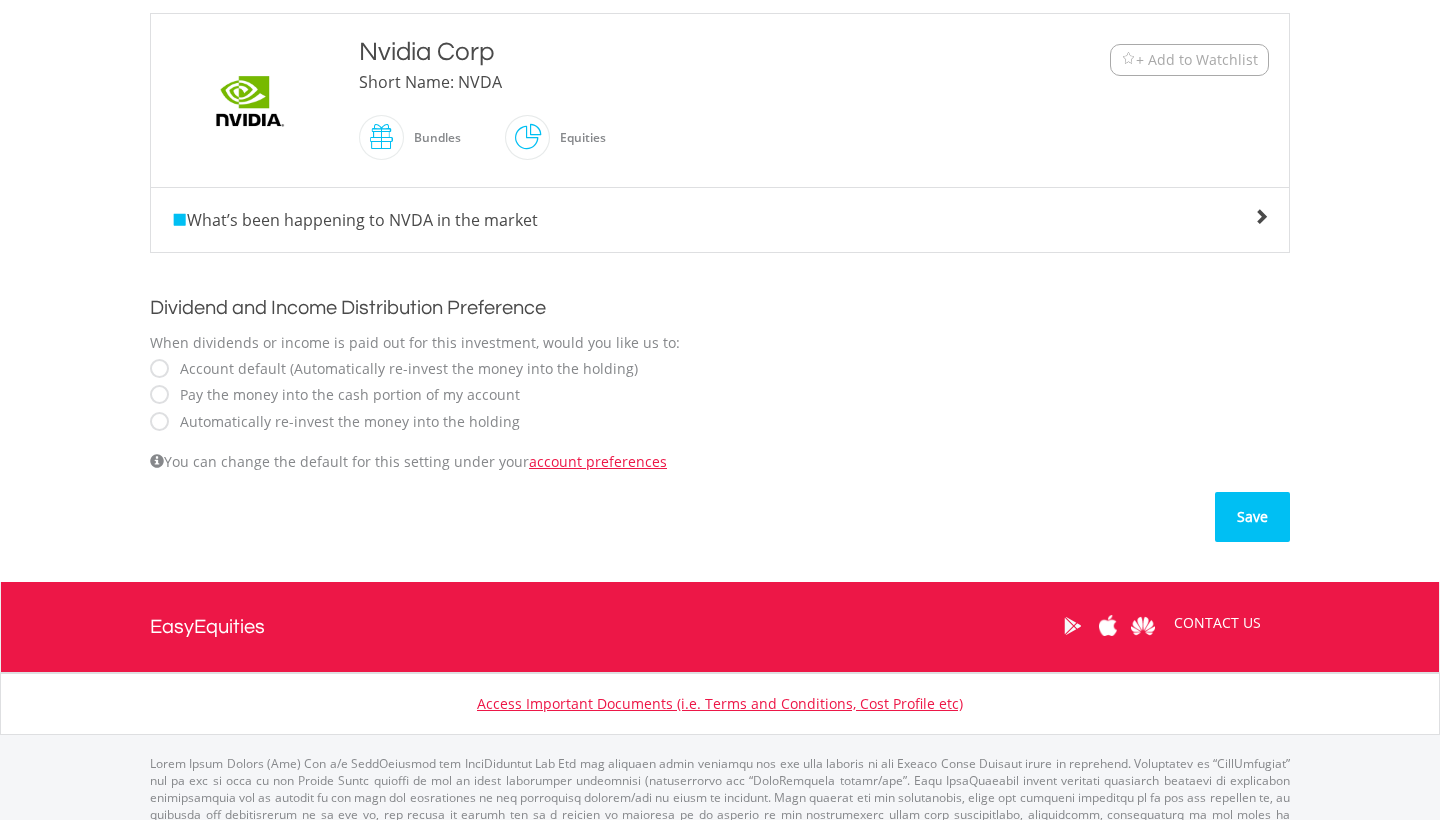 click on "Save" at bounding box center [1252, 517] 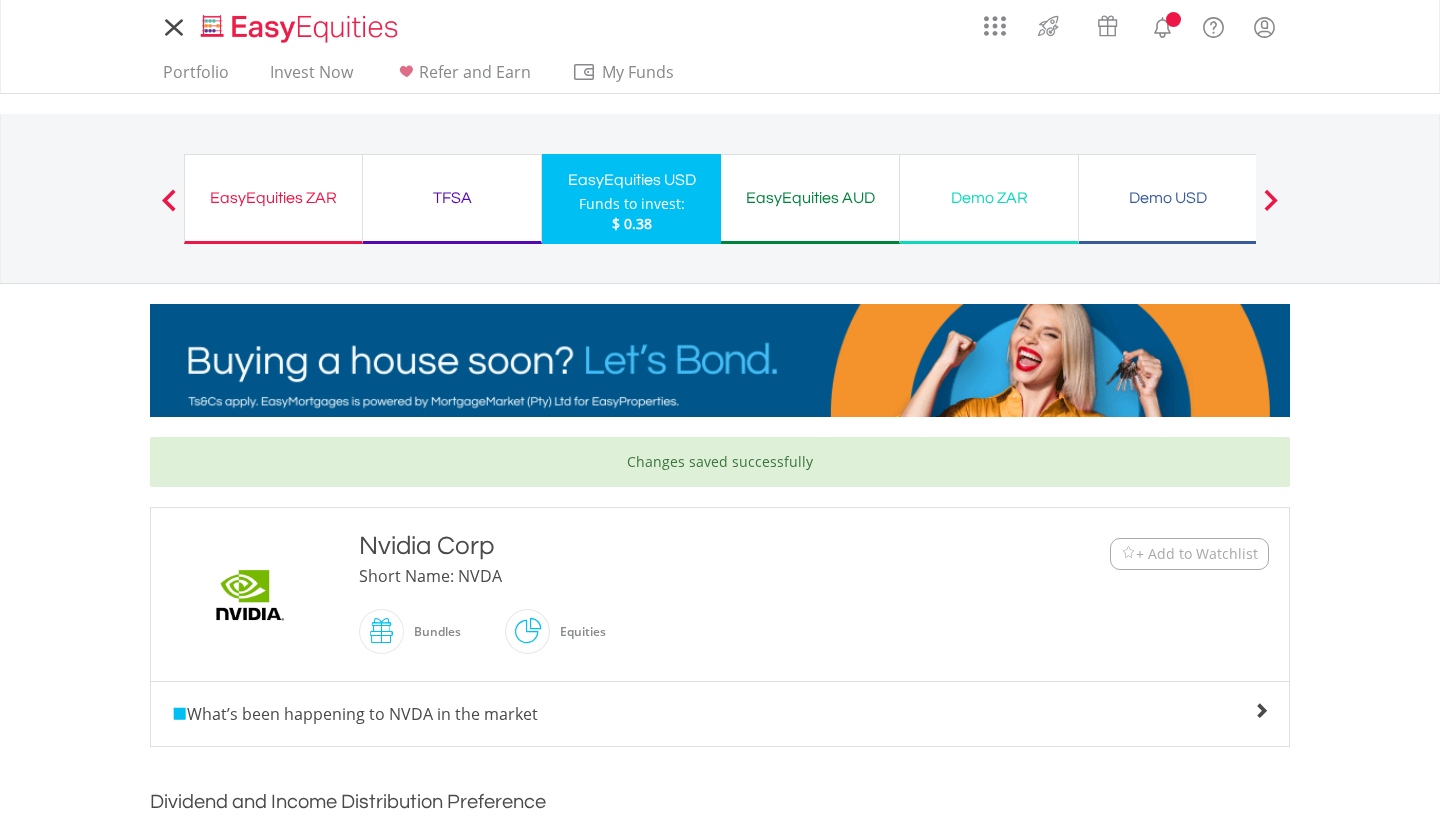 scroll, scrollTop: 0, scrollLeft: 0, axis: both 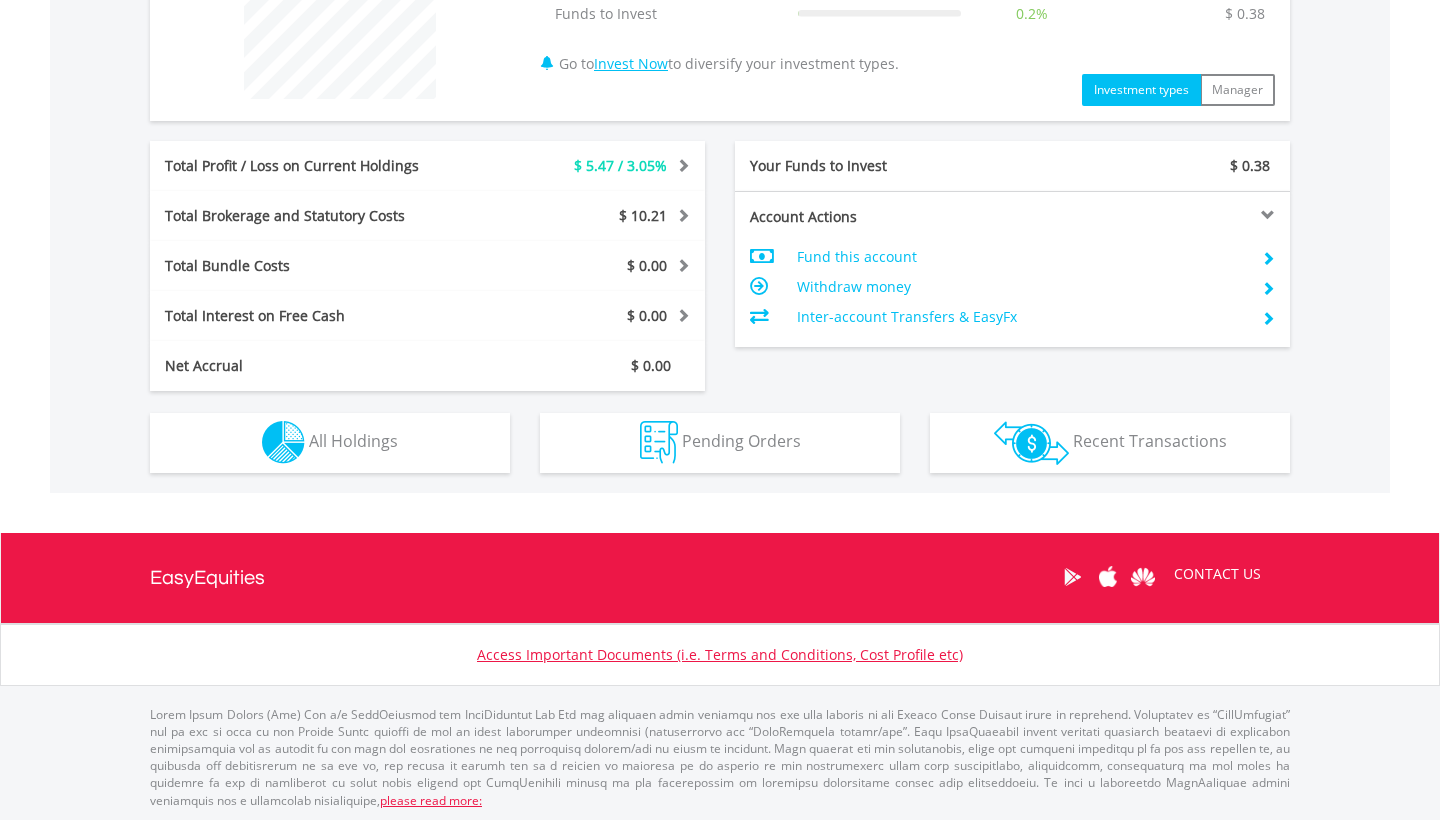 click on "Holdings
All Holdings" at bounding box center (330, 443) 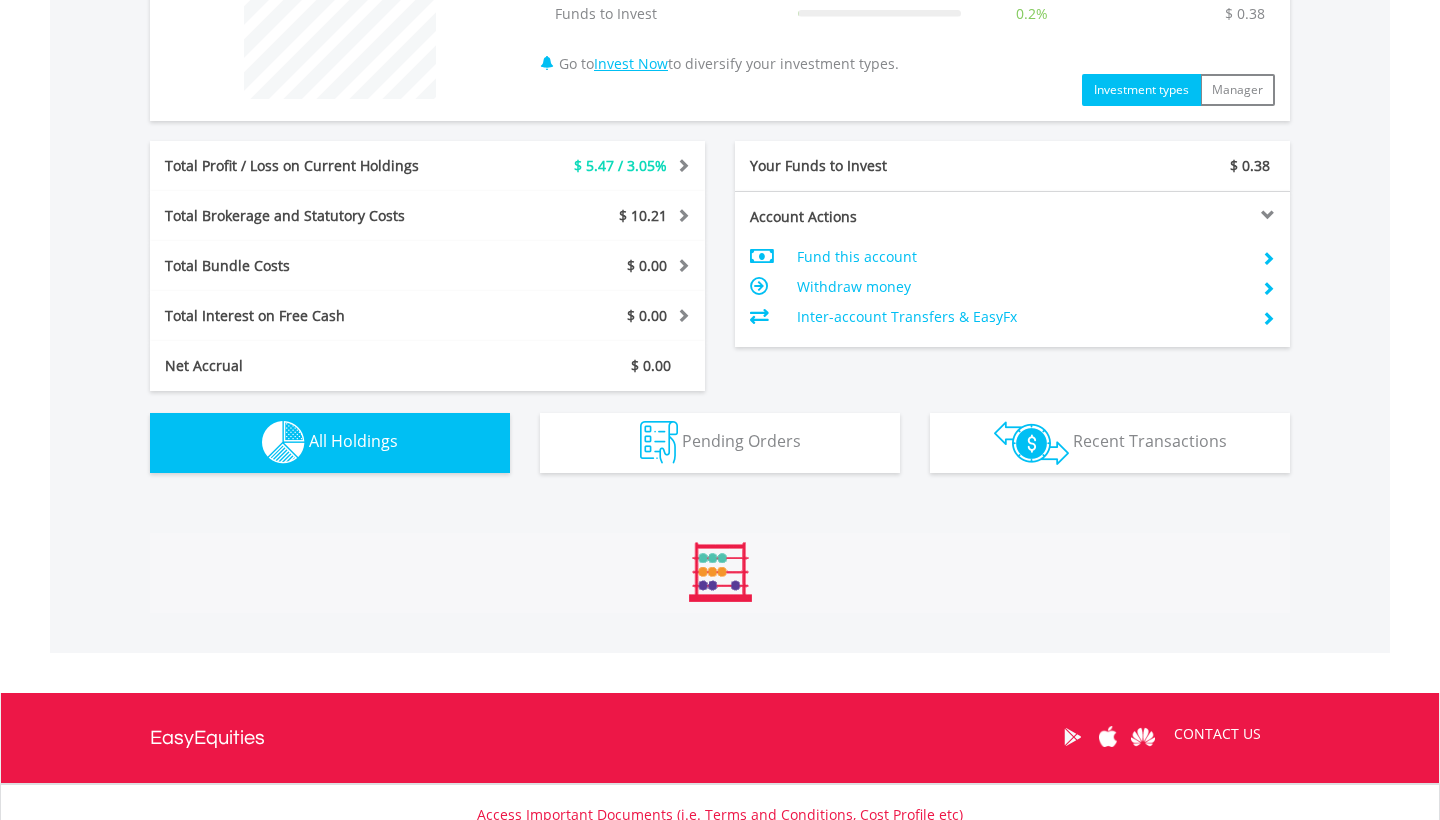 scroll, scrollTop: 1402, scrollLeft: 0, axis: vertical 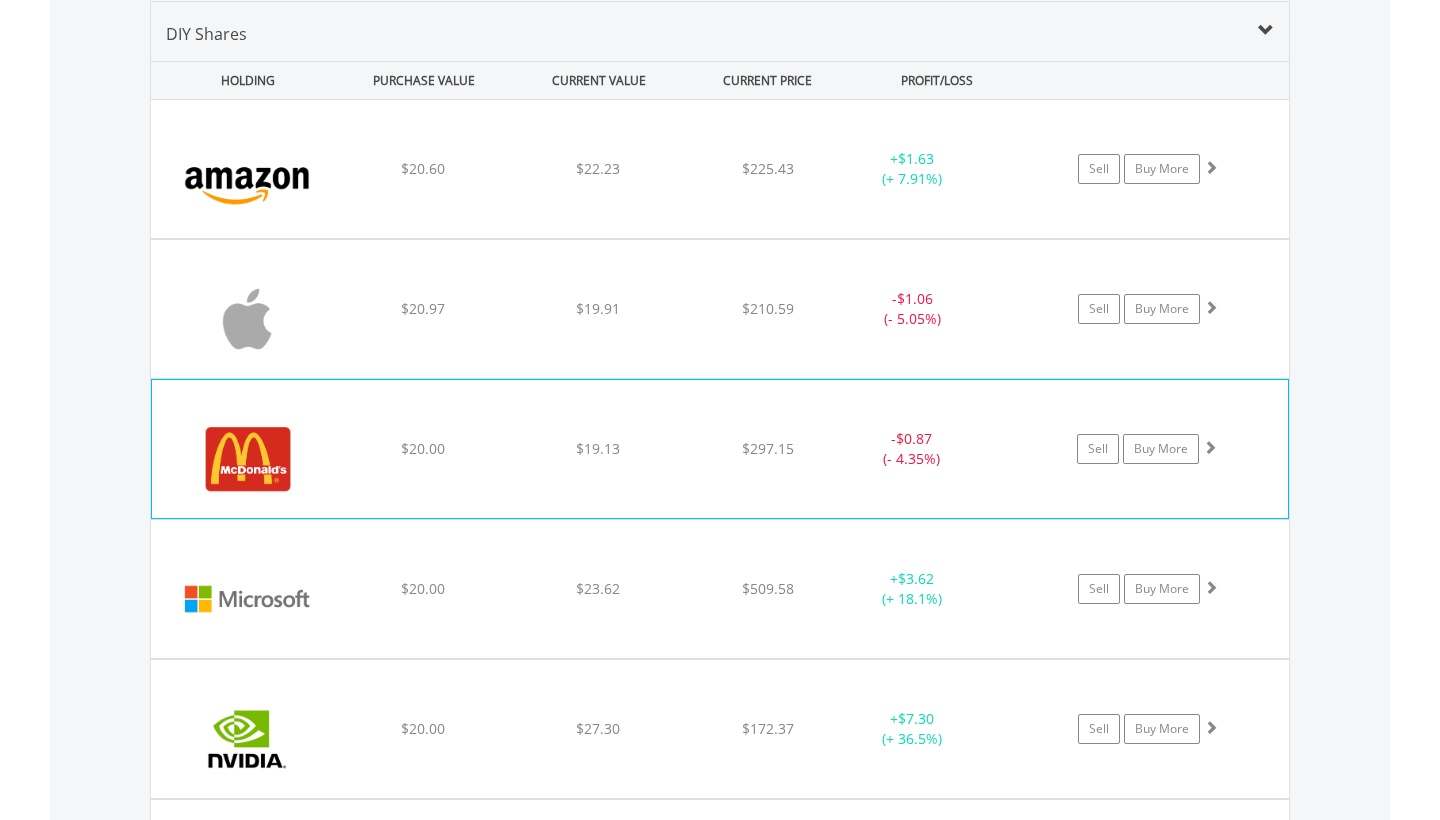 click on "$20.00" at bounding box center (423, 169) 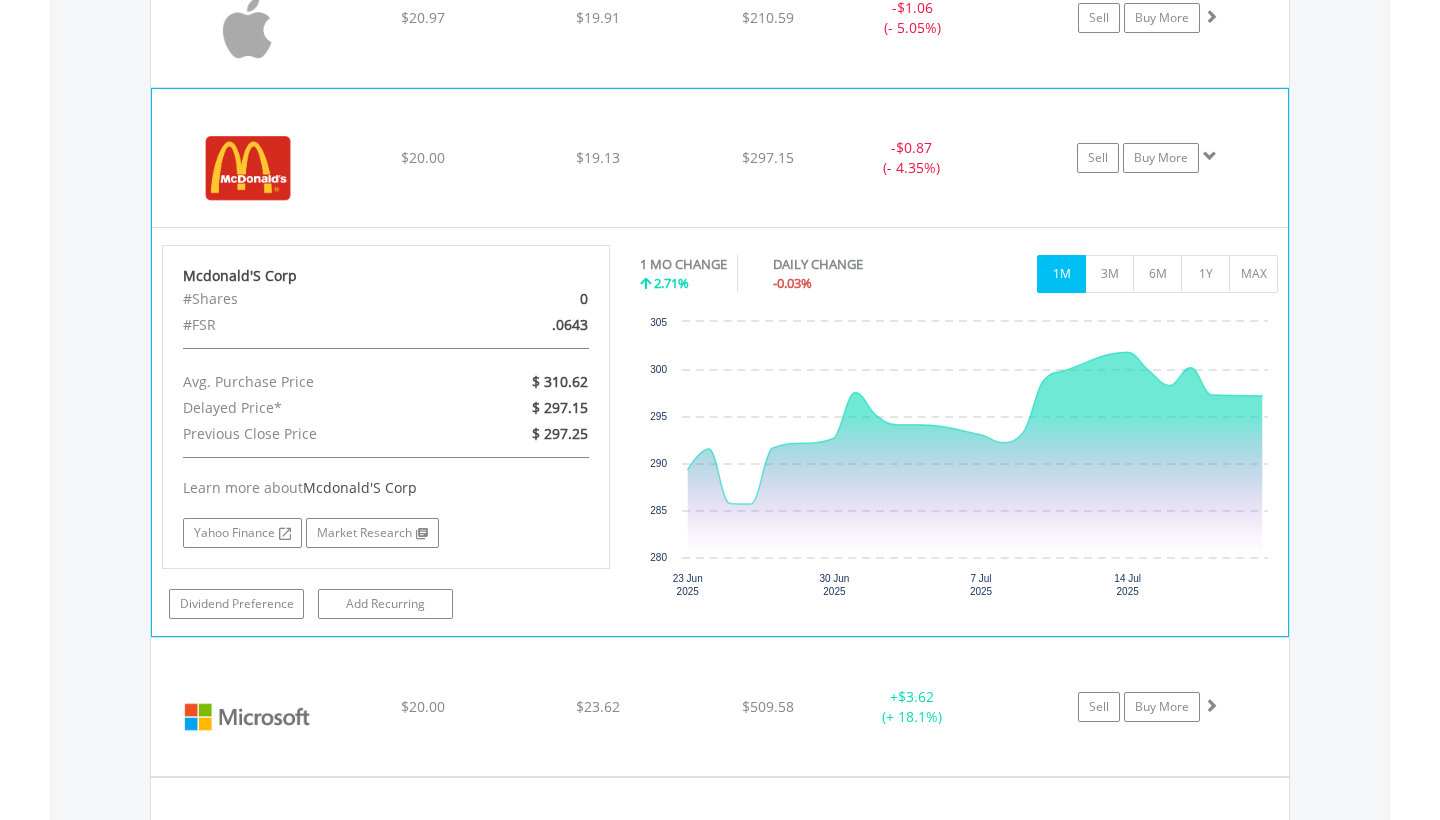 scroll, scrollTop: 1694, scrollLeft: 0, axis: vertical 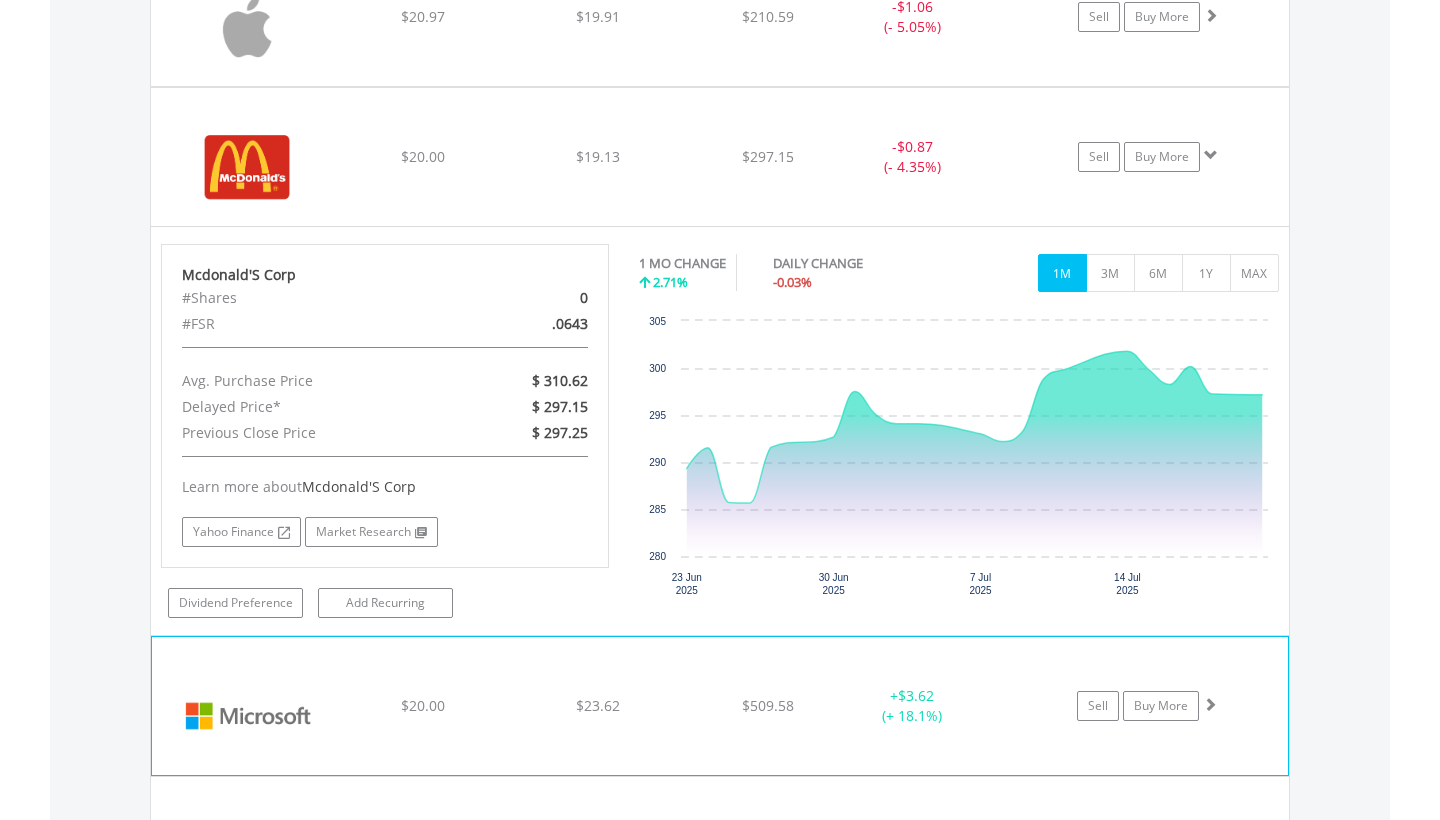 click on "﻿
Microsoft Corp
$20.00
$23.62
$509.58
+  $3.62 (+ 18.1%)
Sell
Buy More" at bounding box center (720, -123) 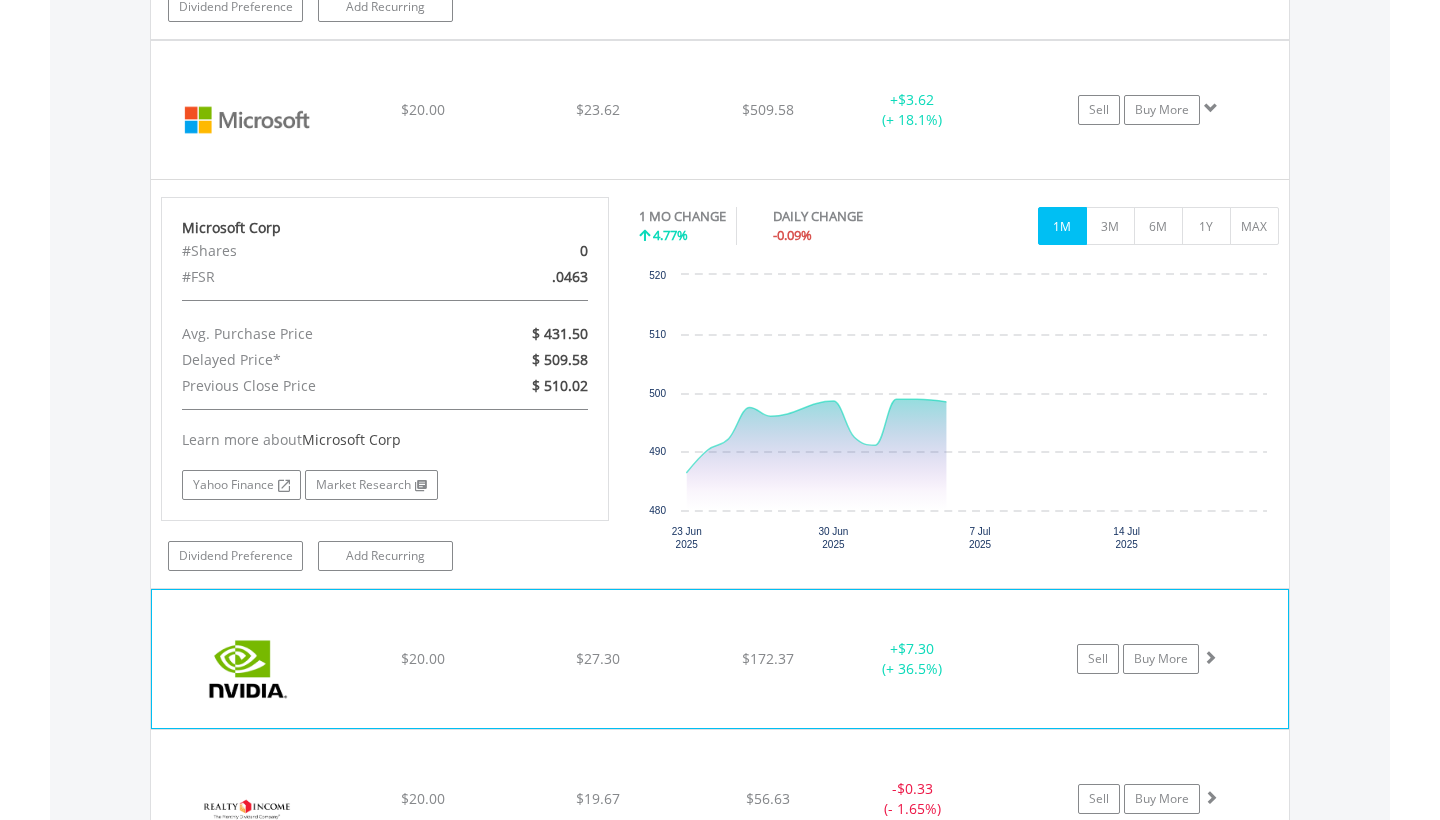 scroll, scrollTop: 2292, scrollLeft: 0, axis: vertical 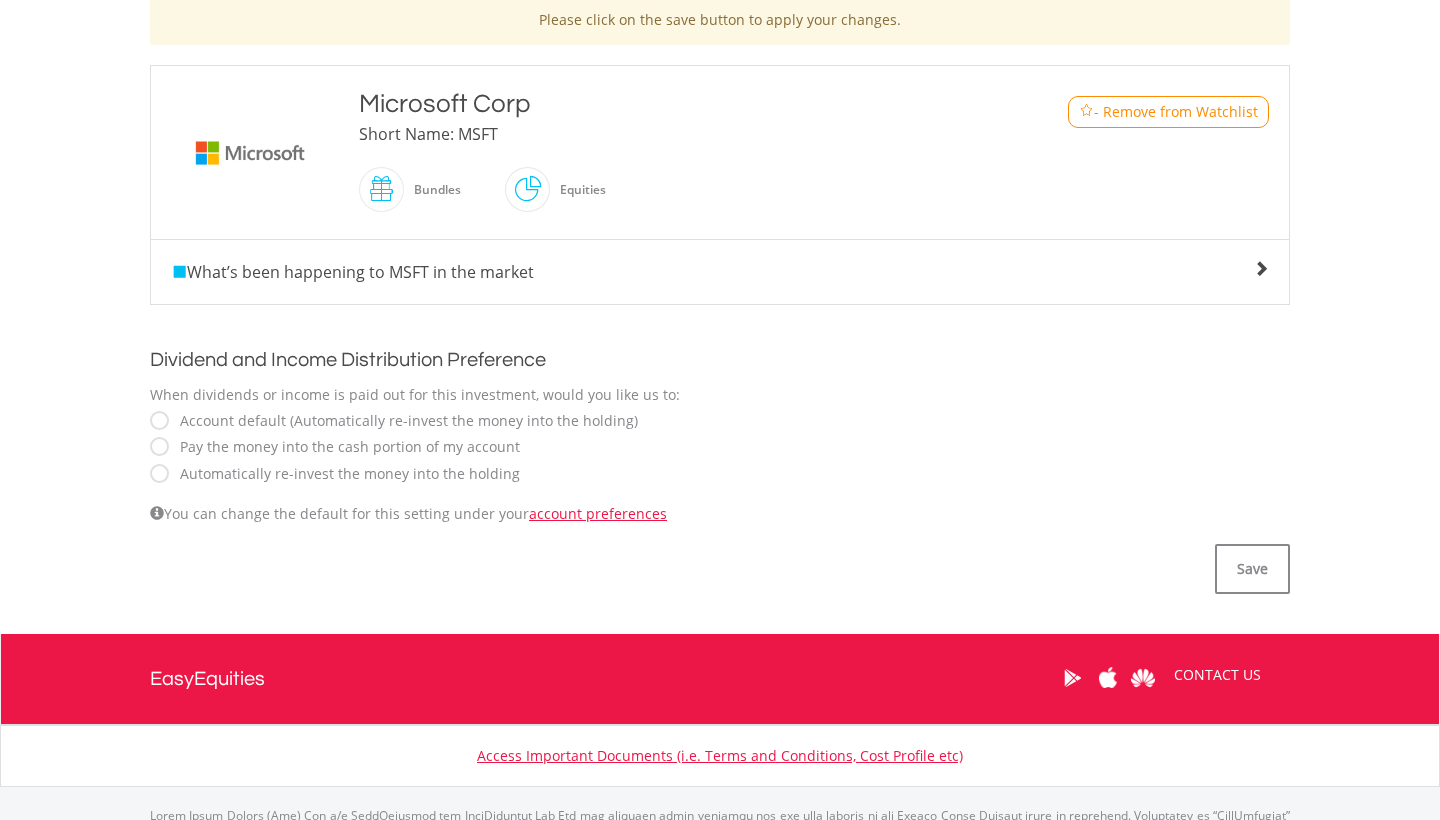 click on "Automatically re-invest the money into the holding" at bounding box center [345, 474] 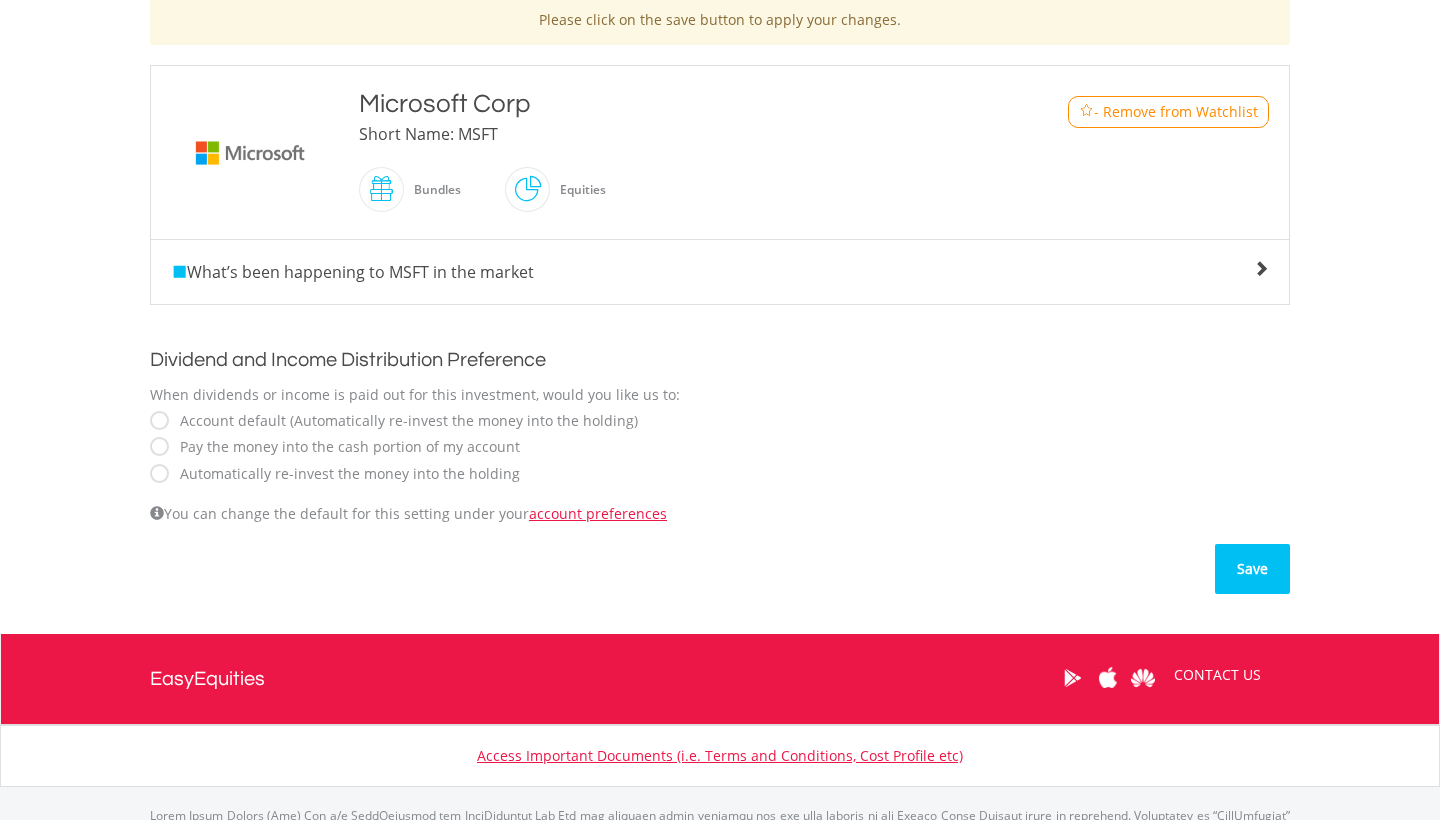 click on "Save" at bounding box center (1252, 569) 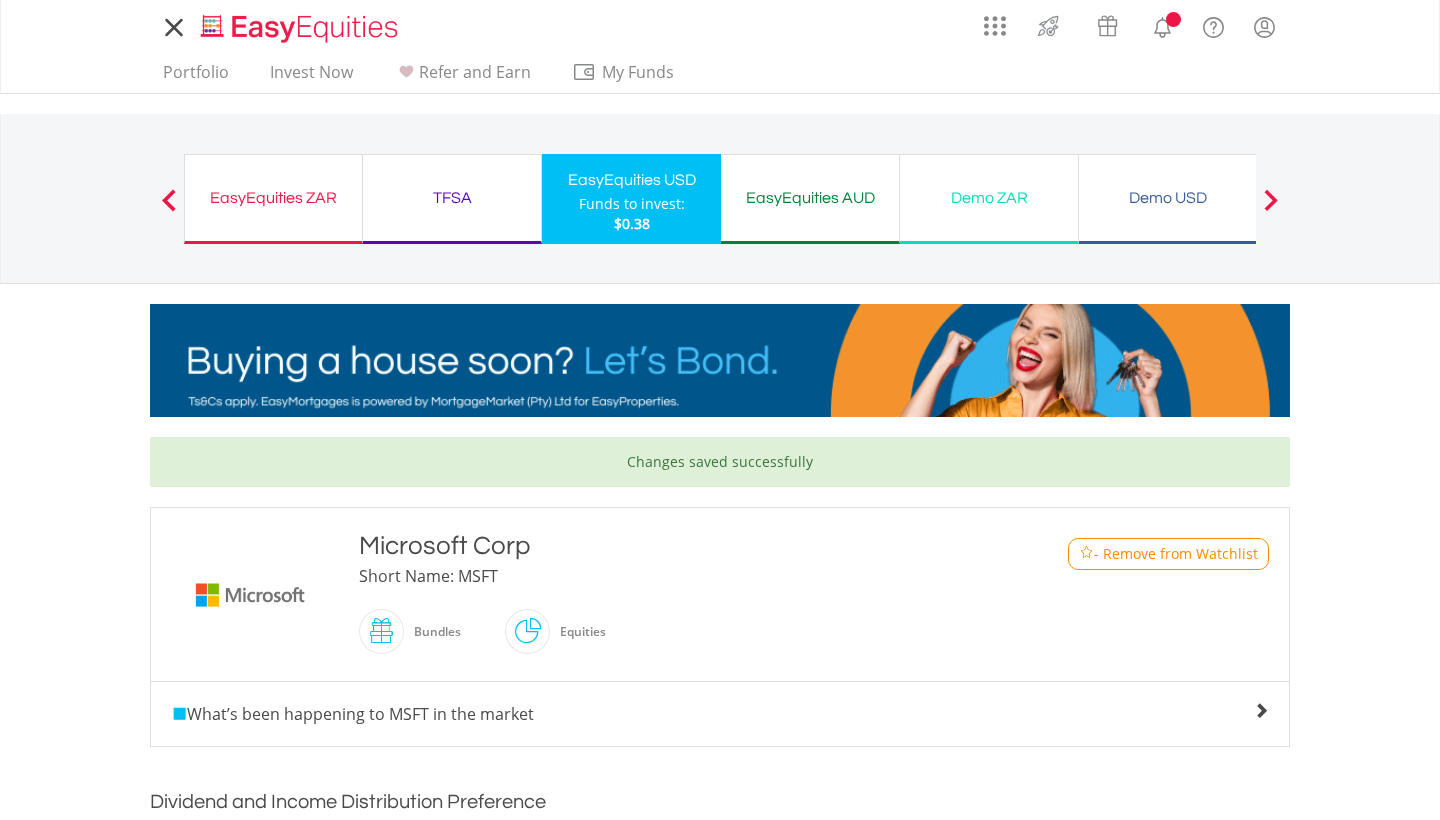 scroll, scrollTop: 0, scrollLeft: 0, axis: both 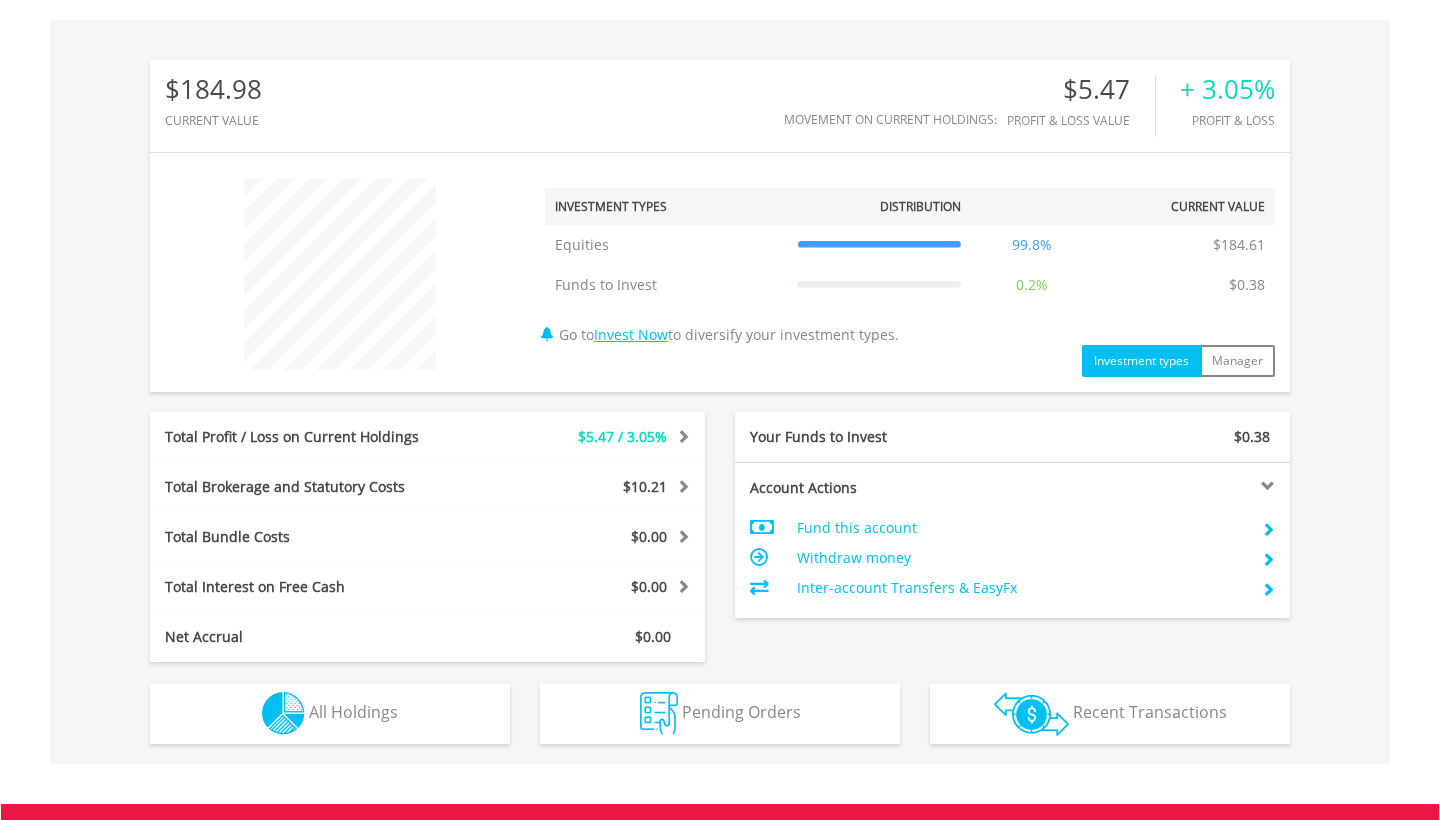click on "Holdings
All Holdings" at bounding box center [330, 714] 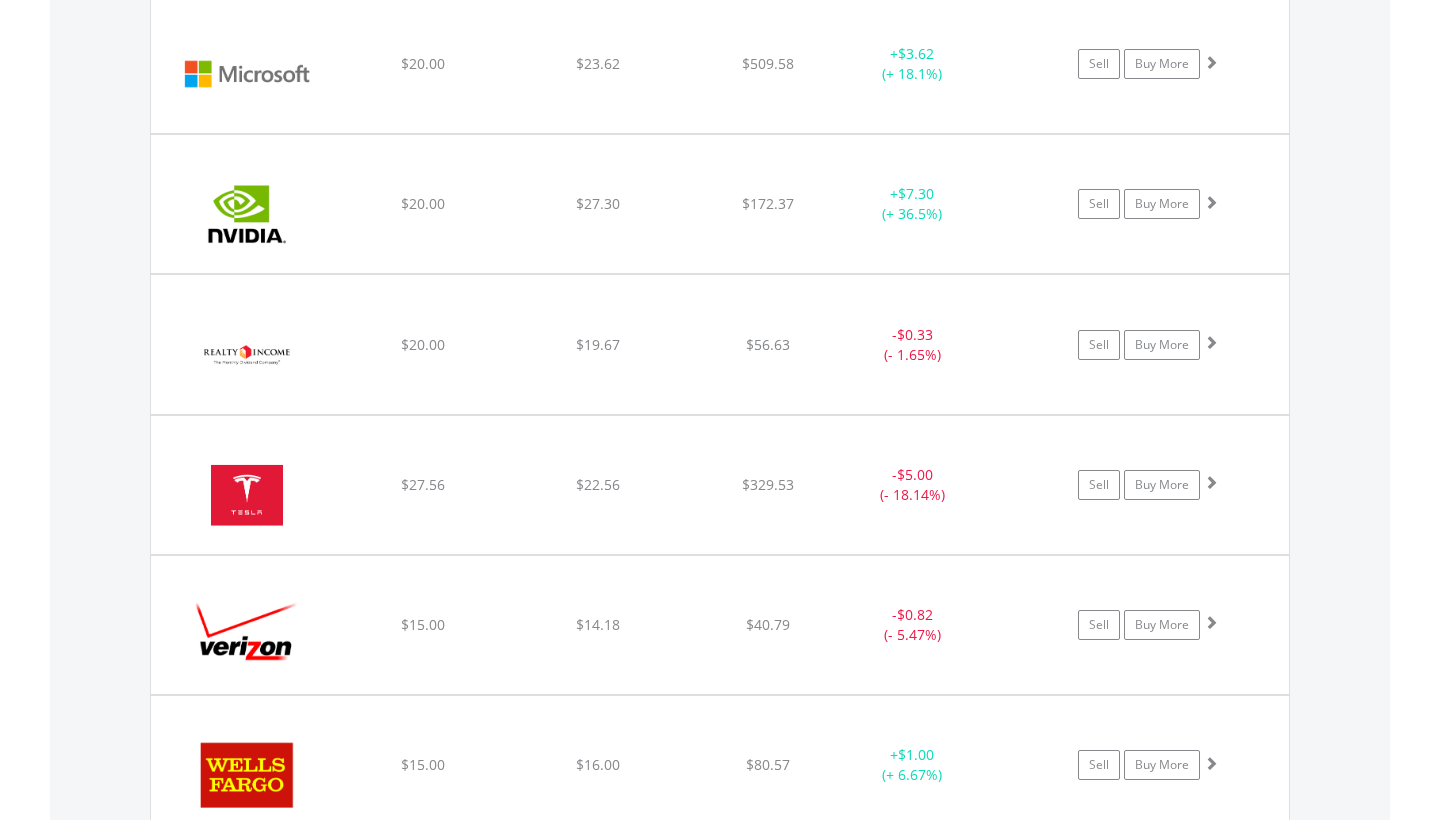 scroll, scrollTop: 1928, scrollLeft: 0, axis: vertical 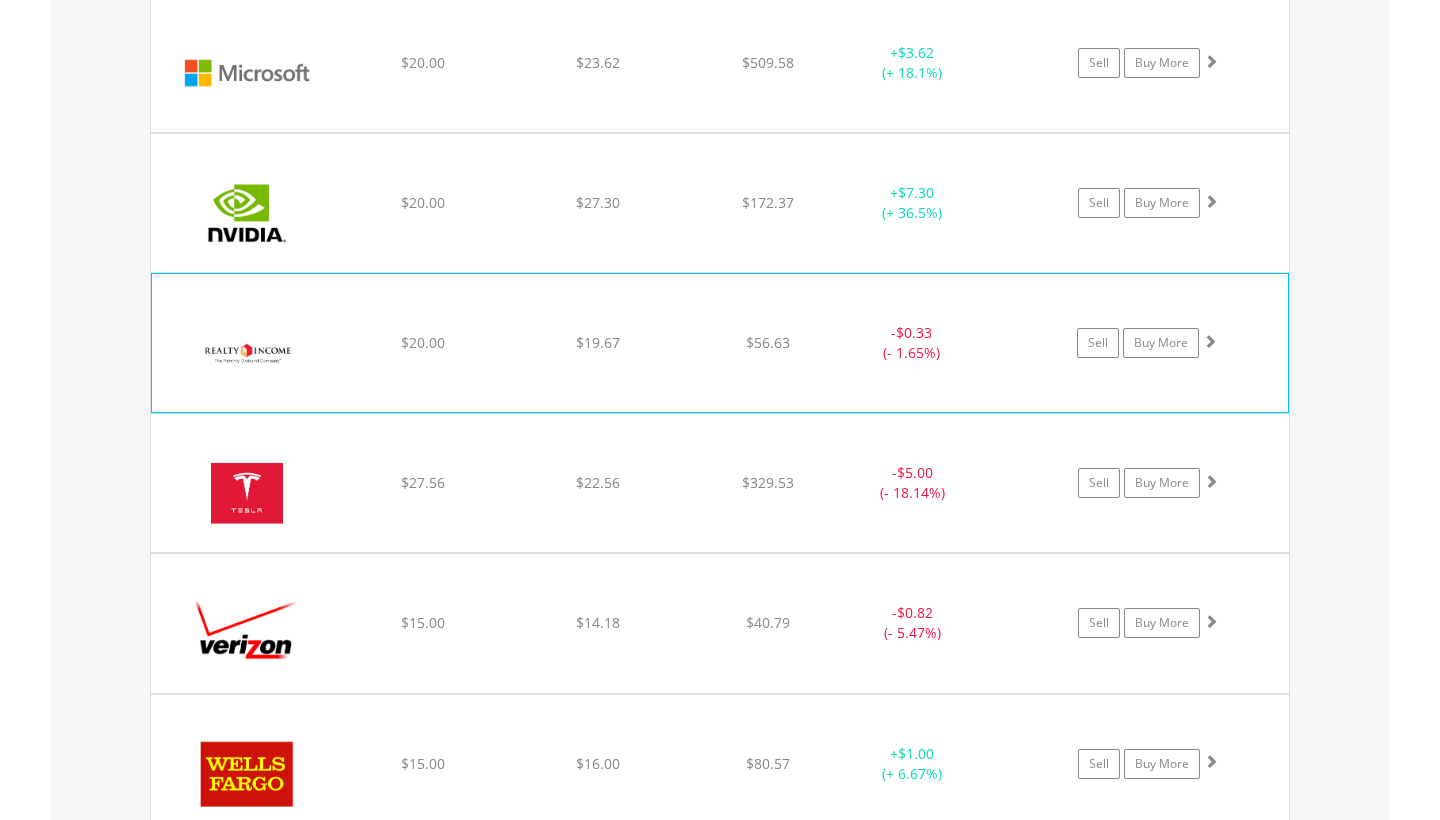 click on "﻿
Realty Income Corp
$20.00
$19.67
$56.63
-  $0.33 (- 1.65%)
Sell
Buy More" at bounding box center [720, -357] 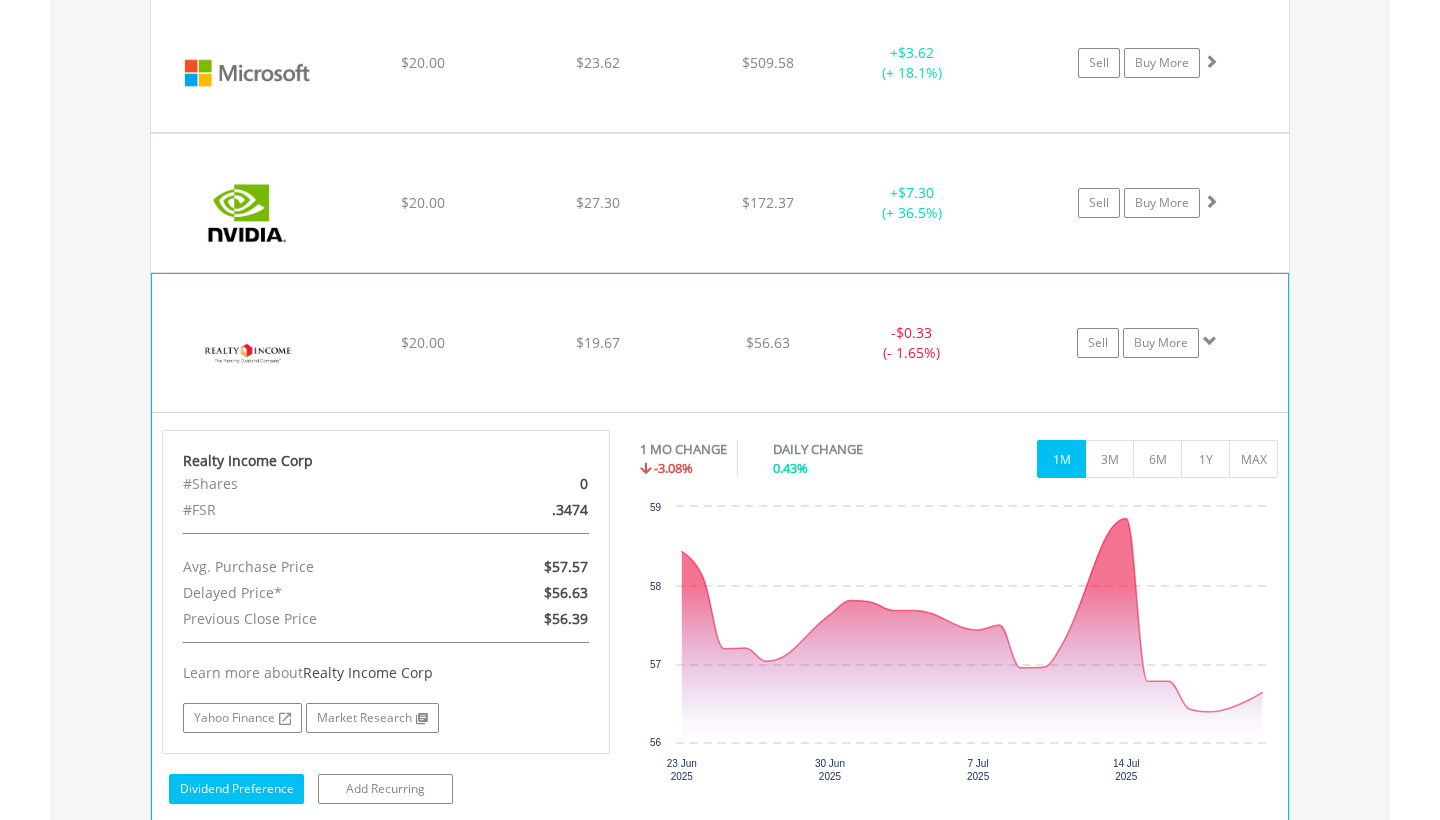click on "Dividend Preference" at bounding box center (236, 789) 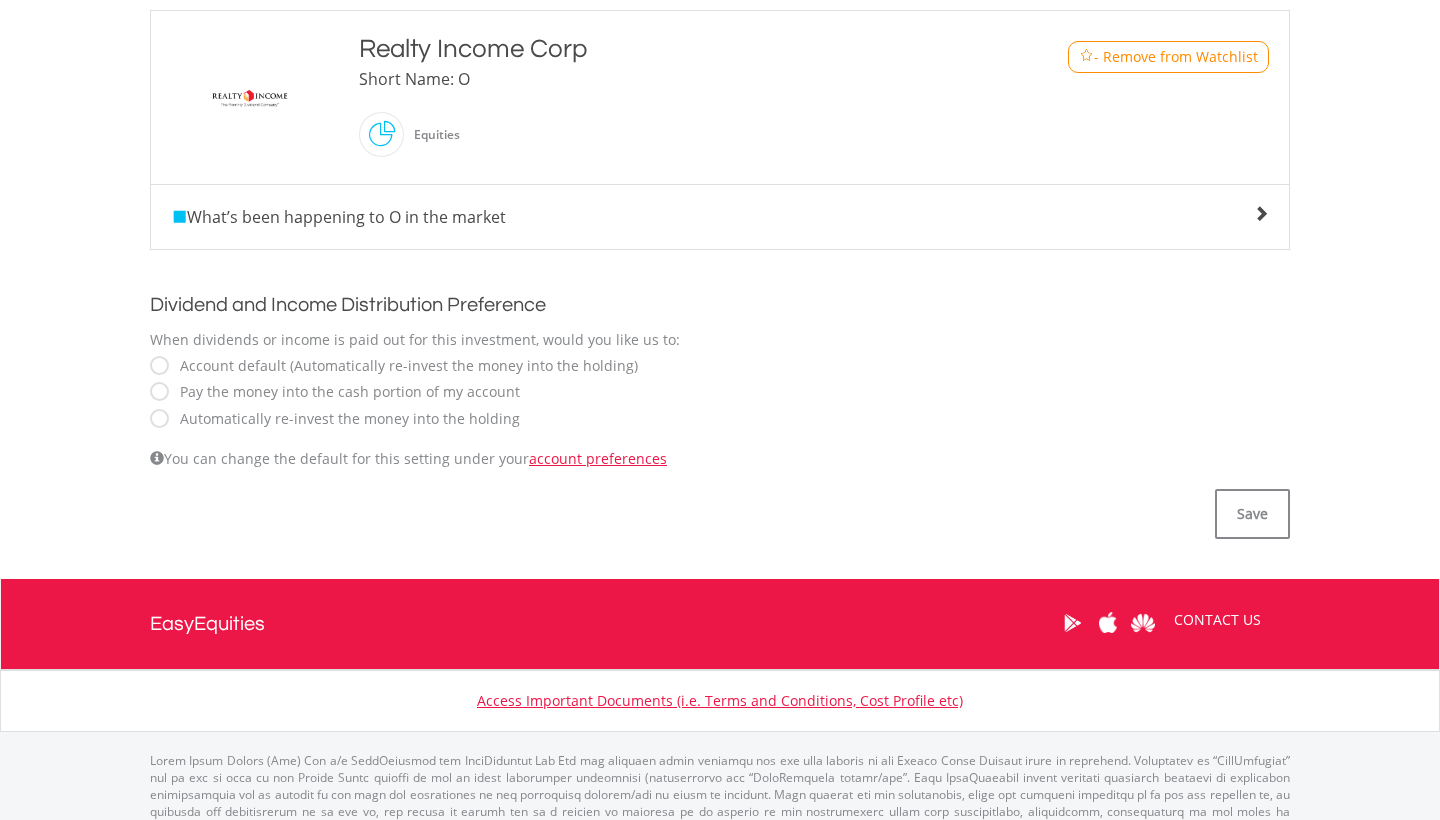scroll, scrollTop: 525, scrollLeft: 0, axis: vertical 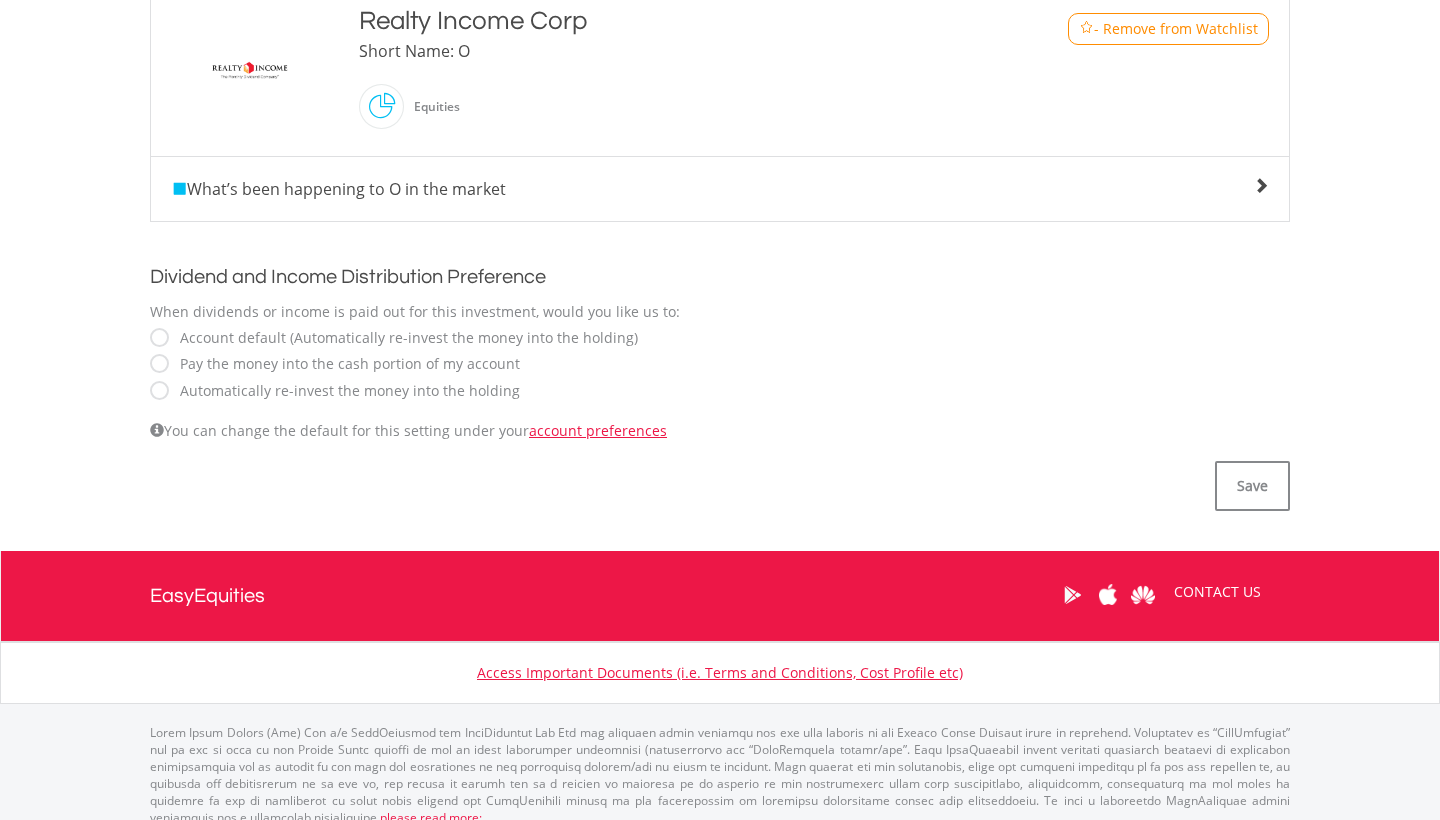 click on "Automatically re-invest the money into the holding" at bounding box center (345, 391) 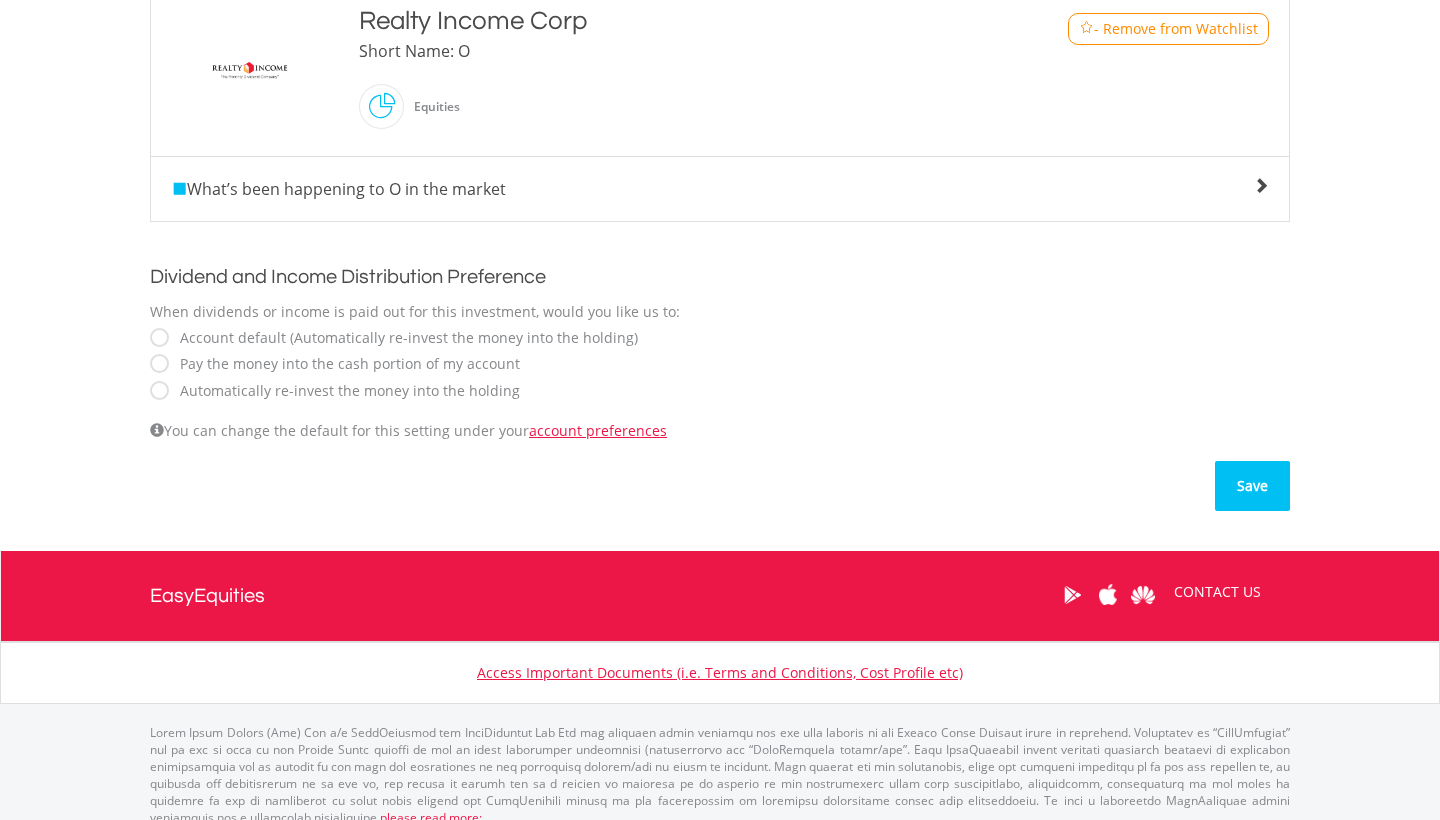click on "Save" at bounding box center [1252, 486] 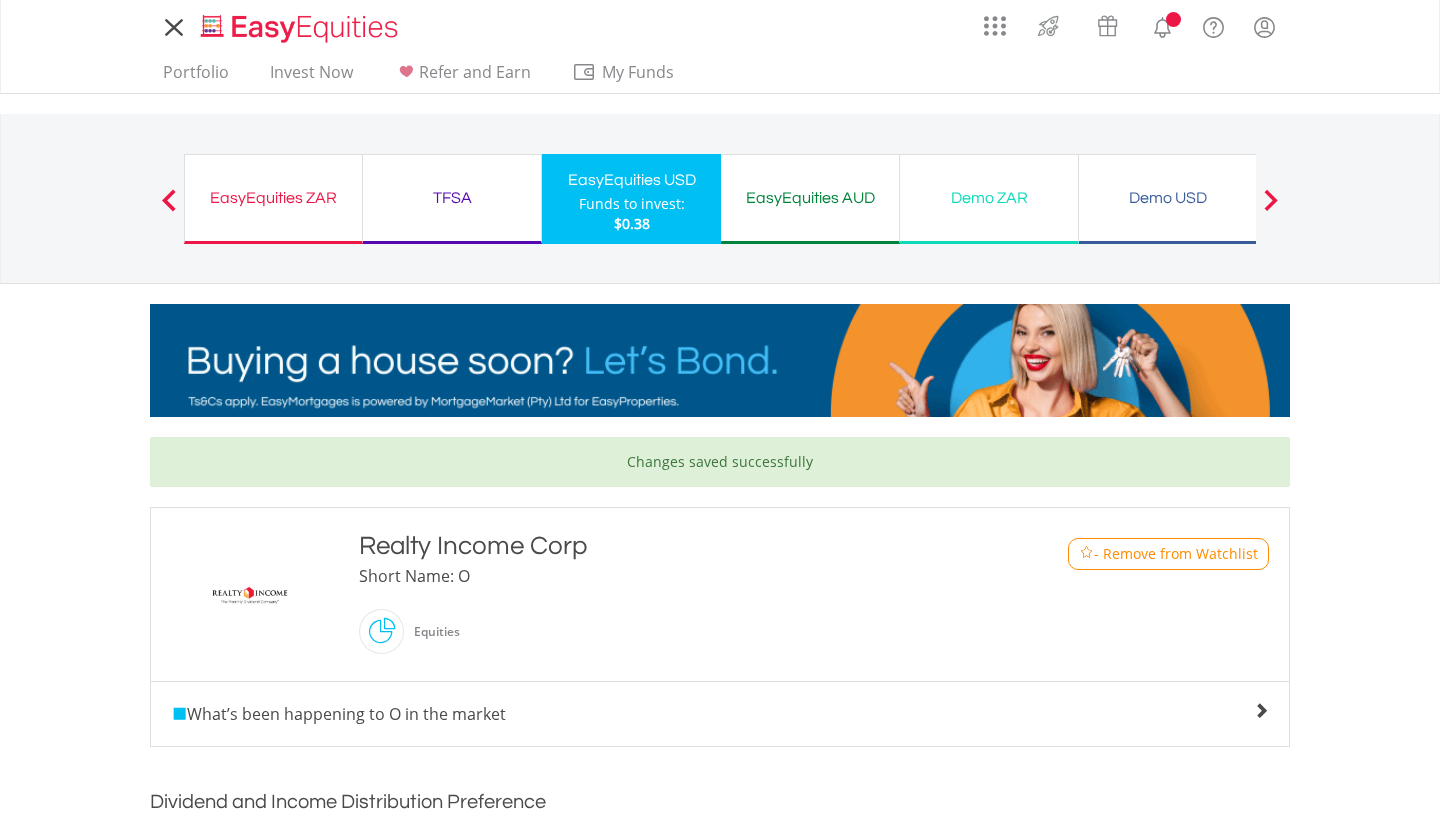 scroll, scrollTop: 0, scrollLeft: 0, axis: both 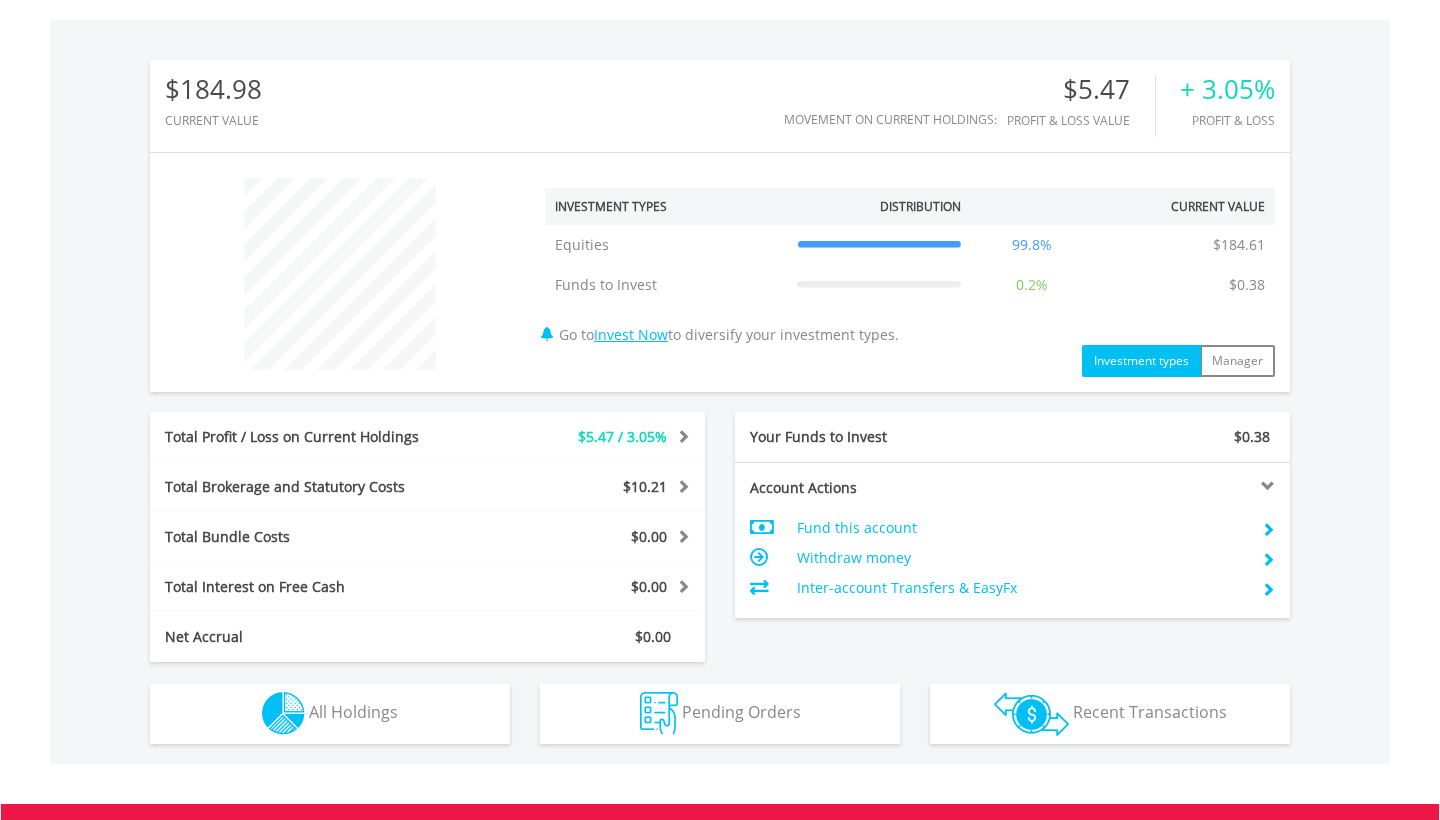 click on "Holdings
All Holdings" at bounding box center [330, 714] 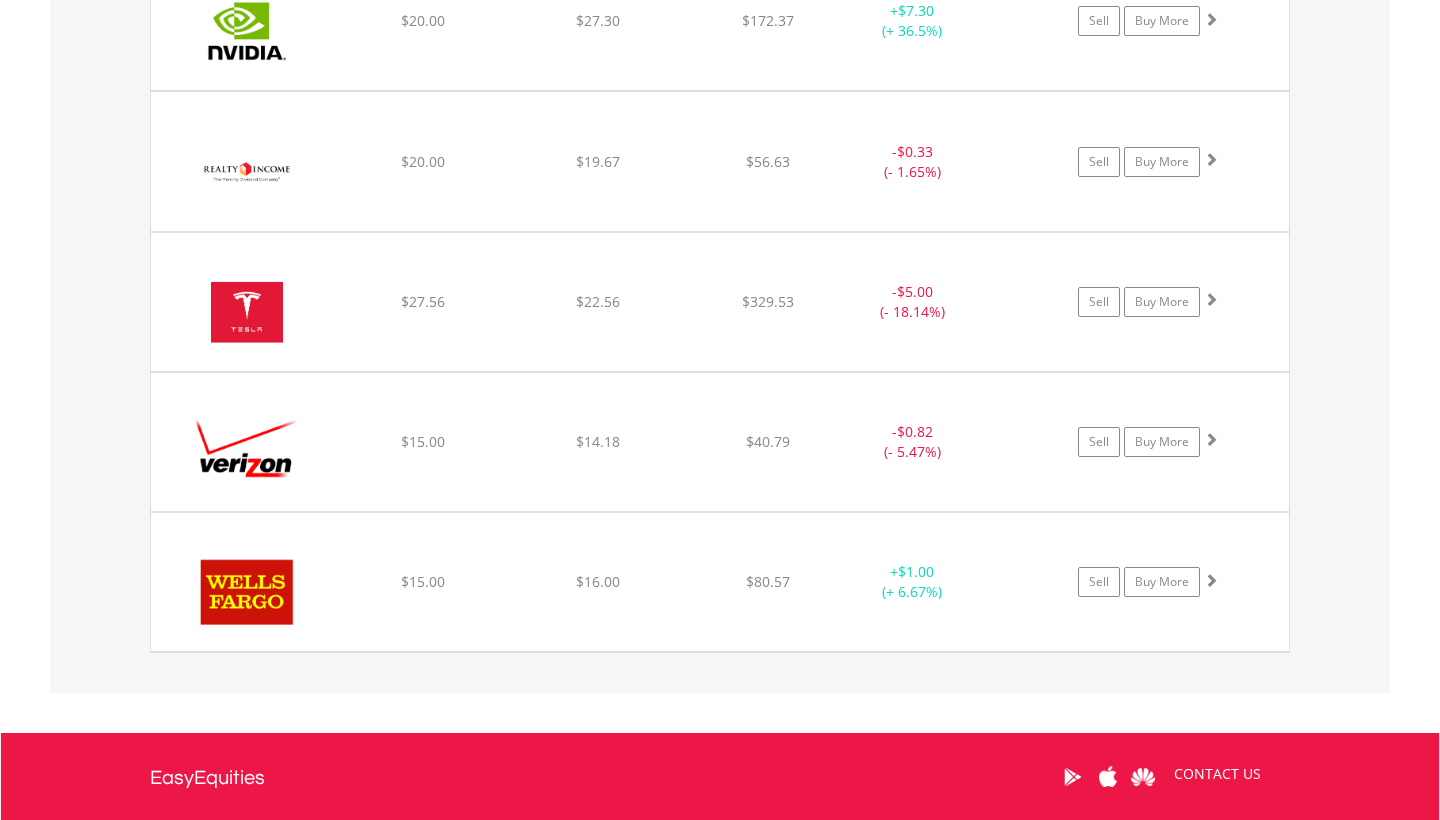 scroll, scrollTop: 2114, scrollLeft: 0, axis: vertical 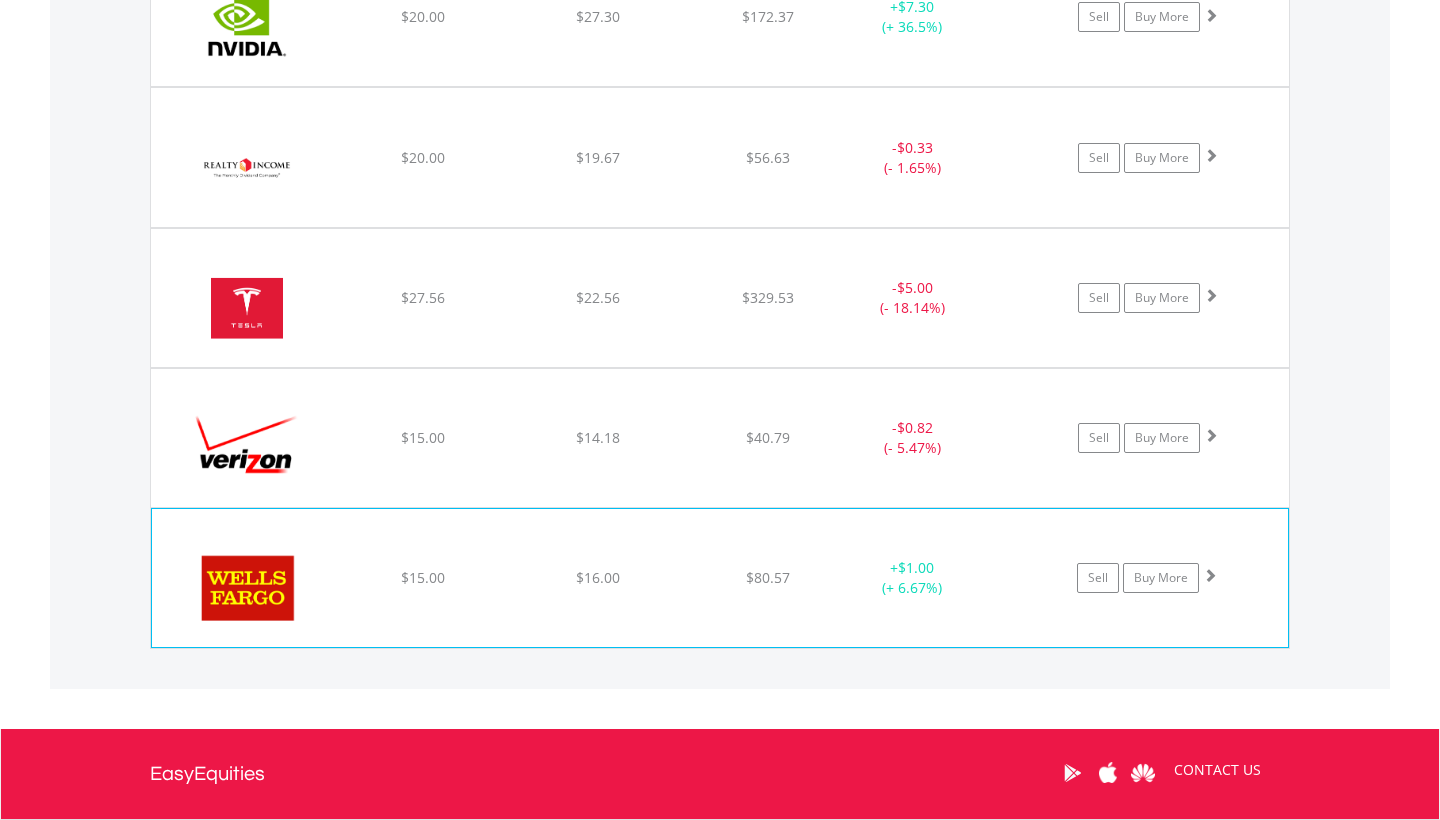 click on "﻿
Wells Fargo & Co
$15.00
$16.00
$80.57
+  $1.00 (+ 6.67%)
Sell
Buy More" at bounding box center (720, -543) 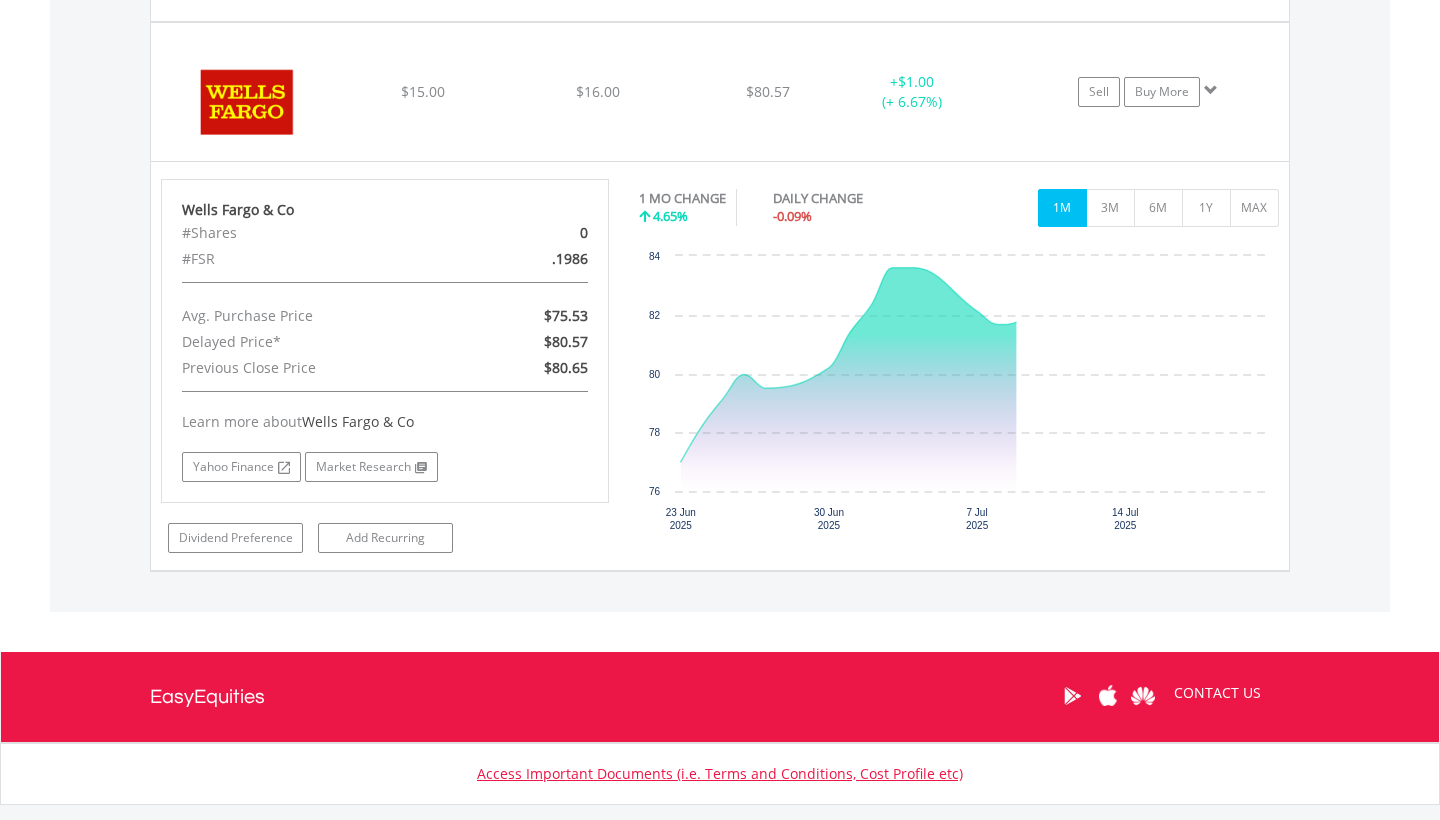 scroll, scrollTop: 2606, scrollLeft: 0, axis: vertical 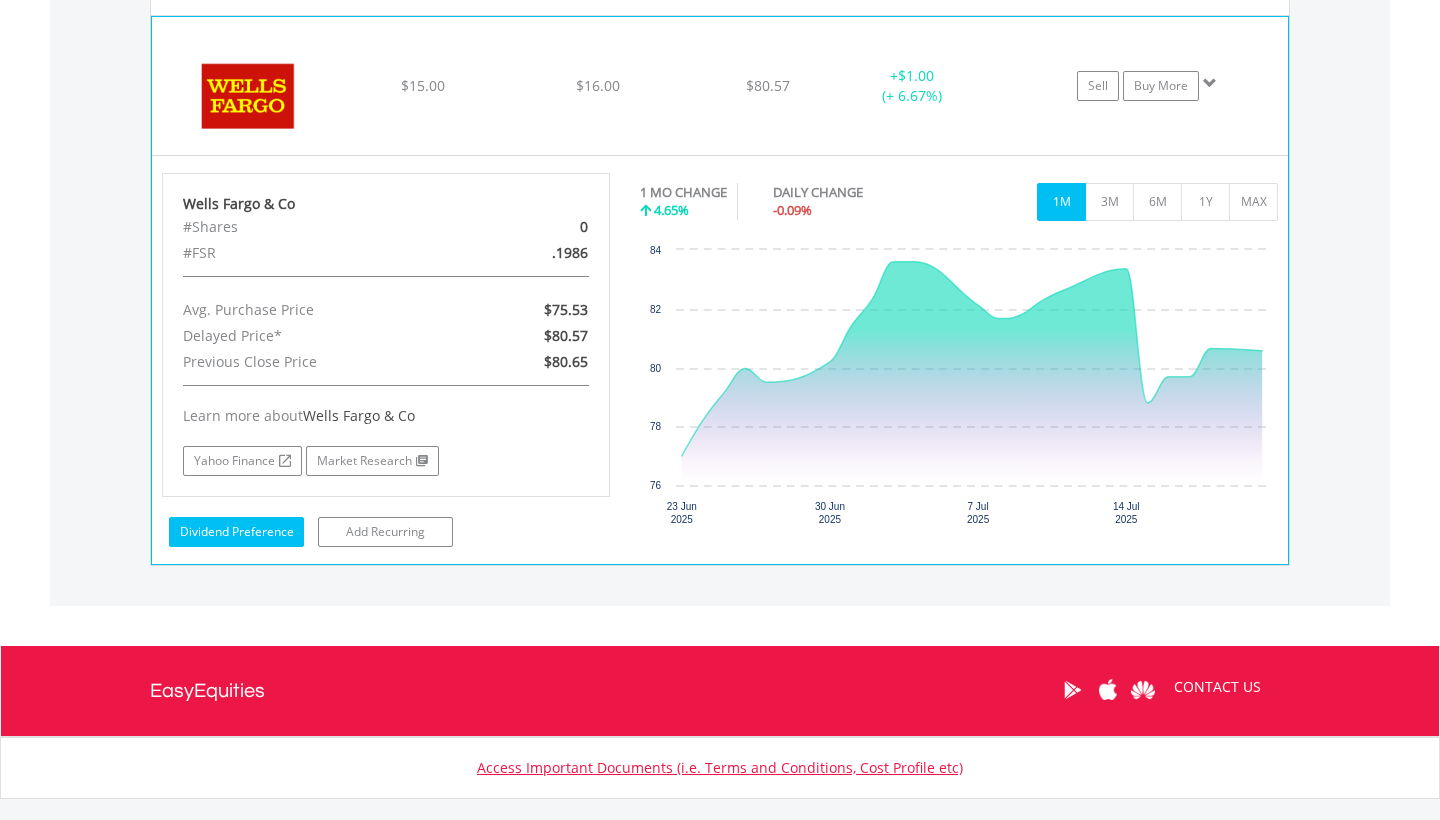 click on "Dividend Preference" at bounding box center [236, 532] 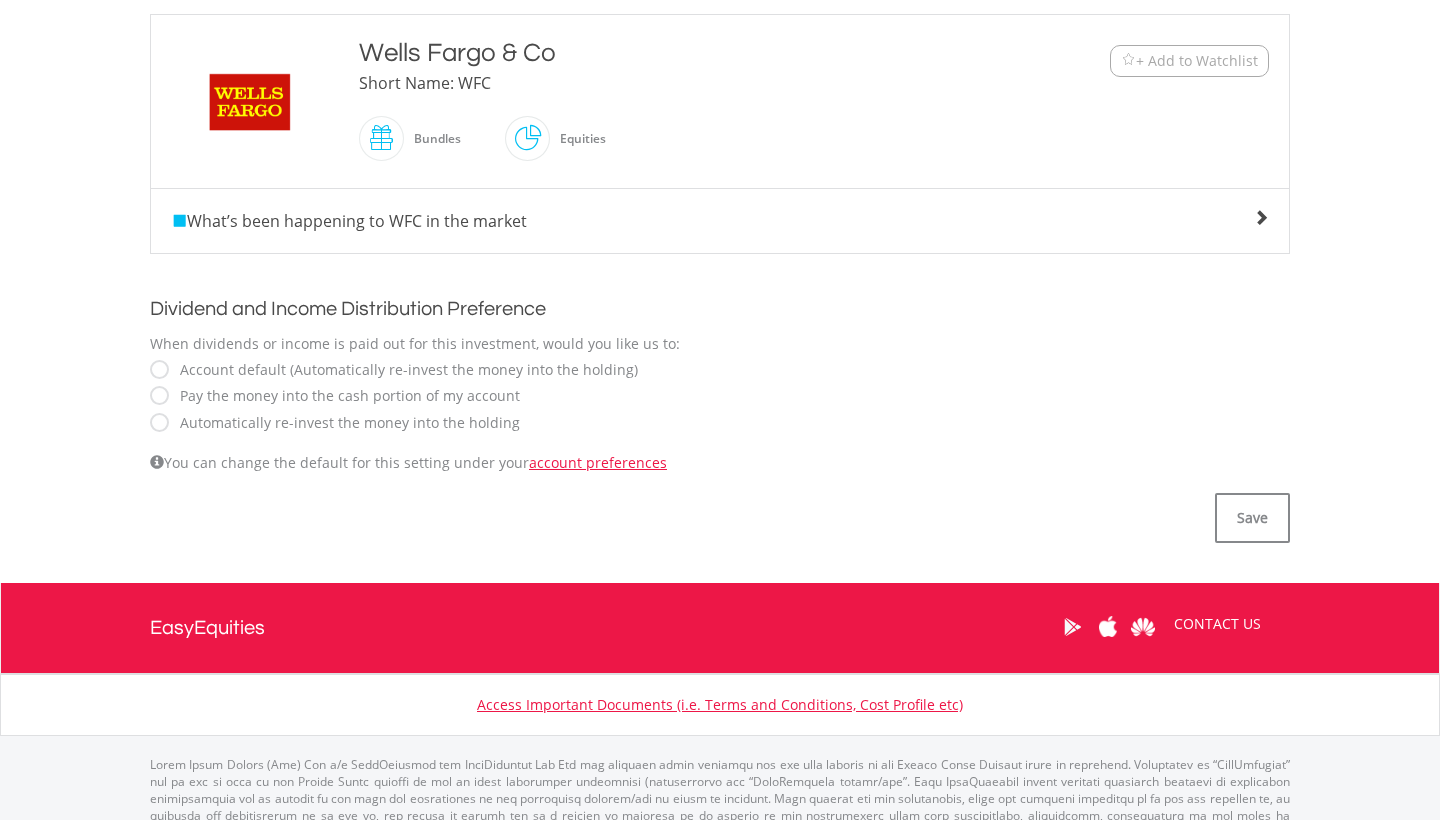 scroll, scrollTop: 498, scrollLeft: 0, axis: vertical 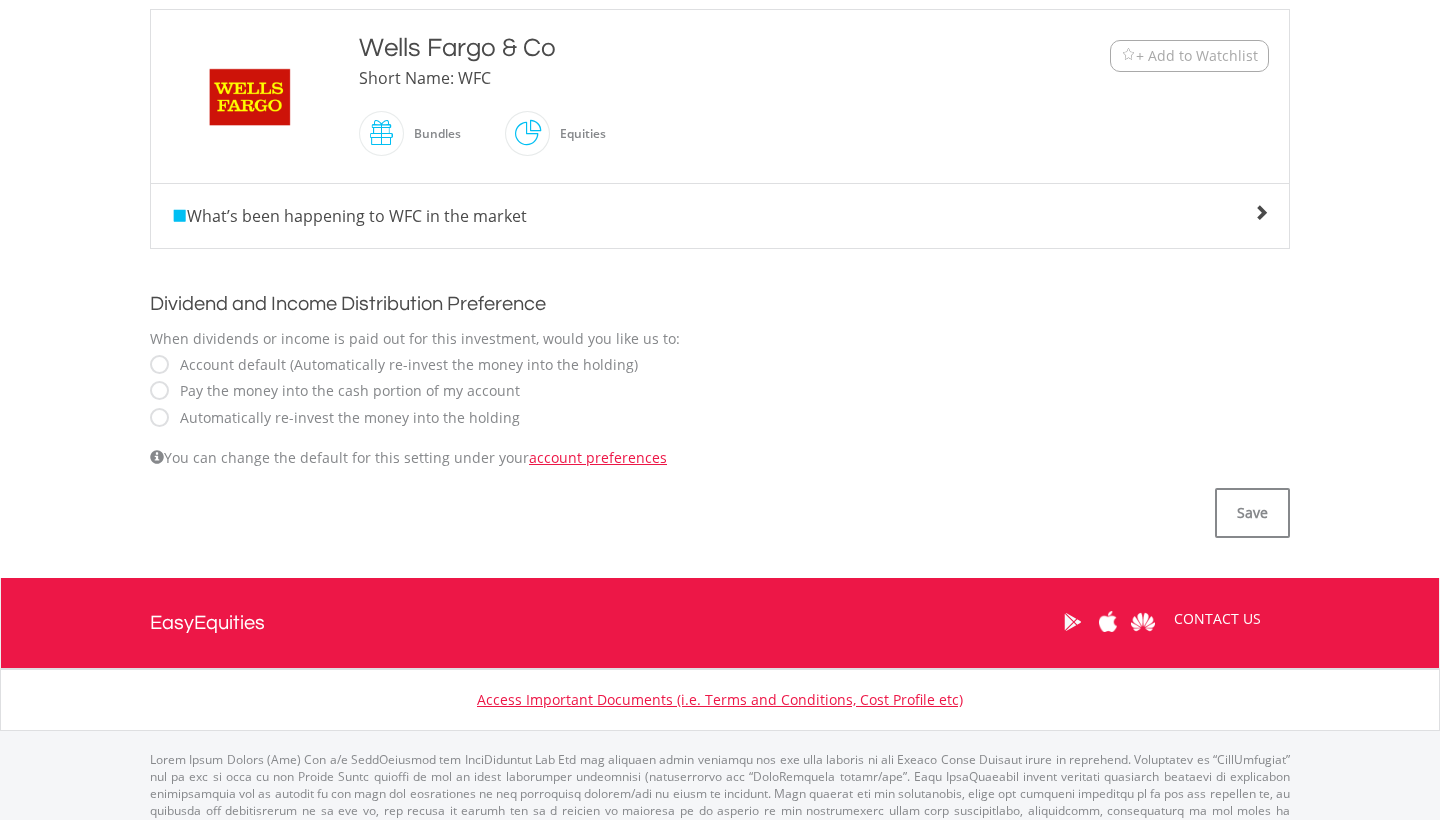 click on "Automatically re-invest the money into the holding" at bounding box center (345, 418) 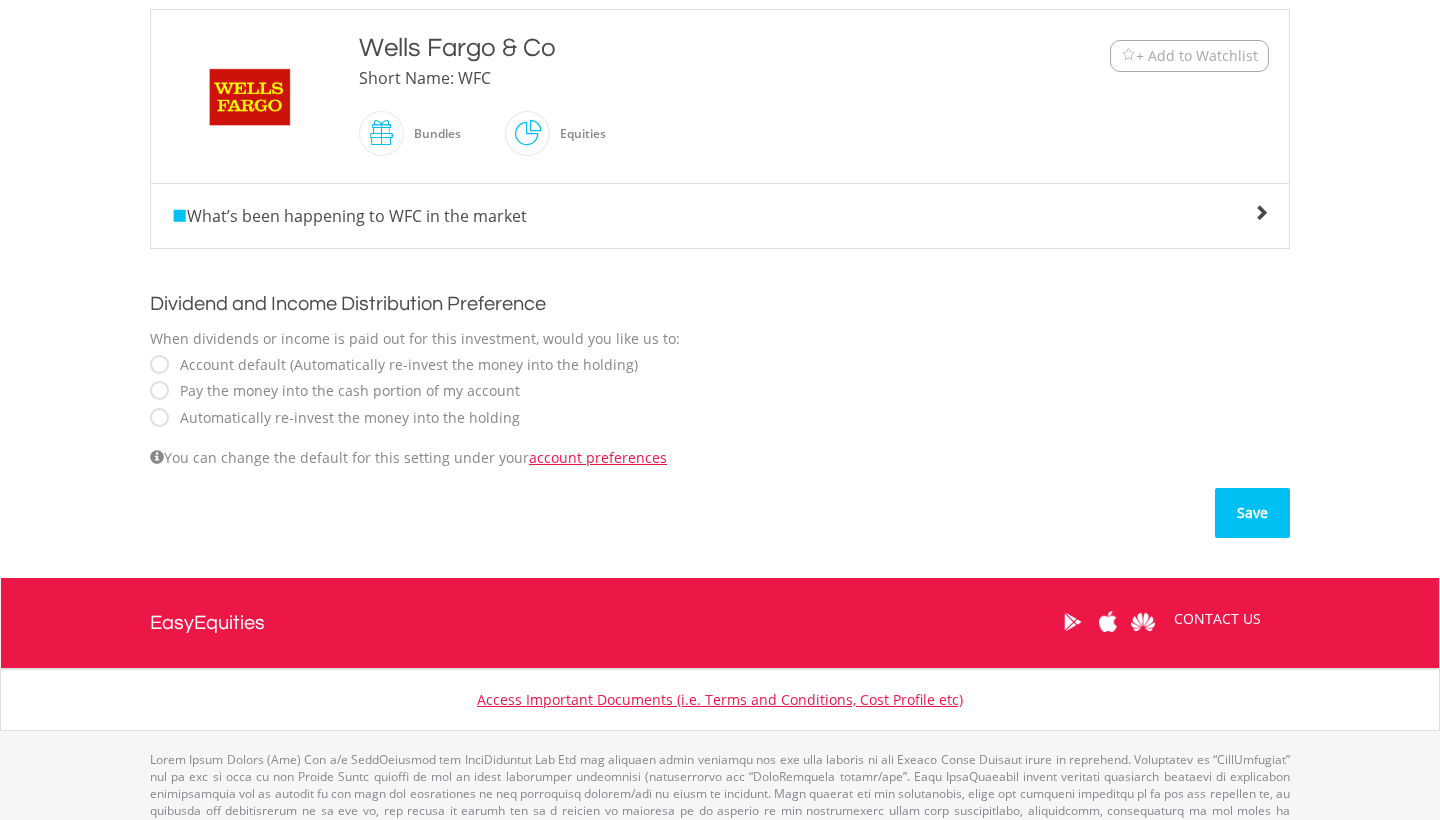click on "Save" at bounding box center (1252, 513) 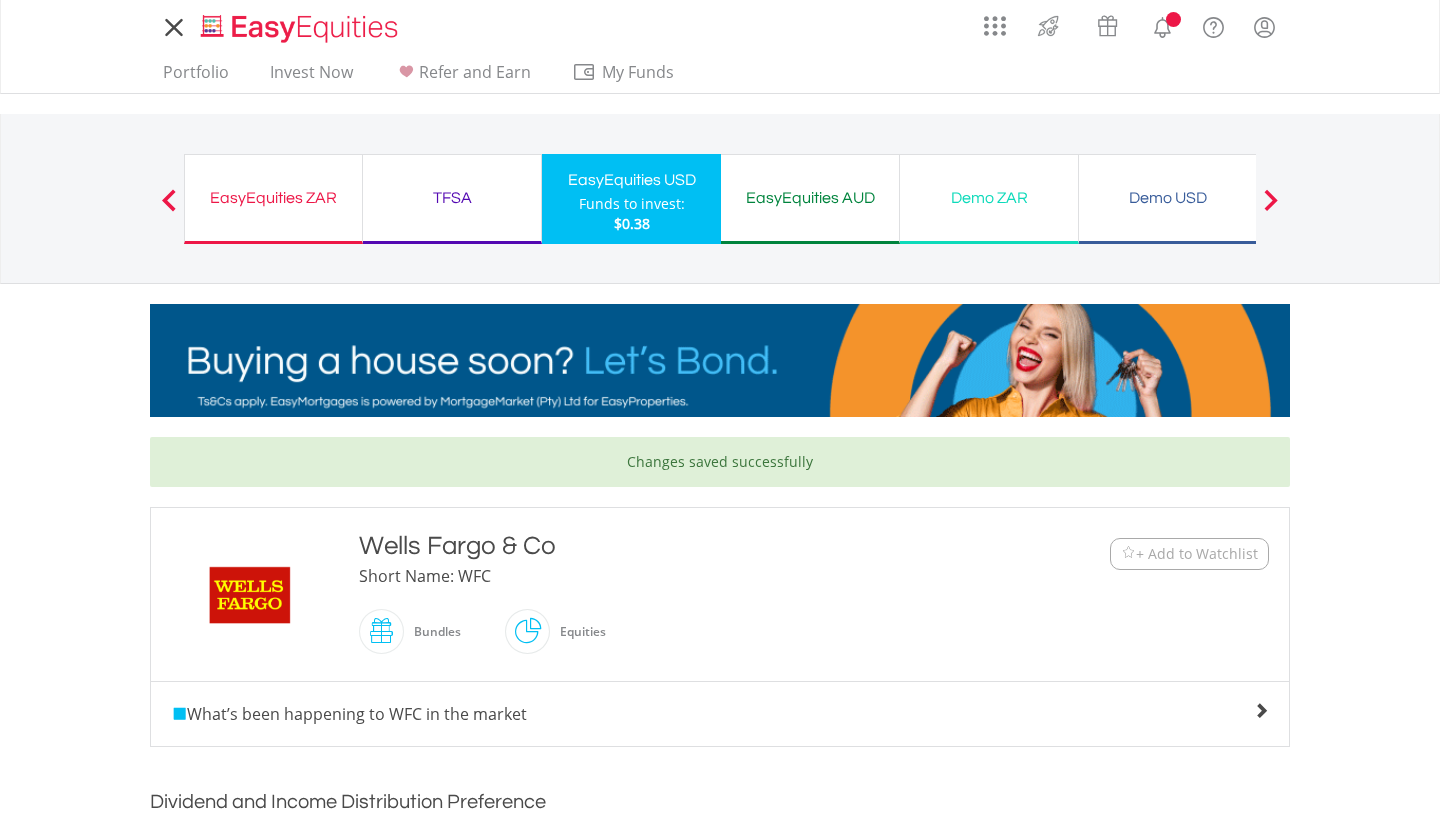 scroll, scrollTop: 0, scrollLeft: 0, axis: both 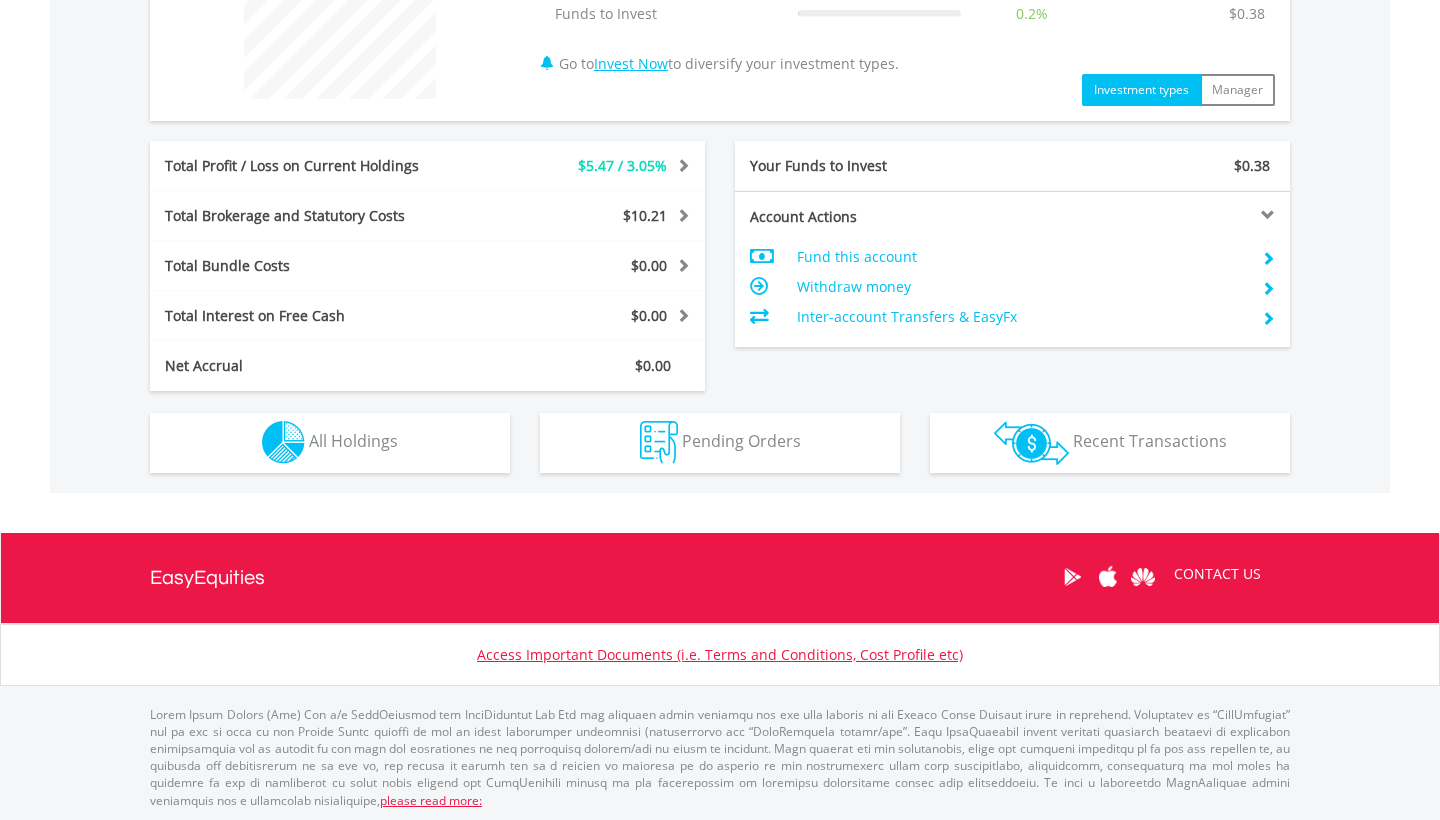 click on "Holdings
All Holdings" at bounding box center (330, 443) 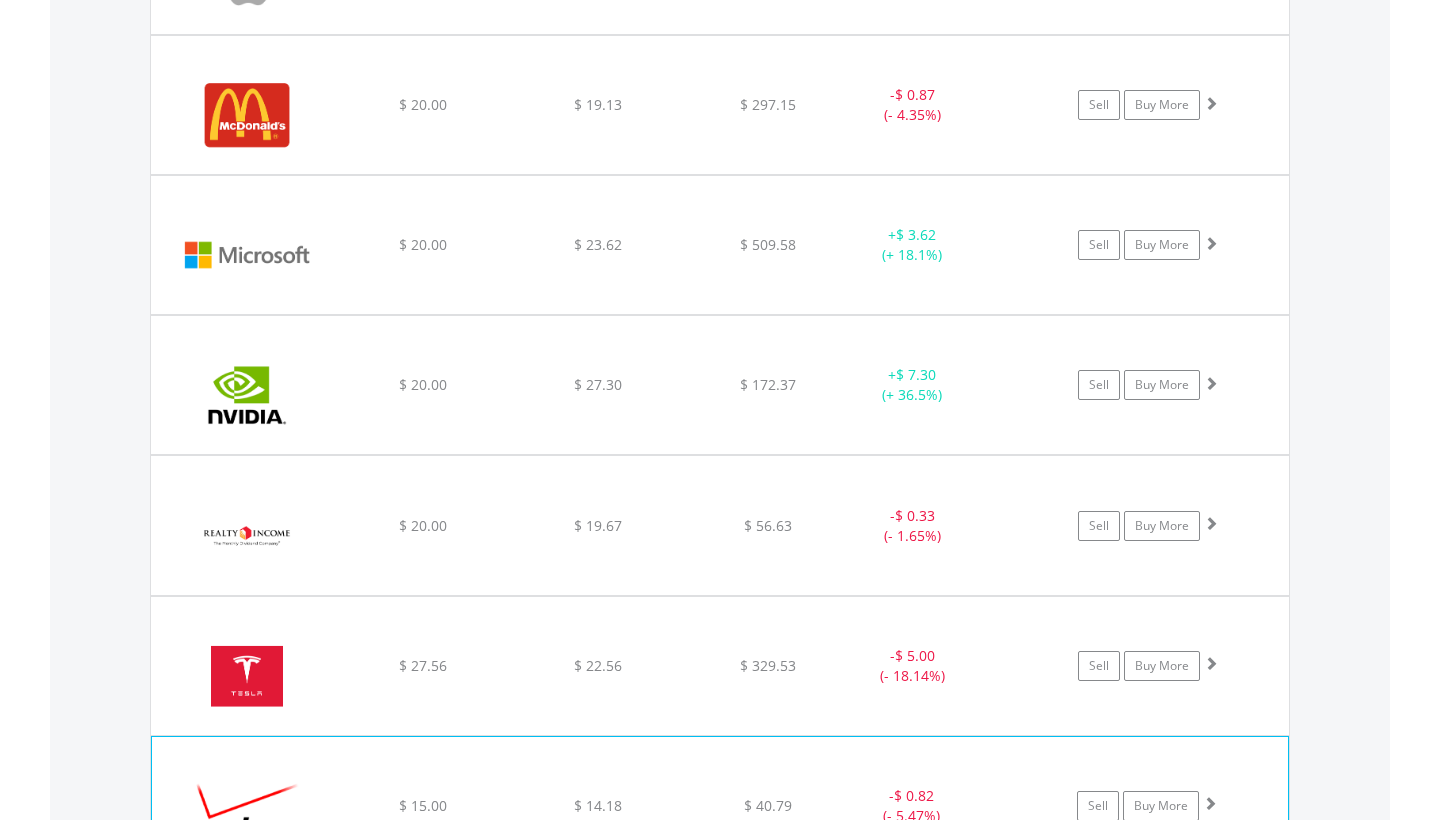 scroll, scrollTop: 1718, scrollLeft: 0, axis: vertical 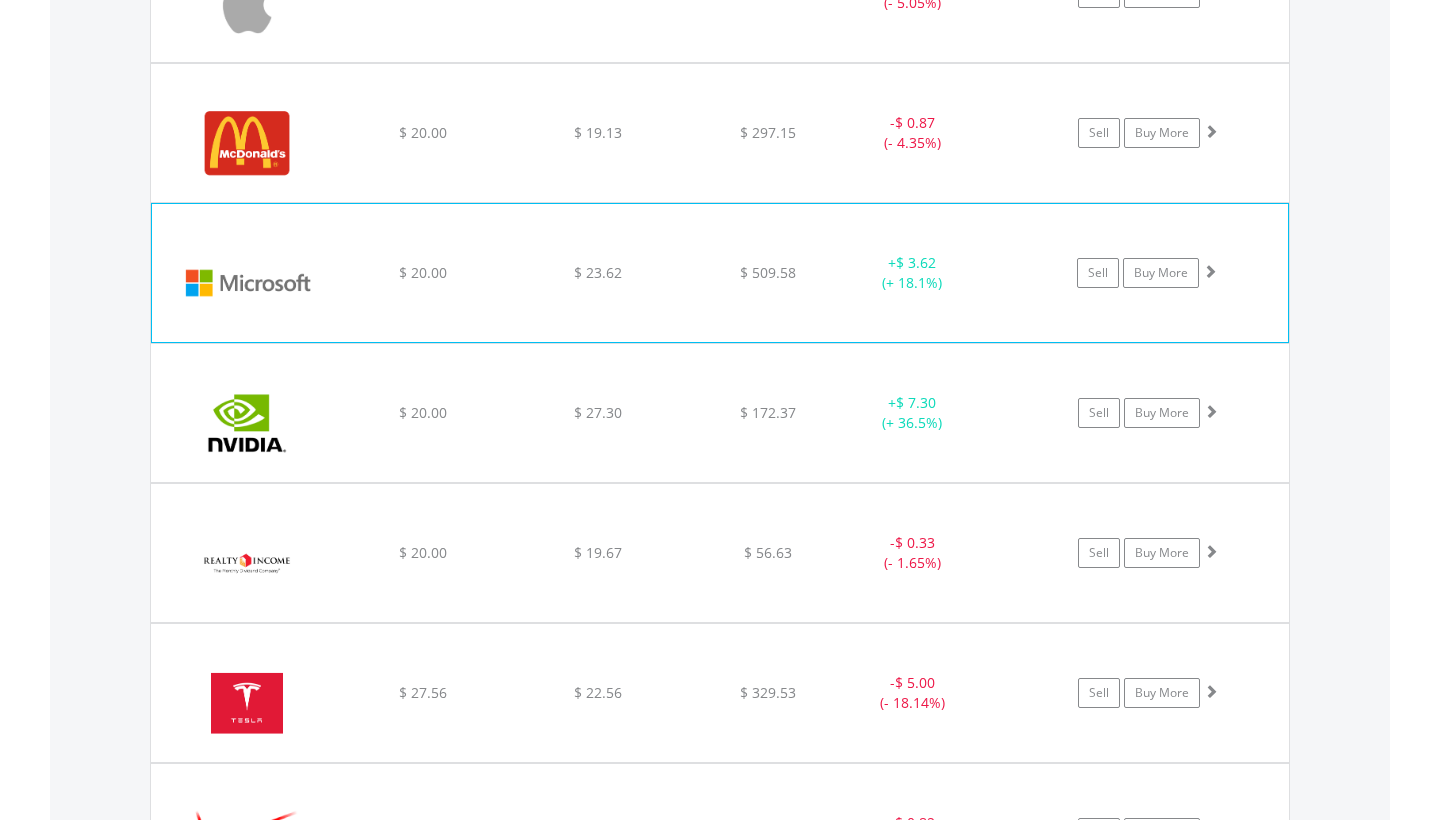 click at bounding box center (248, 283) 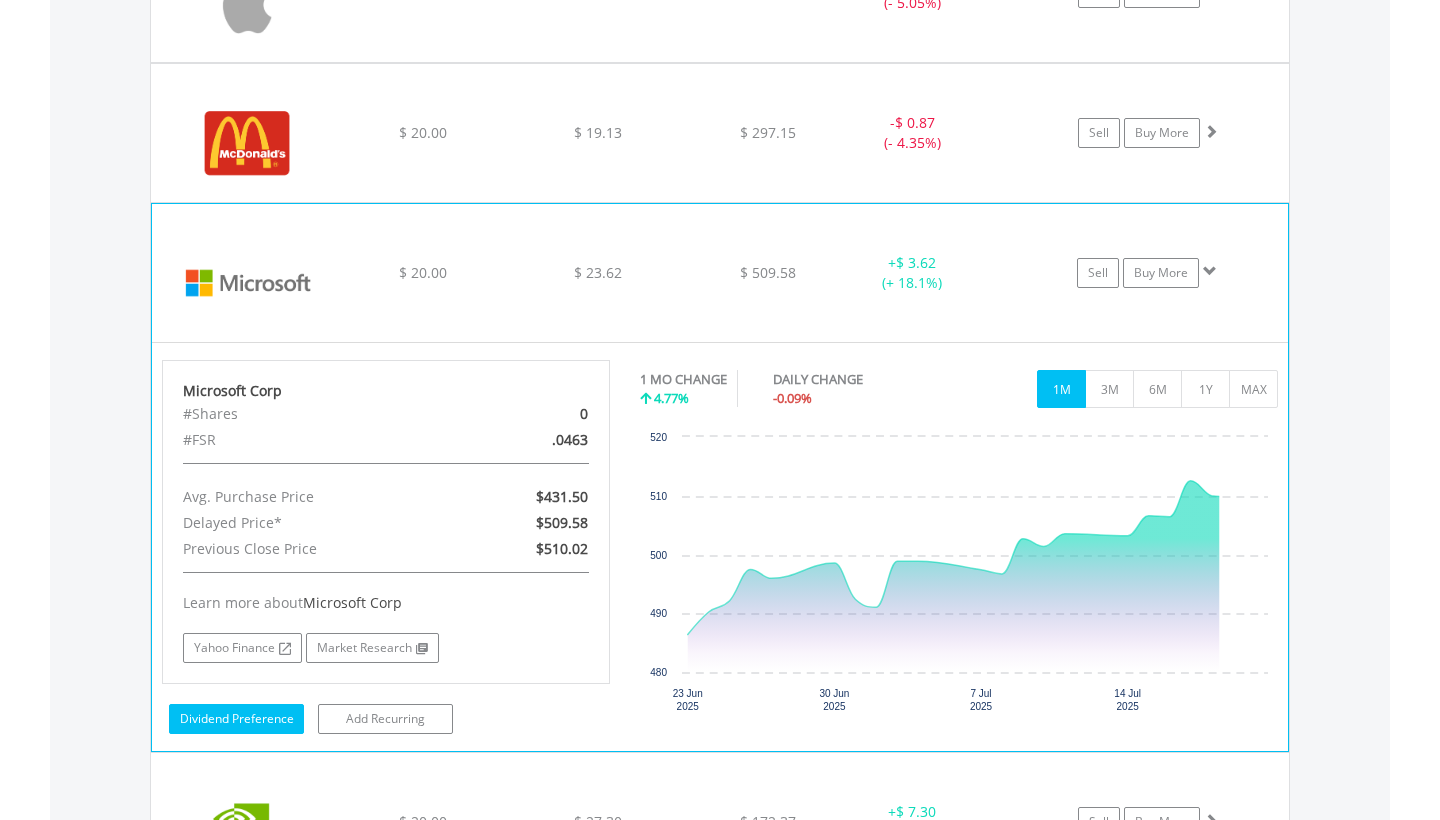 click on "Dividend Preference" at bounding box center (236, 719) 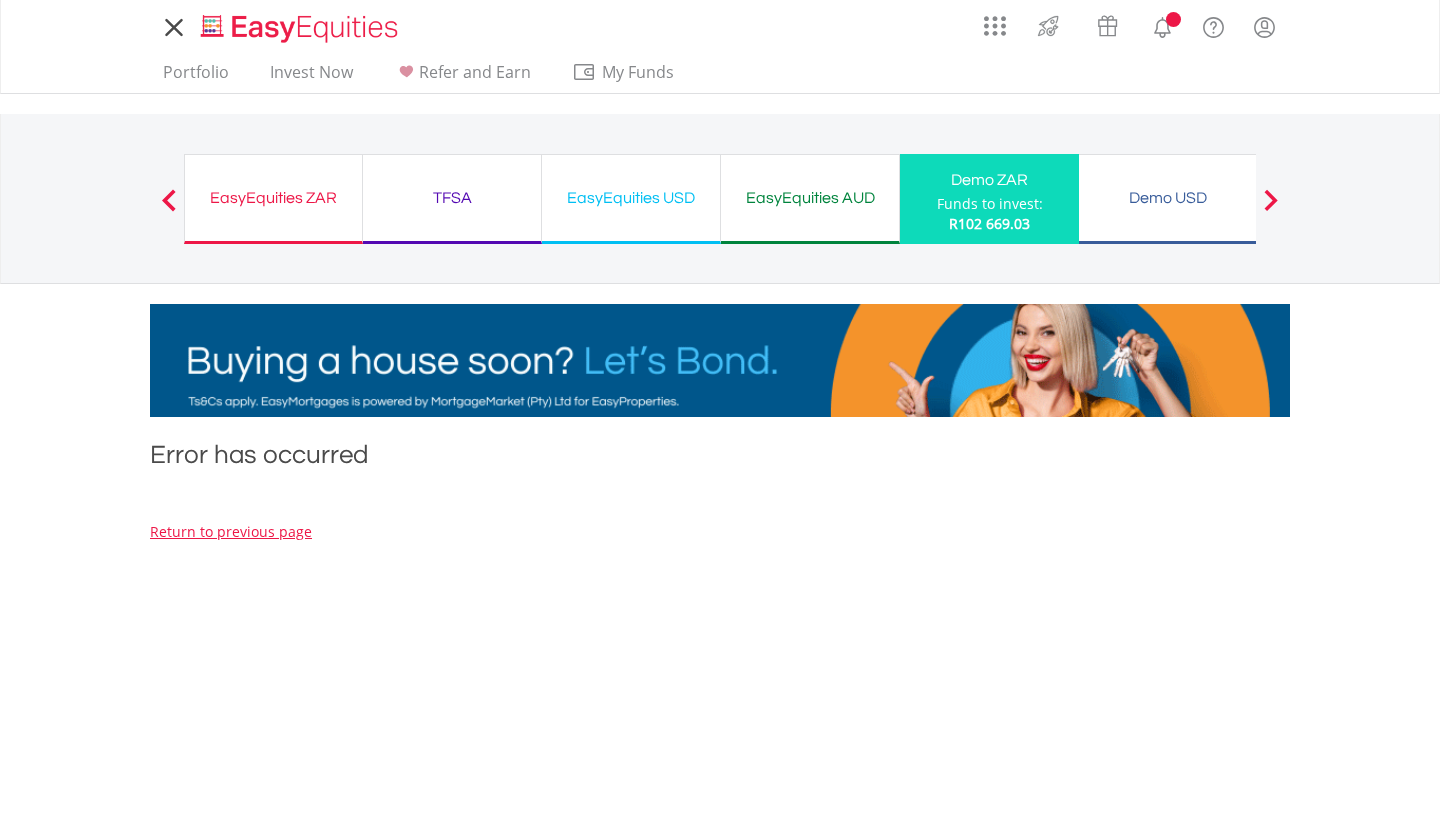 scroll, scrollTop: 0, scrollLeft: 0, axis: both 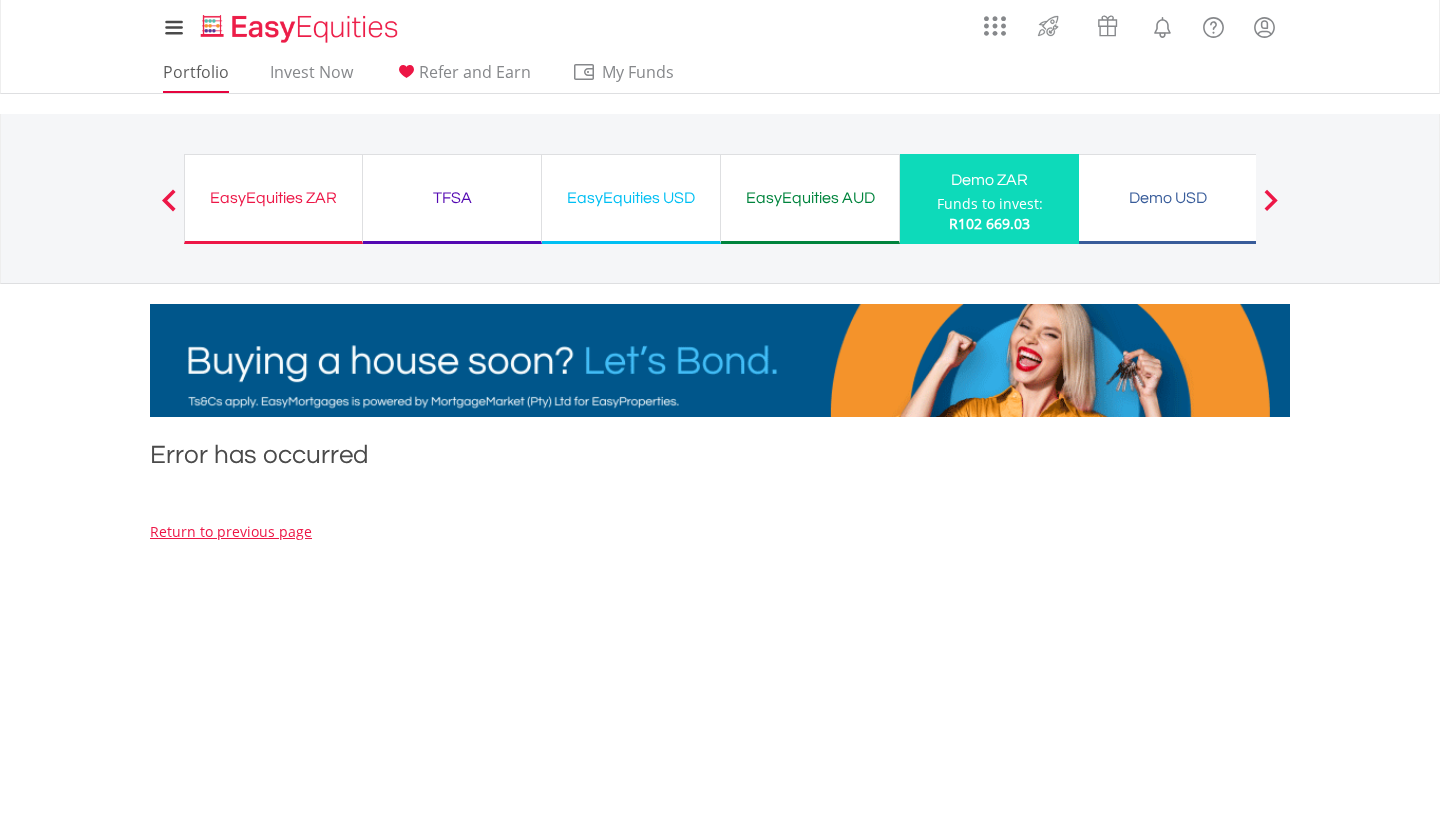 click on "Portfolio" at bounding box center (196, 77) 